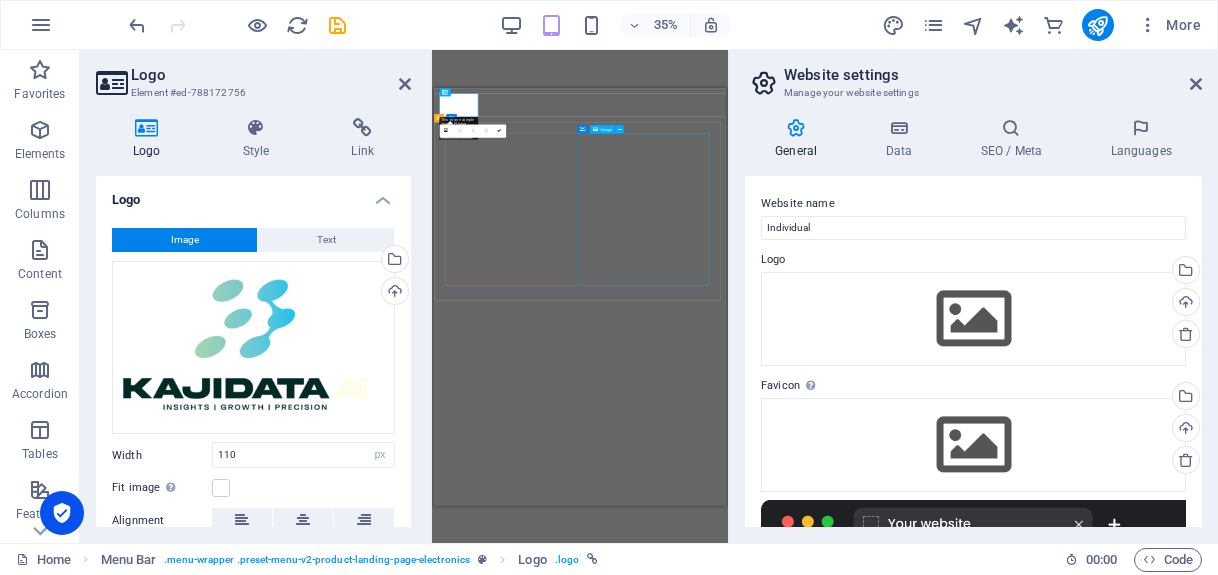 select on "px" 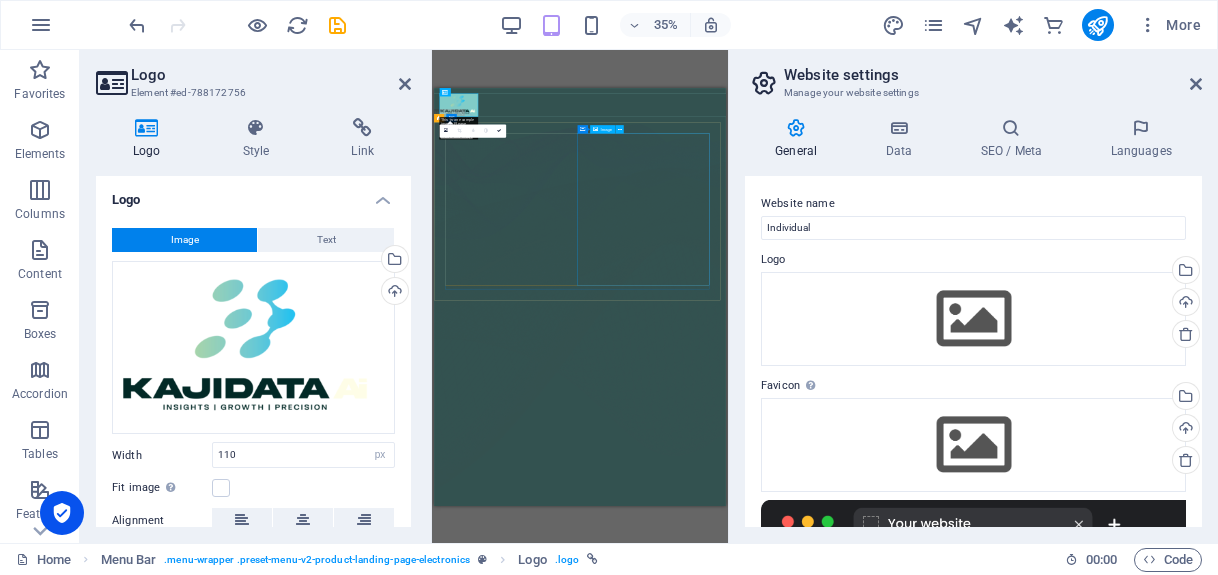 scroll, scrollTop: 0, scrollLeft: 0, axis: both 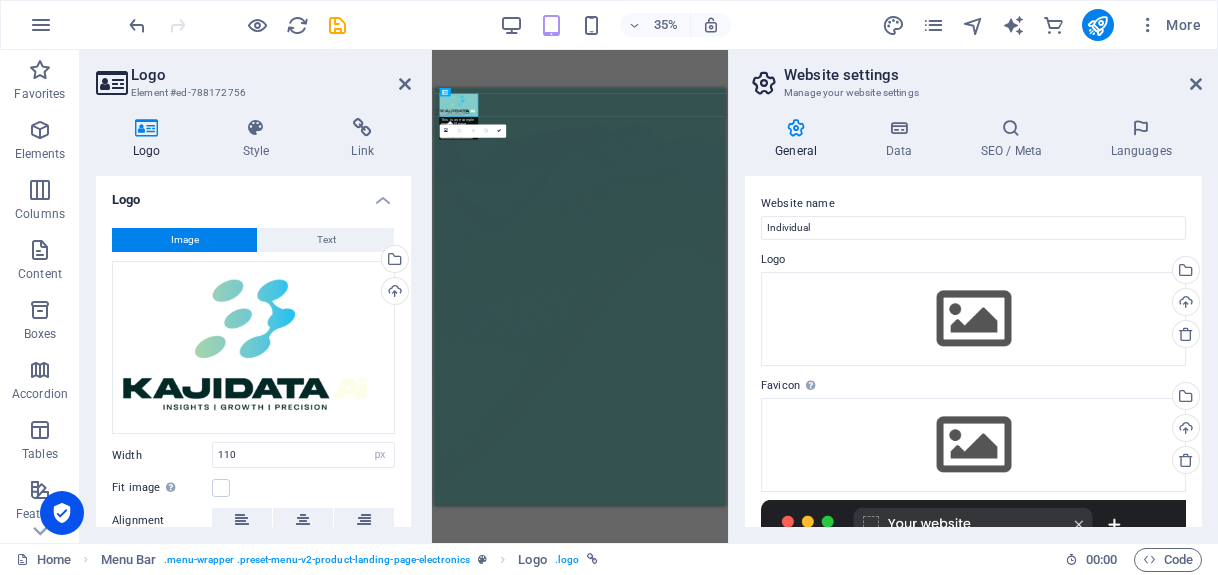 click on "Slider   Unequal Columns   H1   Banner   Banner   Container   Slider   Slider   Unequal Columns   Slider   Unequal Columns   Container   Menu   Menu Bar   Container   Image   Container   Button   Text   Spacer   Preset   Container   H2   Container   Text   Placeholder   Container   Container   Unequal Columns   Image   Unequal Columns   Unequal Columns   Container   Container   H2   Logo   Text   Spacer   4 columns   Spacer   Spacer   Container   Text   Text   Container   Image   Text   Container   Container   Container   Image   Unequal Columns   Container 180 170 160 150 140 130 120 110 100 90 80 70 60 50 40 30 20 10 0 -10 -20 -30 -40 -50 -60 -70 -80 -90 -100 -110 -120 -130 -140 -150 -160 -170 This is an example image. Please choose your own for more options.  Or import this image 0   H1   Unequal Columns   Slider   Unequal Columns   Container" at bounding box center (580, 296) 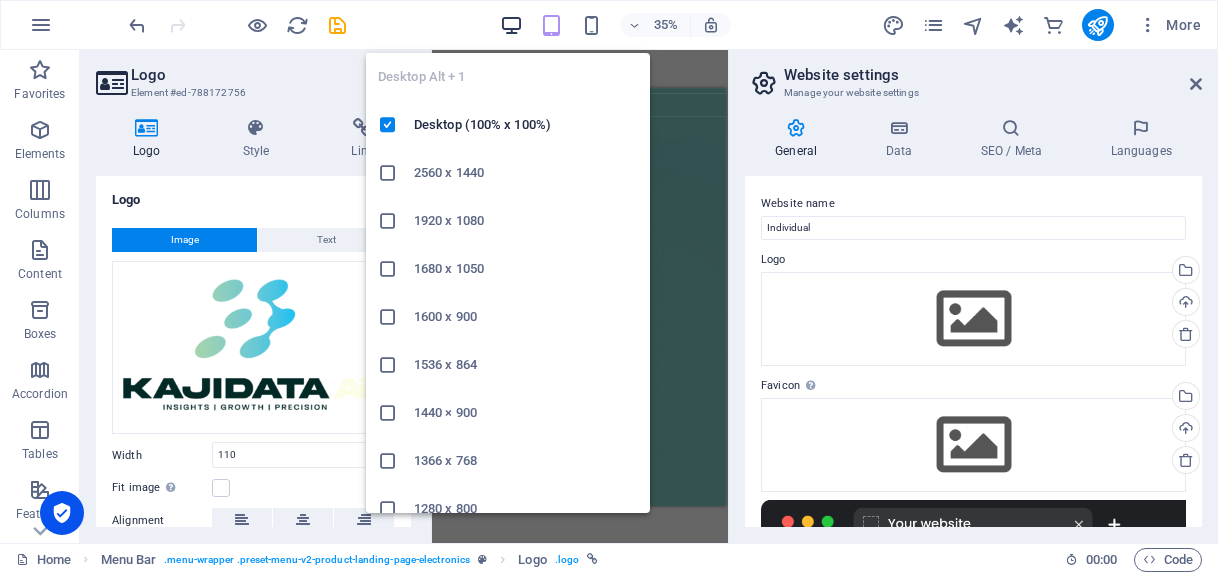 click at bounding box center (511, 25) 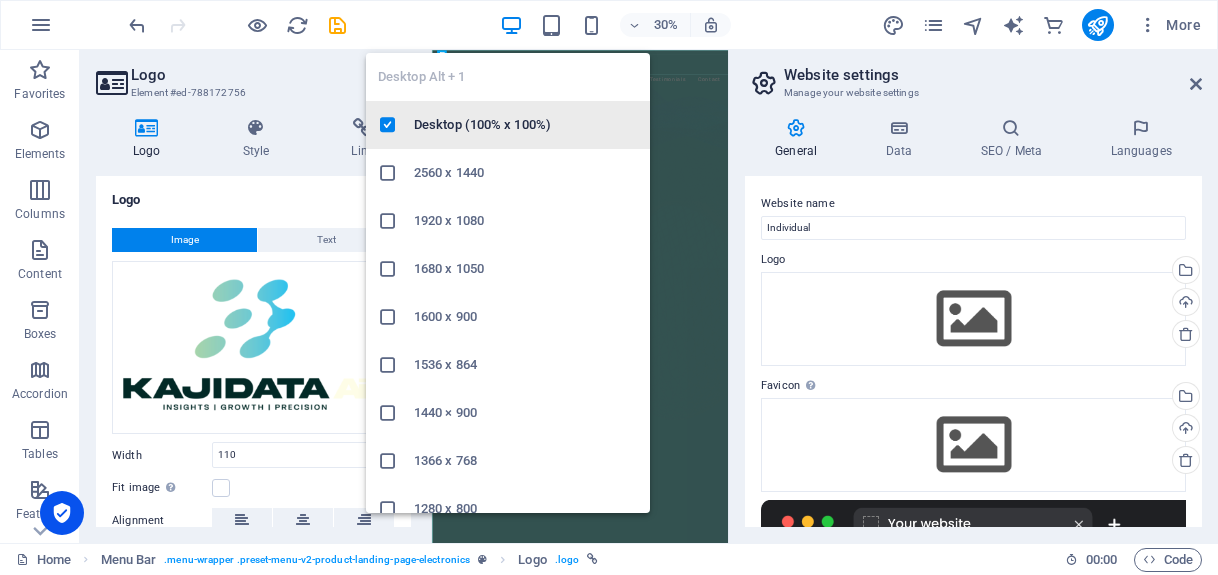 click on "Desktop (100% x 100%)" at bounding box center (526, 125) 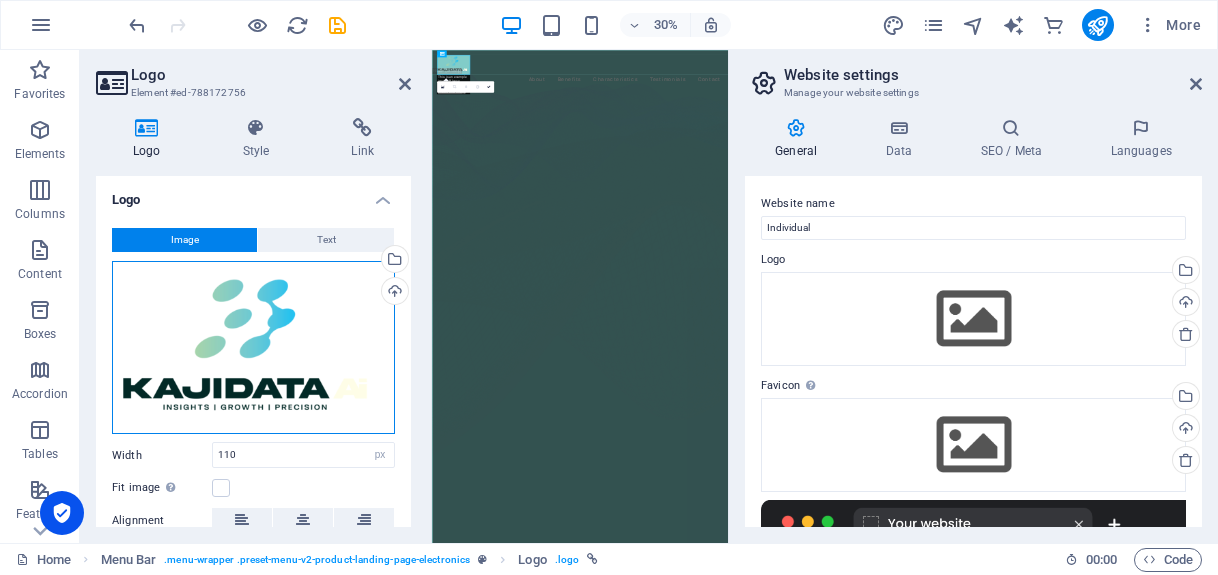 click on "Drag files here, click to choose files or select files from Files or our free stock photos & videos" at bounding box center [253, 348] 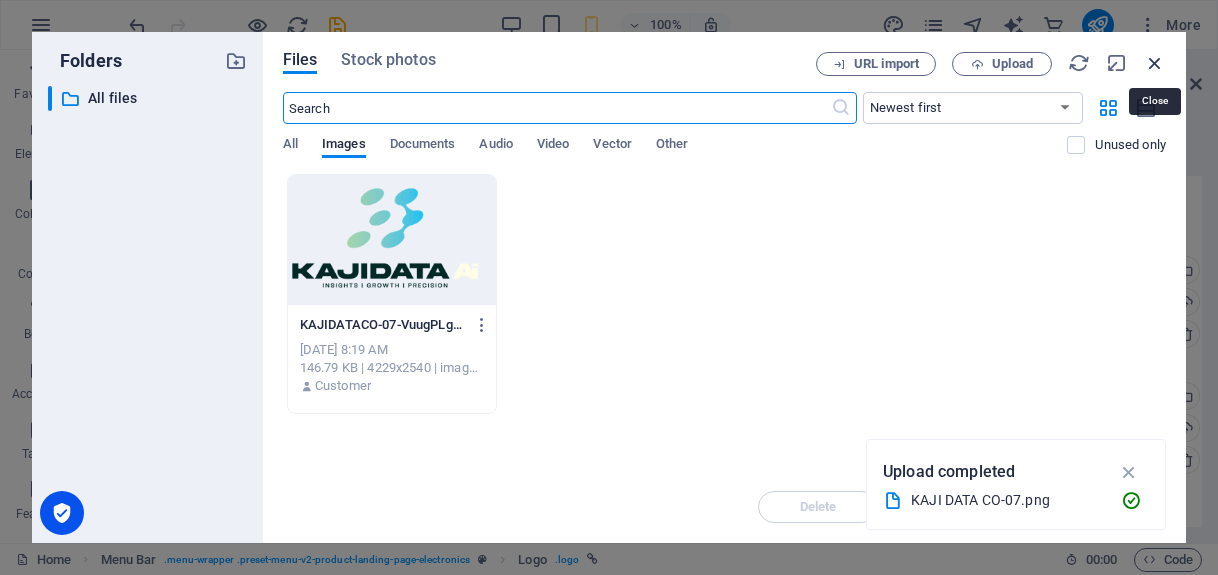 click at bounding box center (1155, 63) 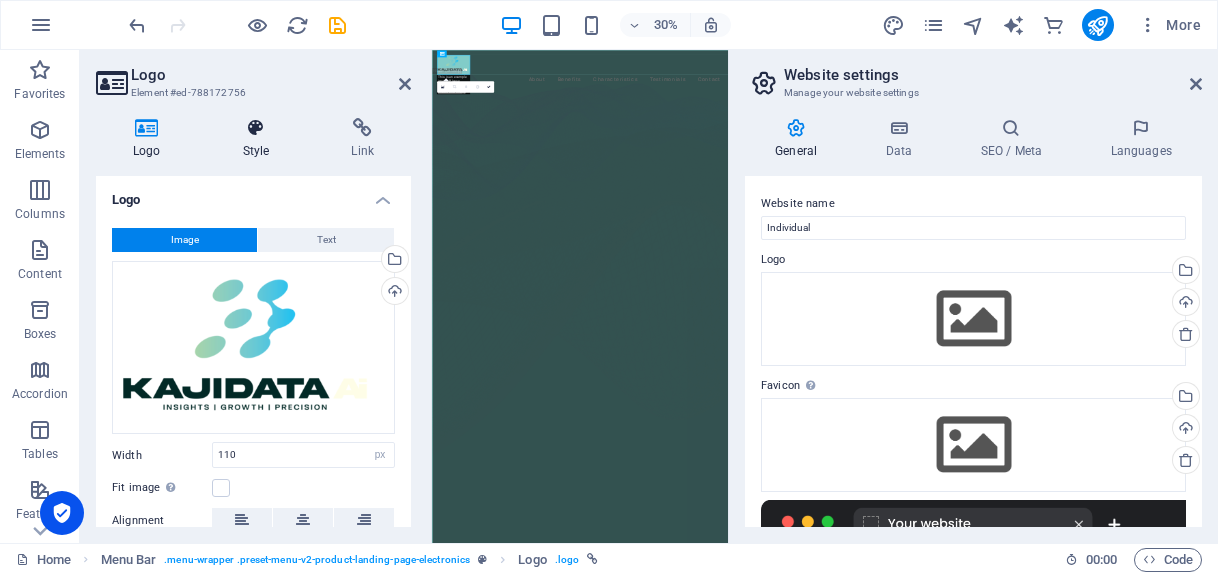 click on "Style" at bounding box center (260, 139) 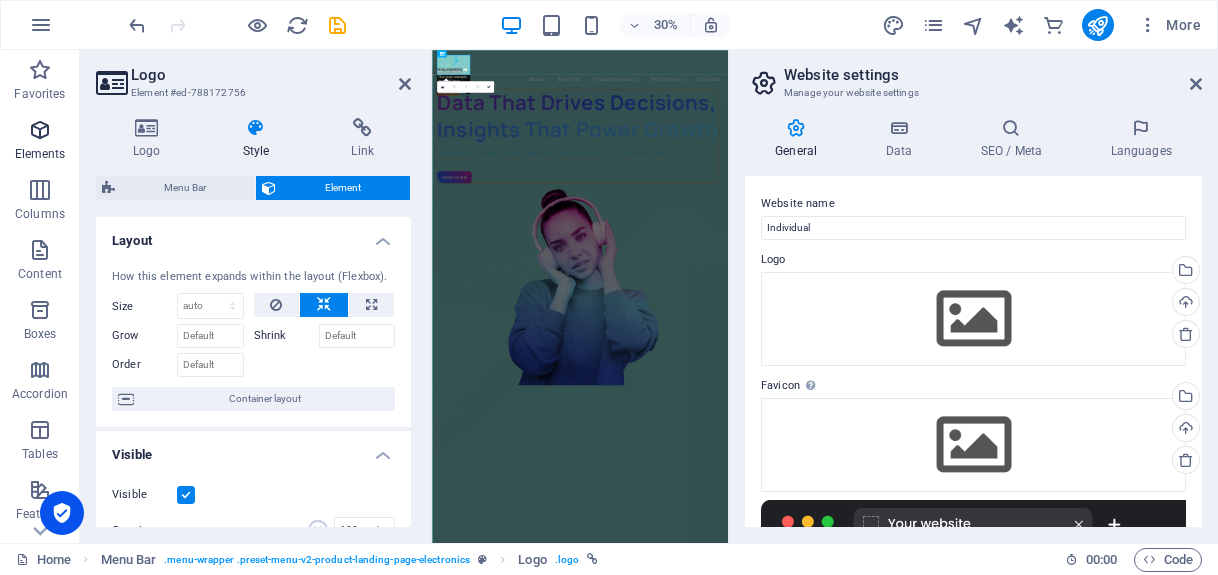 click on "Elements" at bounding box center [40, 154] 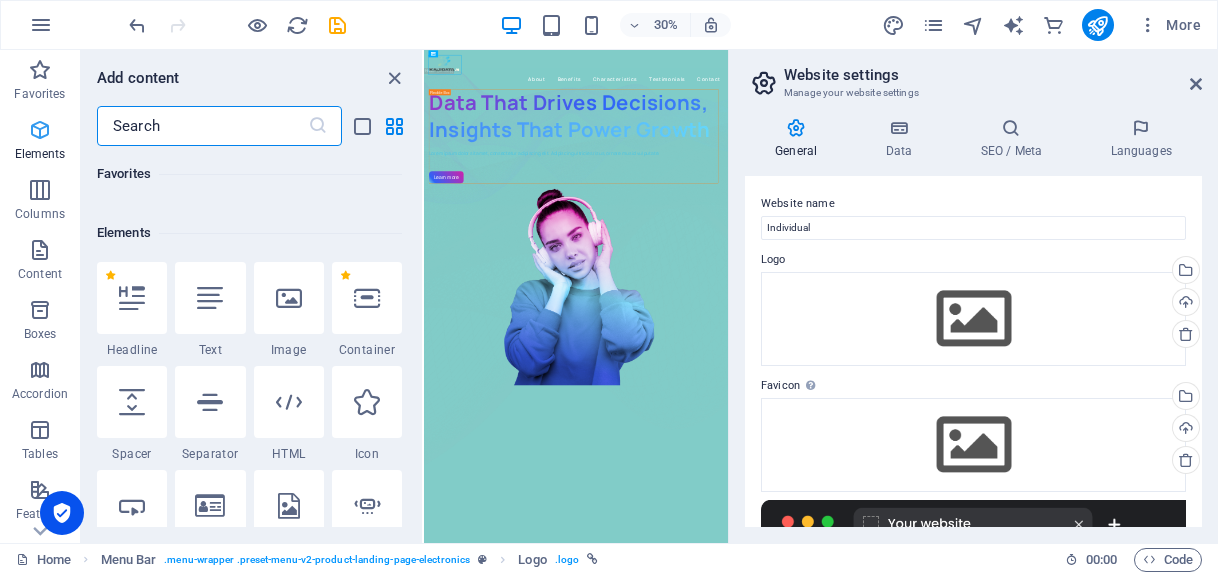 scroll, scrollTop: 213, scrollLeft: 0, axis: vertical 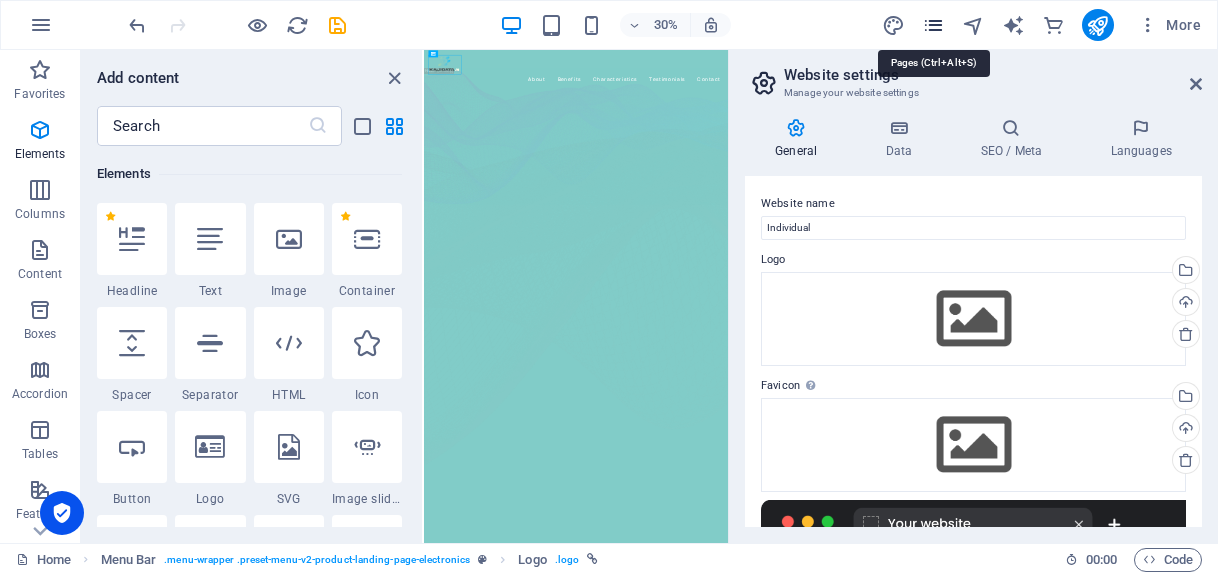 click at bounding box center (933, 25) 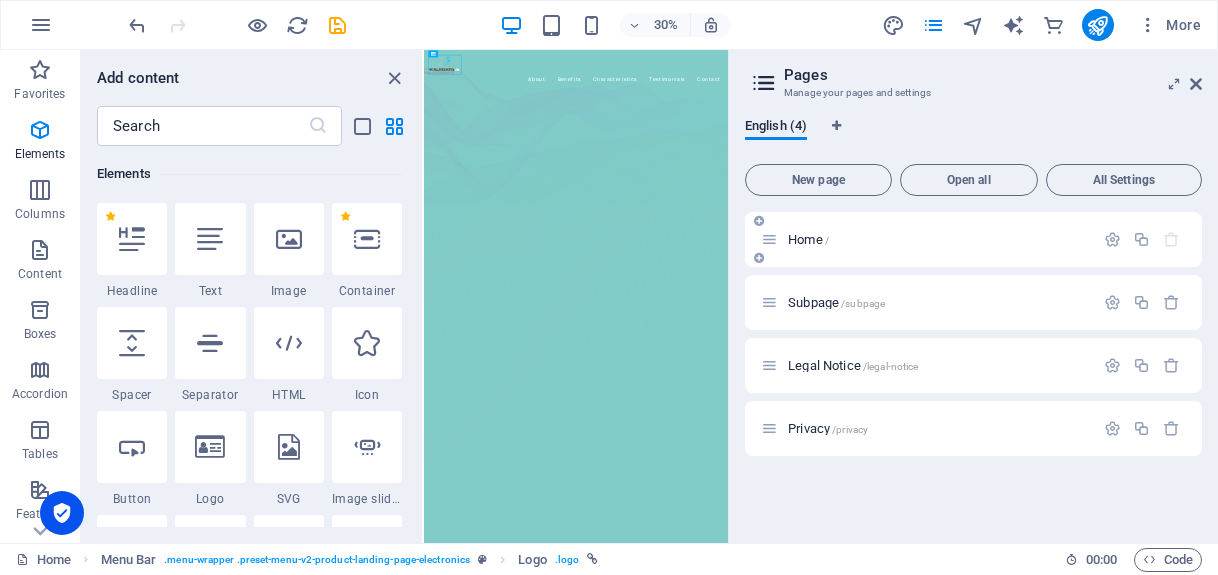 click on "Home /" at bounding box center [938, 239] 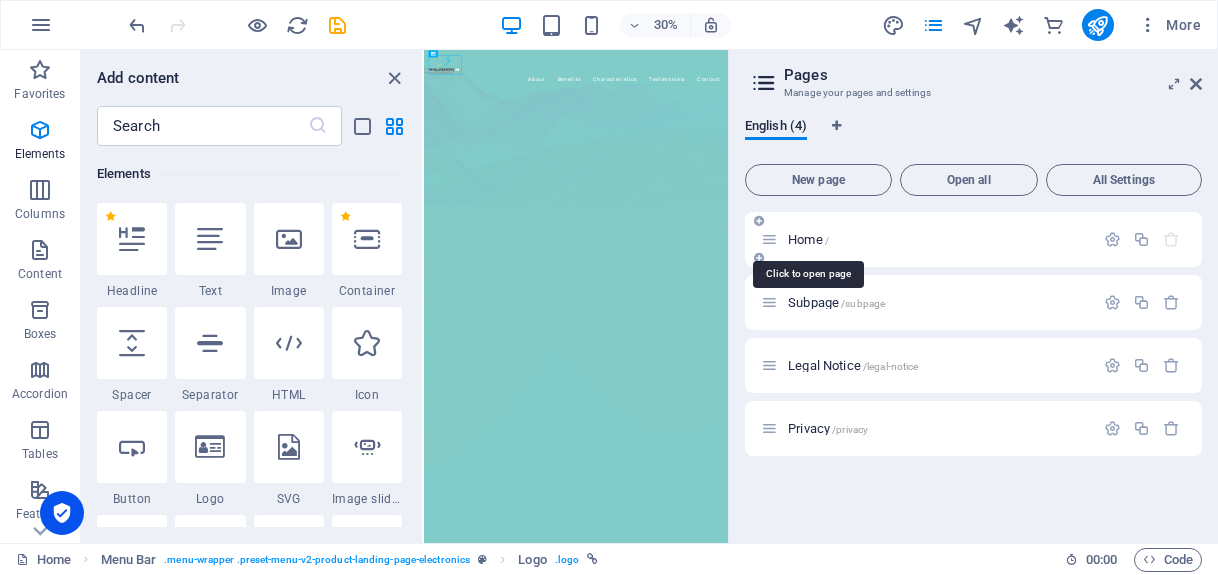 click on "Home /" at bounding box center (808, 239) 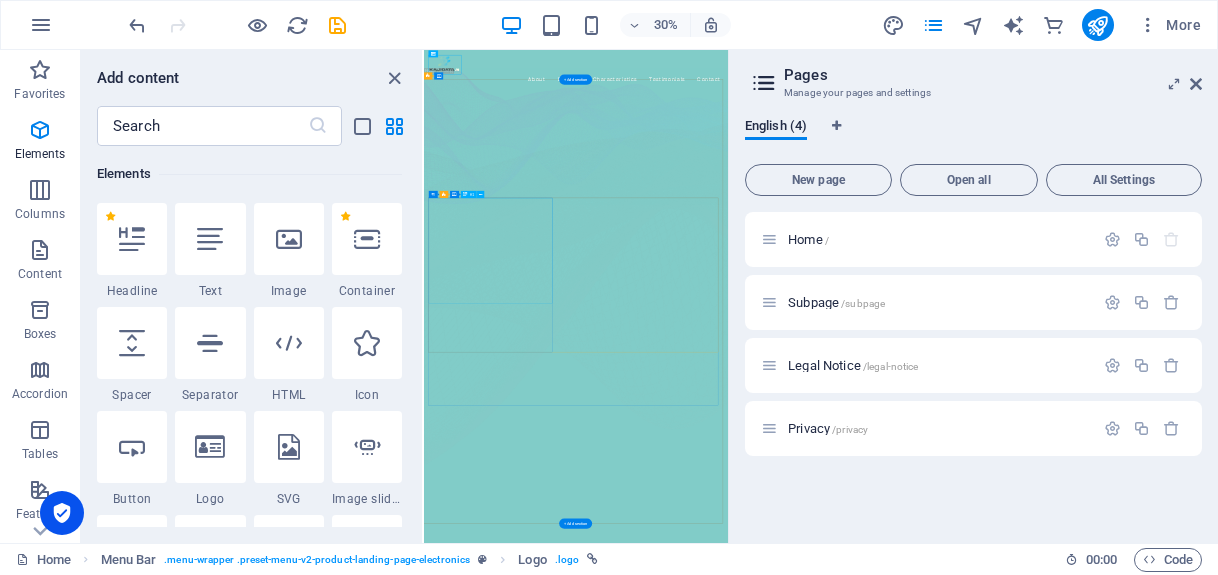 click on "Get lost in the studio sound" at bounding box center [-1009, 2710] 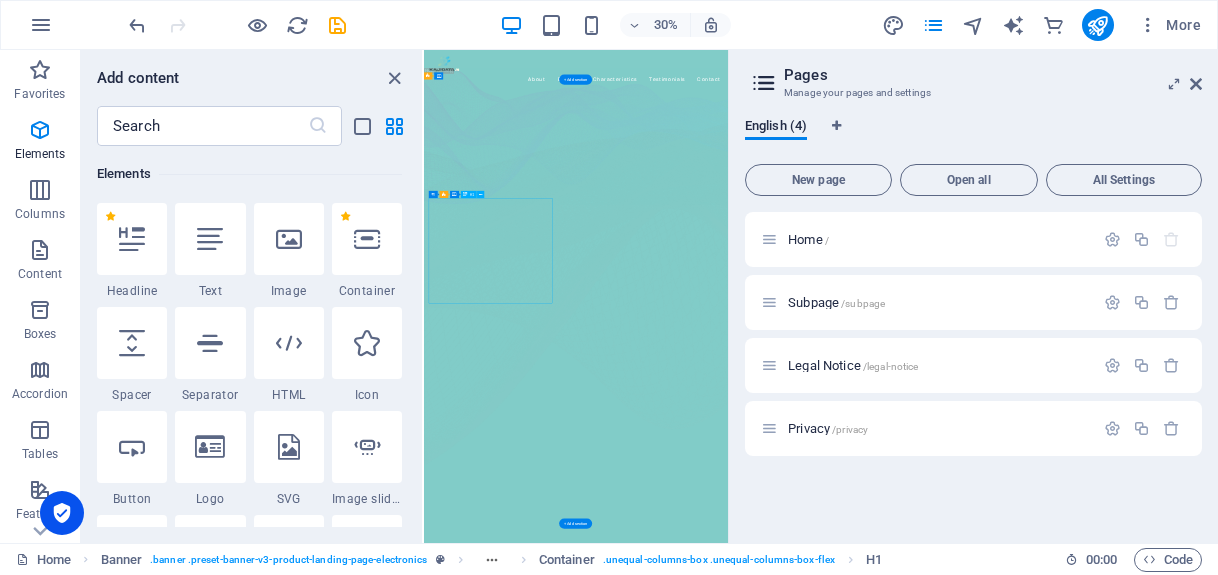 click on "Get lost in the studio sound" at bounding box center (-1009, 2710) 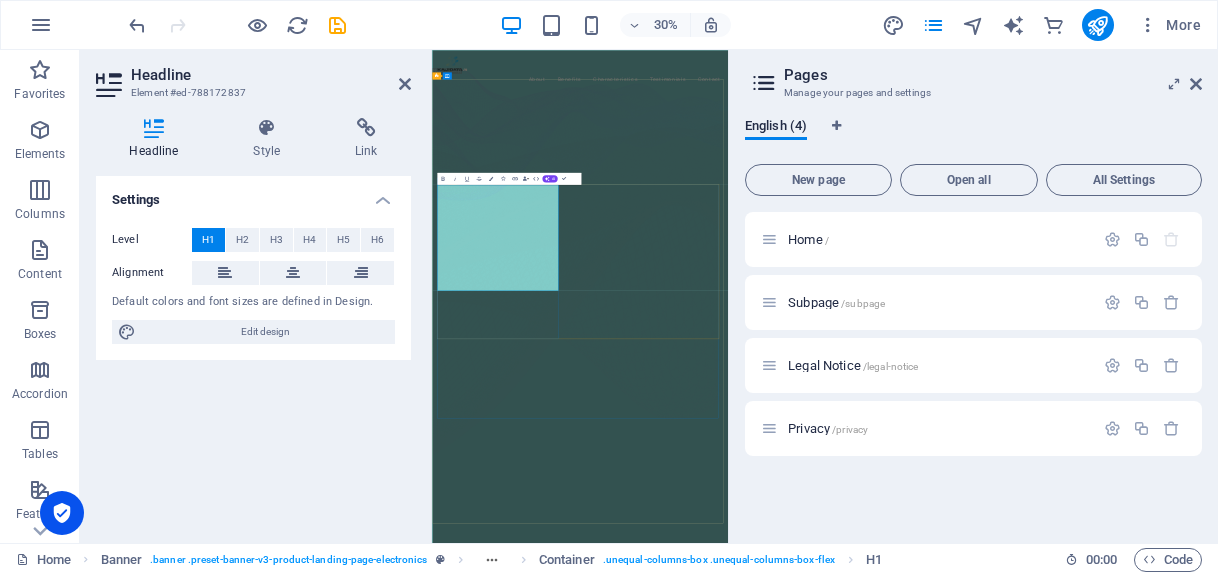 click on "studio sound" at bounding box center (-1209, 2724) 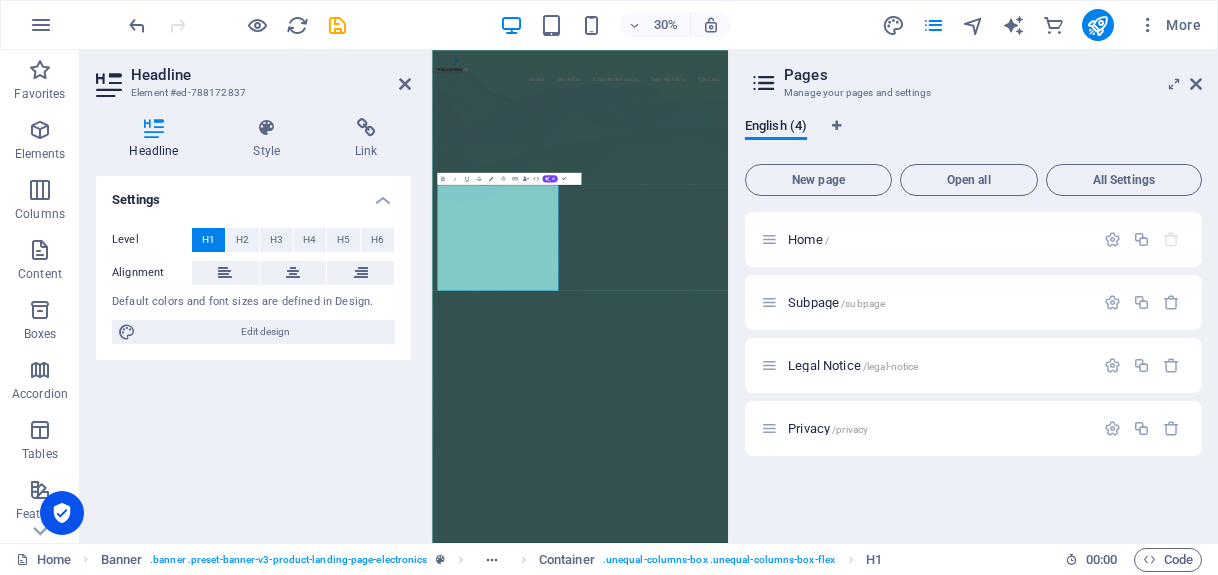 click at bounding box center (764, 83) 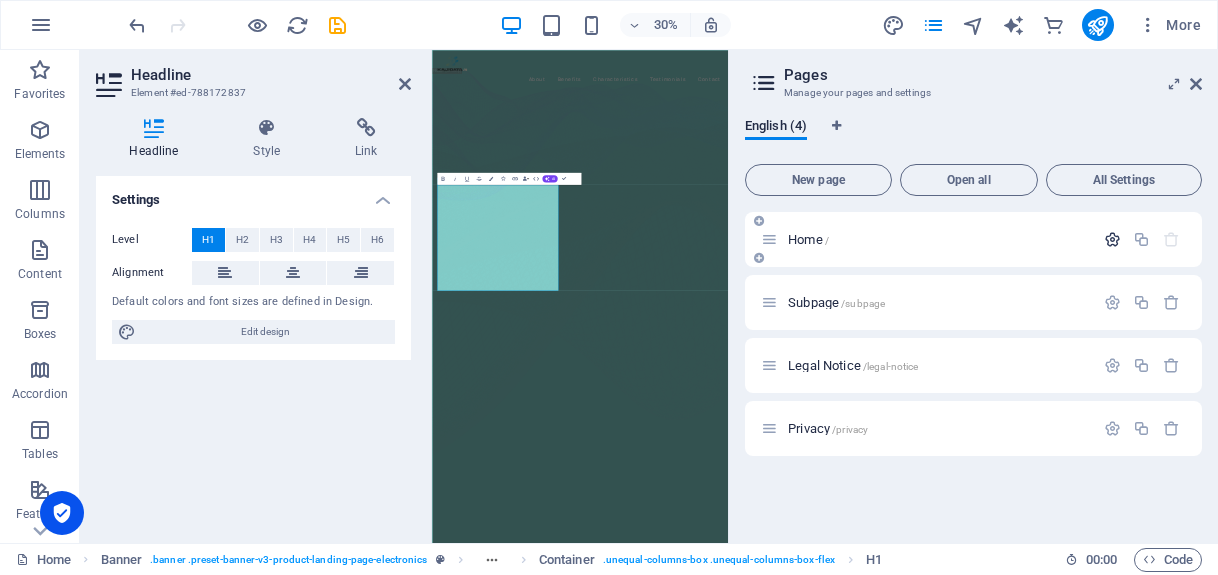 click at bounding box center (1112, 239) 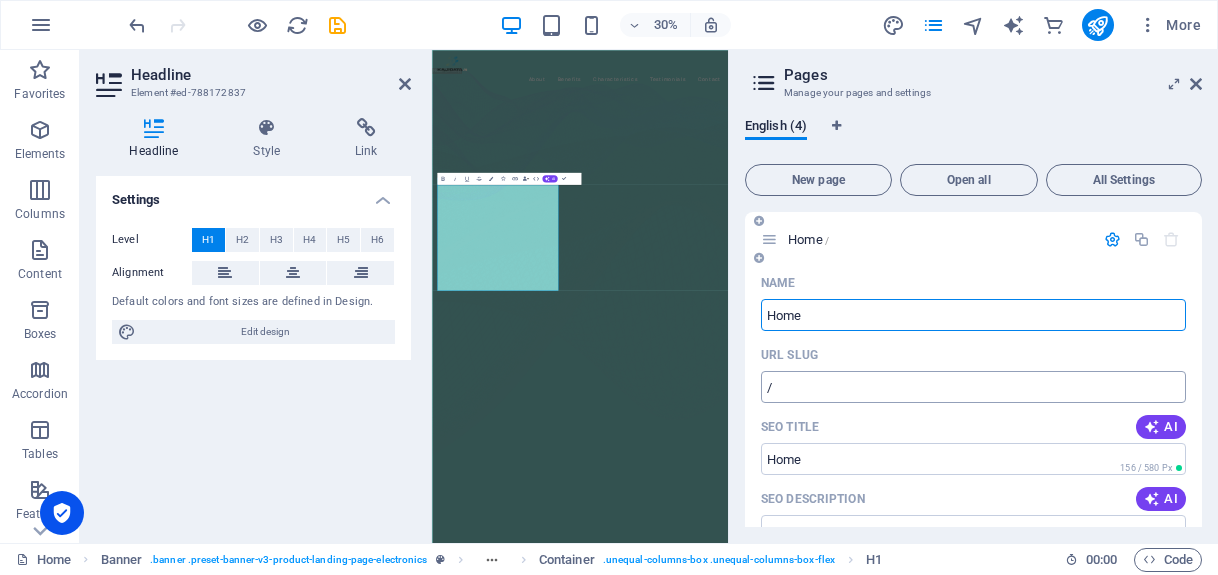 click on "/" at bounding box center (973, 387) 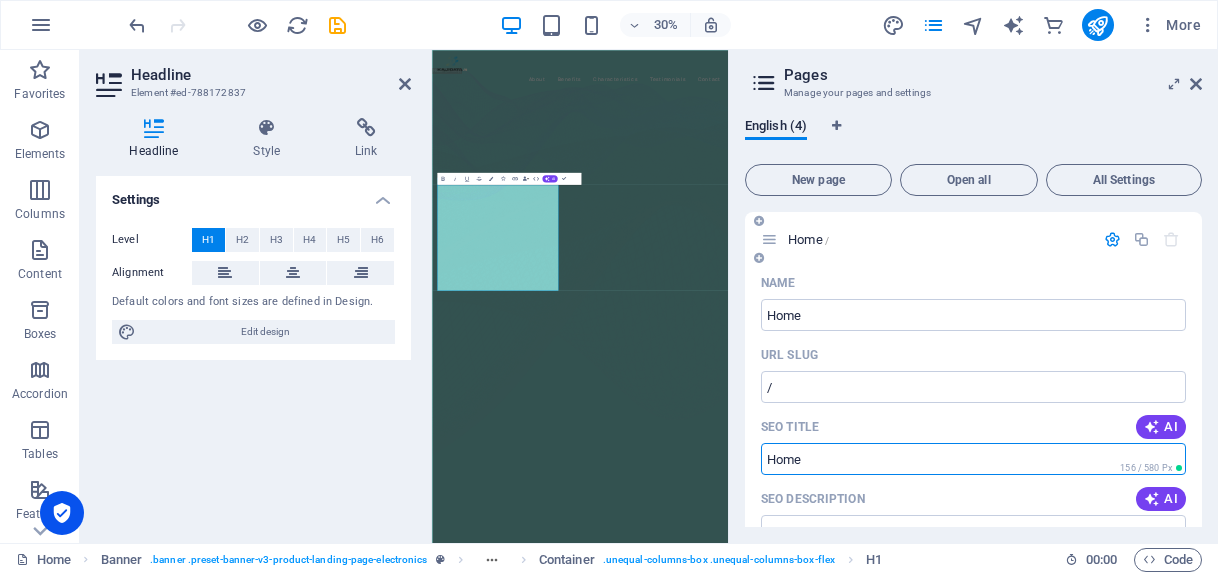click on "SEO Title" at bounding box center (973, 459) 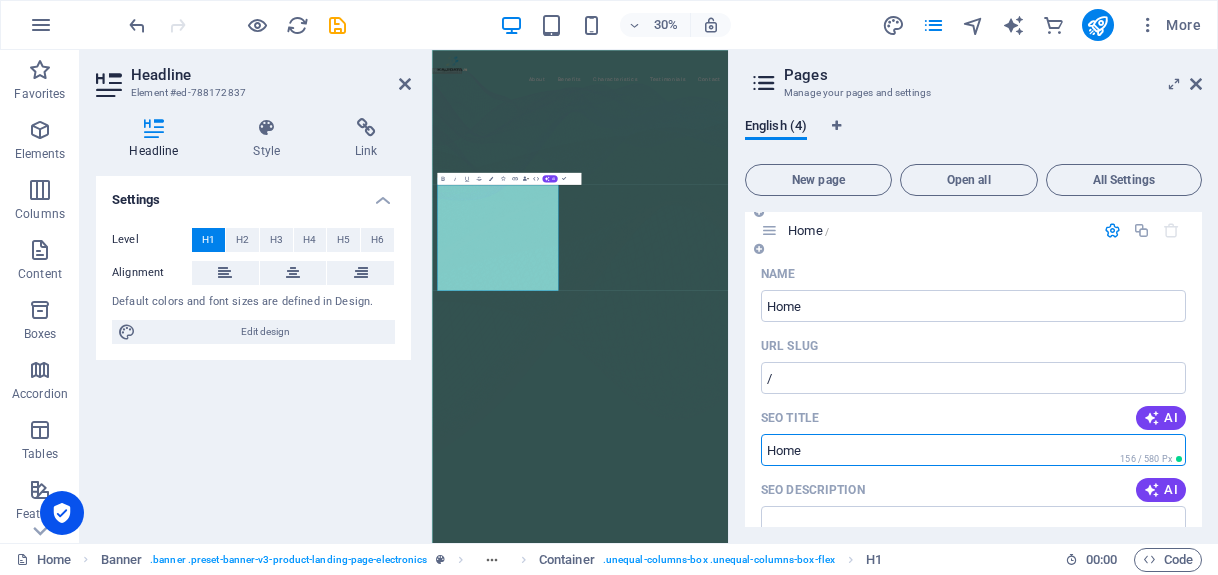 scroll, scrollTop: 0, scrollLeft: 0, axis: both 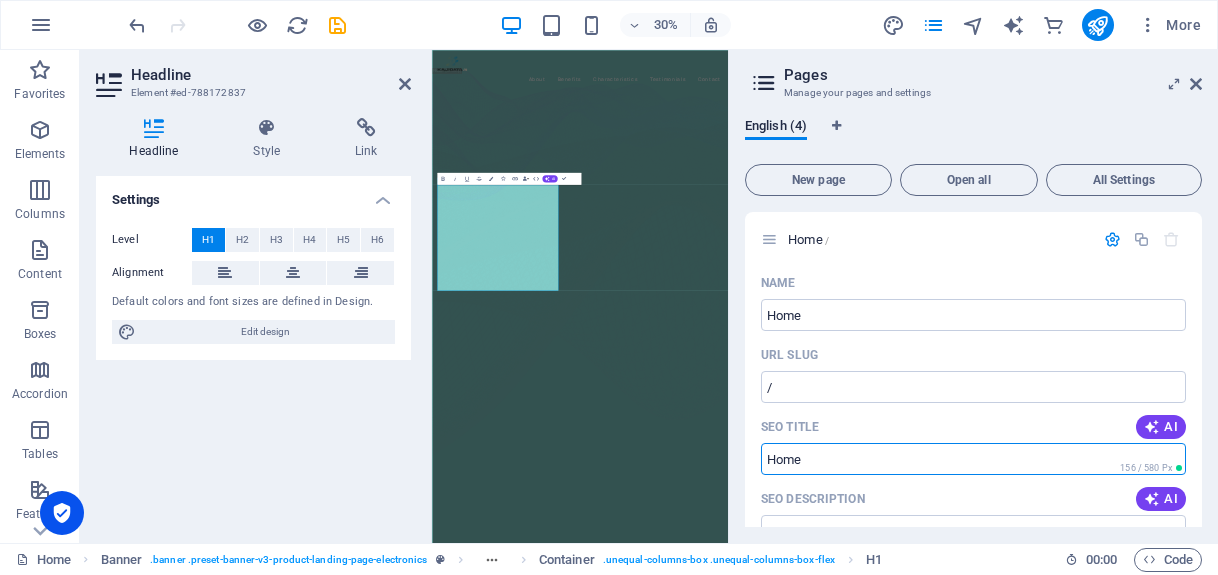 click on "English (4)" at bounding box center [973, 137] 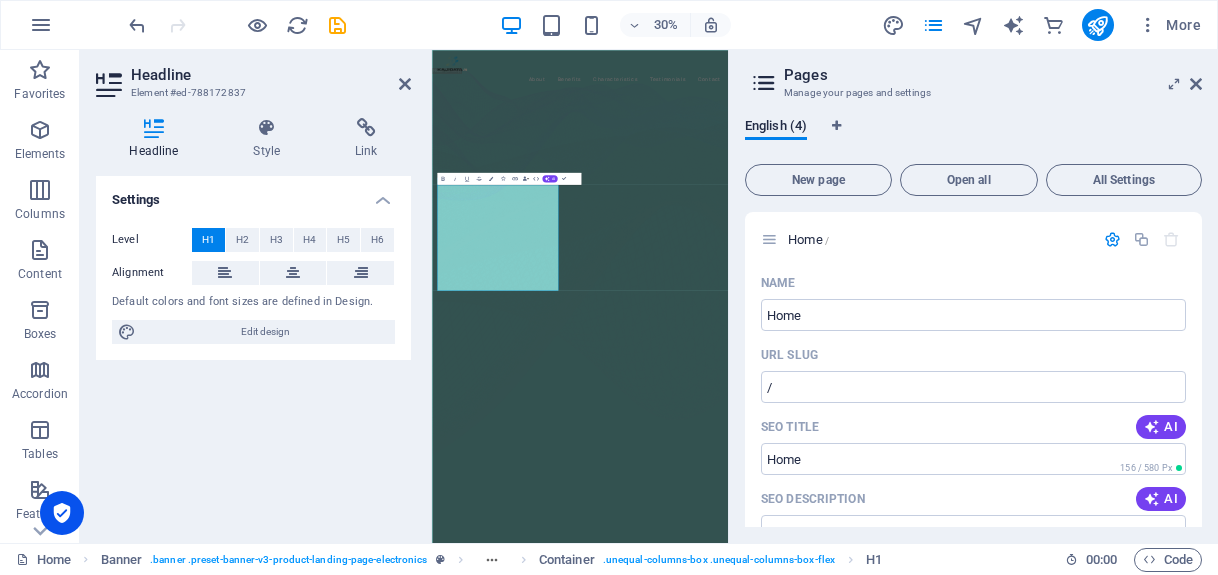 click at bounding box center (764, 83) 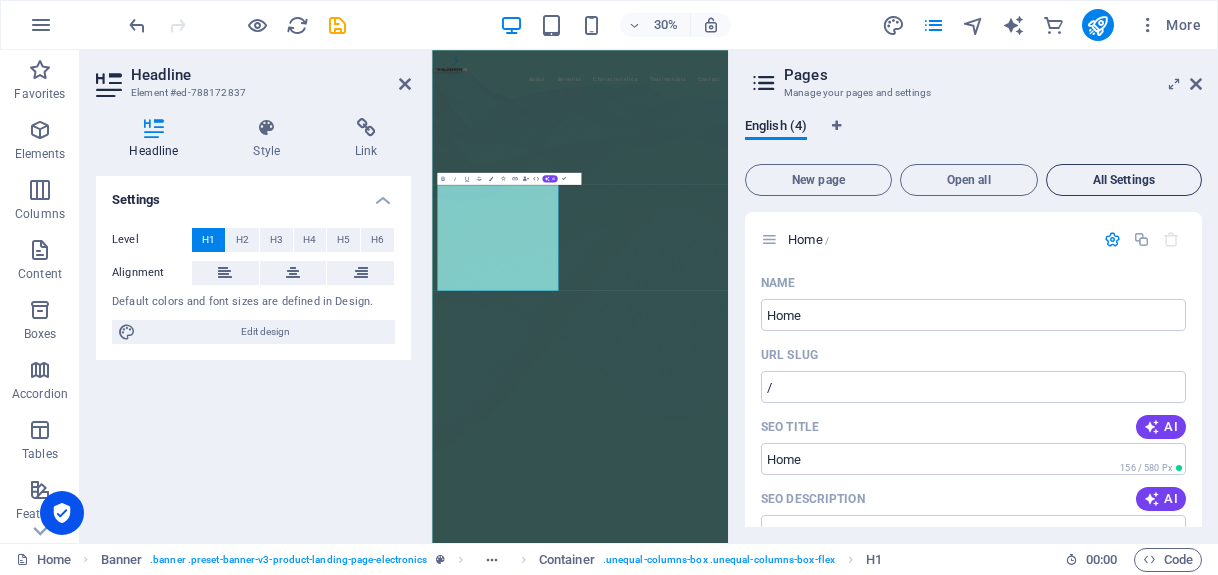 click on "All Settings" at bounding box center (1124, 180) 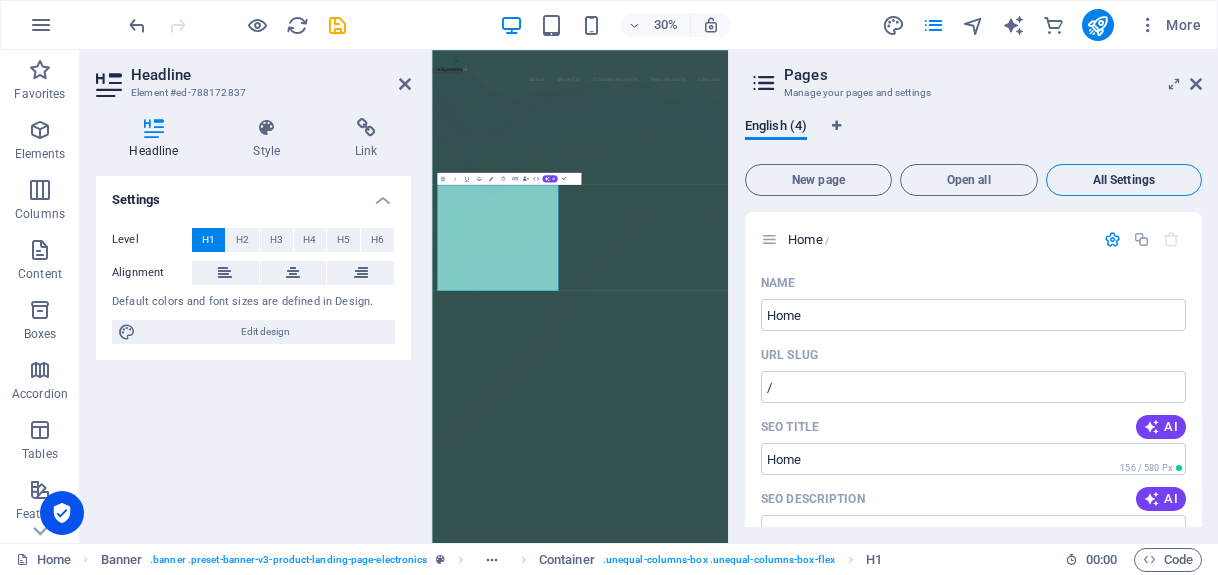 scroll, scrollTop: 2368, scrollLeft: 0, axis: vertical 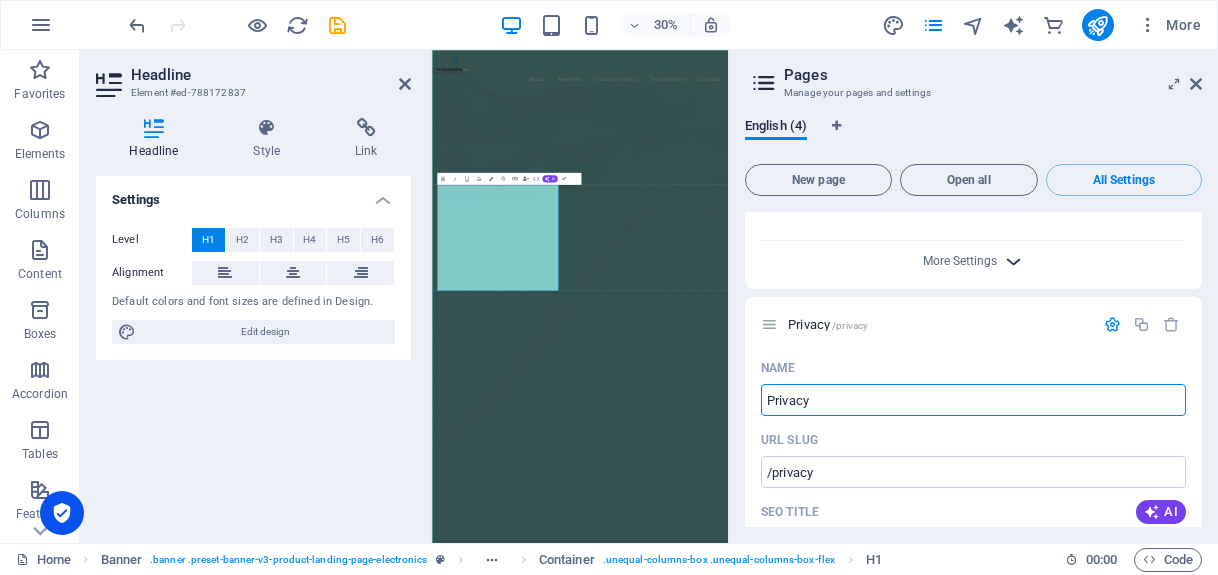 click at bounding box center (1013, 261) 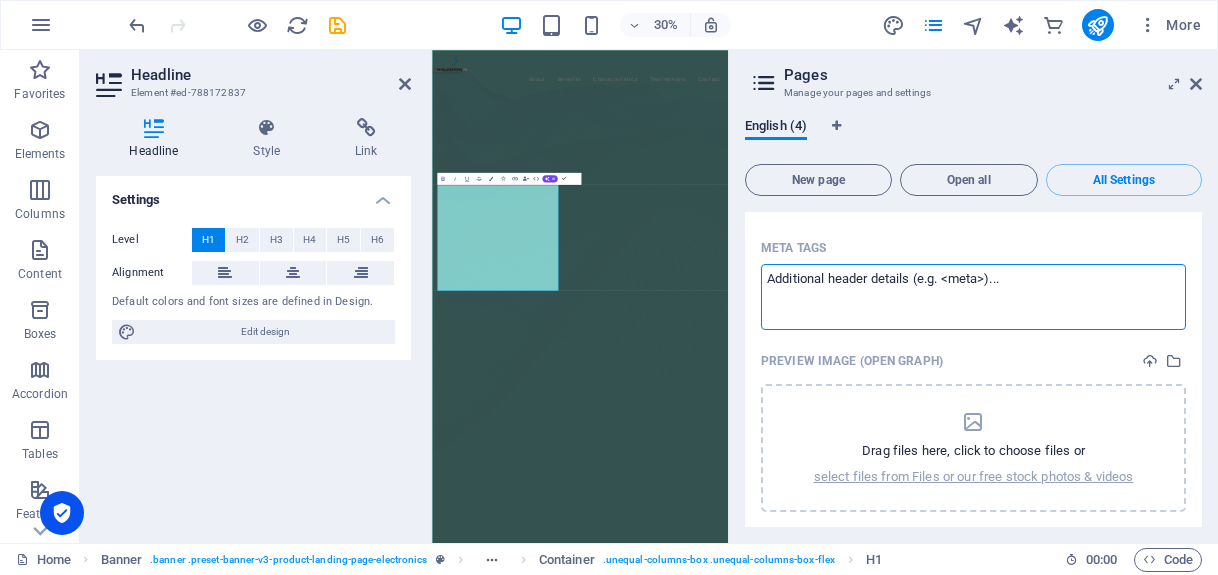 click on "Meta tags ​" at bounding box center [973, 296] 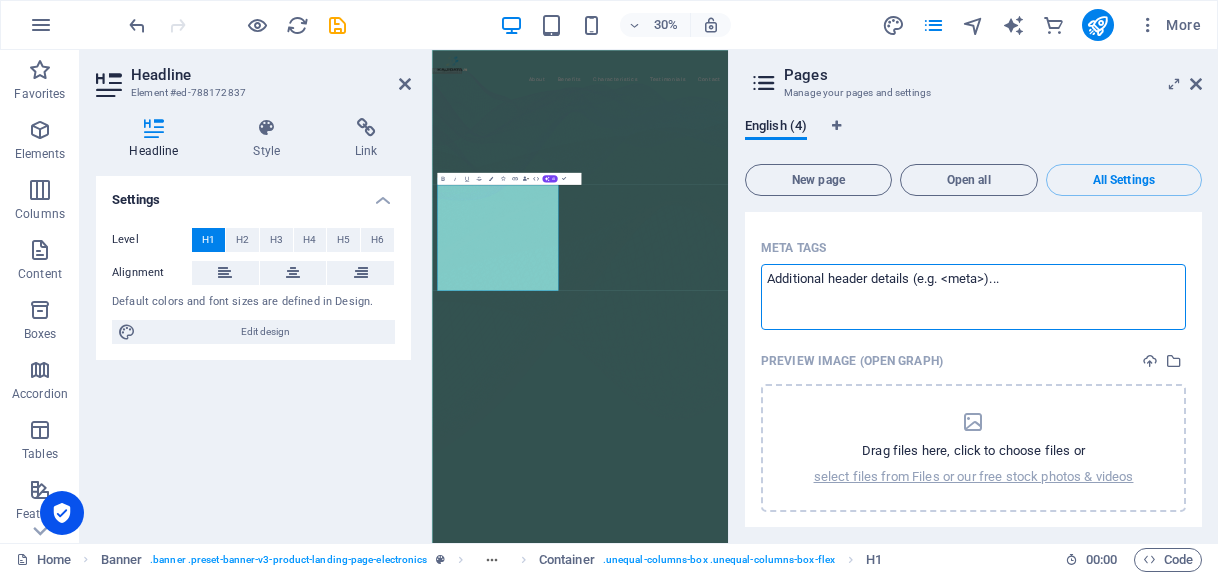 click on "Meta tags ​" at bounding box center [973, 296] 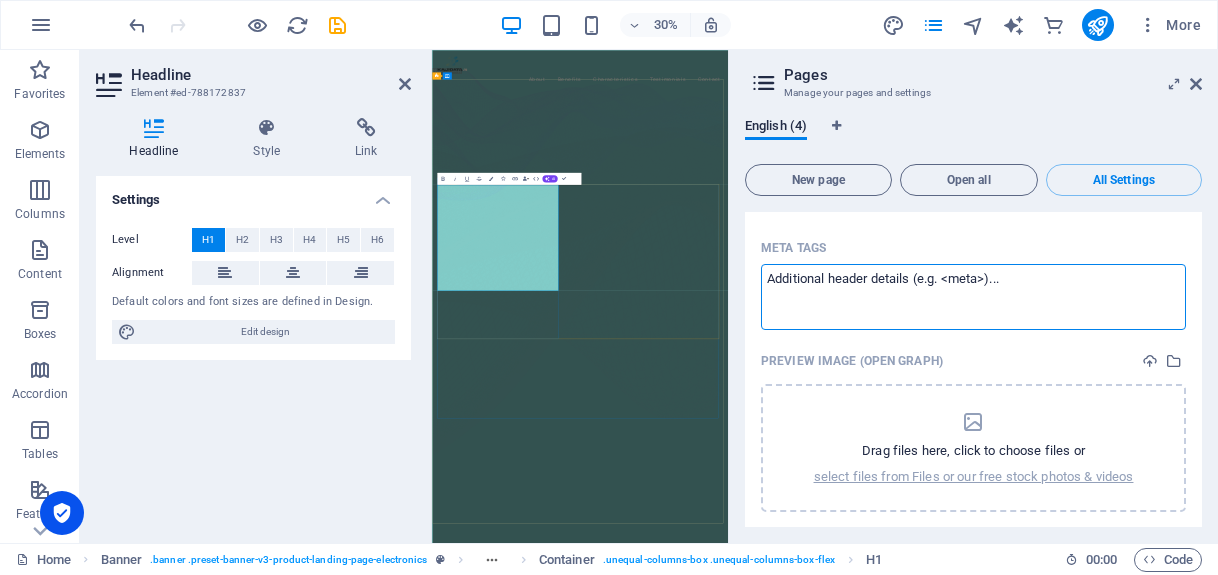 click on "Get lost in the studio sound" at bounding box center (-962, 2679) 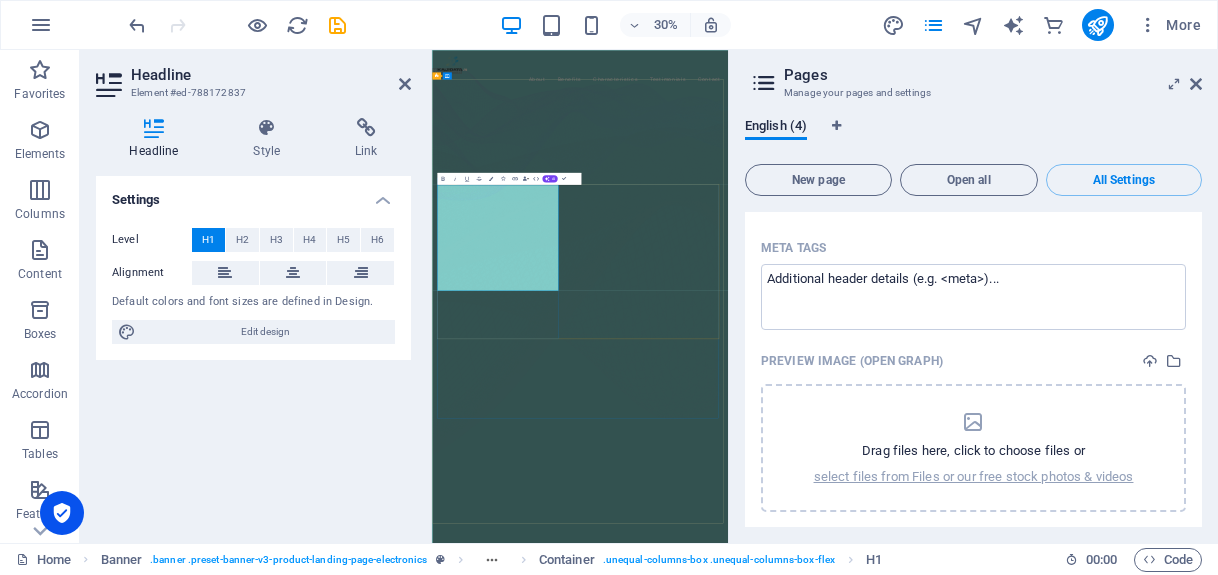 click on "Get lost in the studio sound" at bounding box center [-962, 2679] 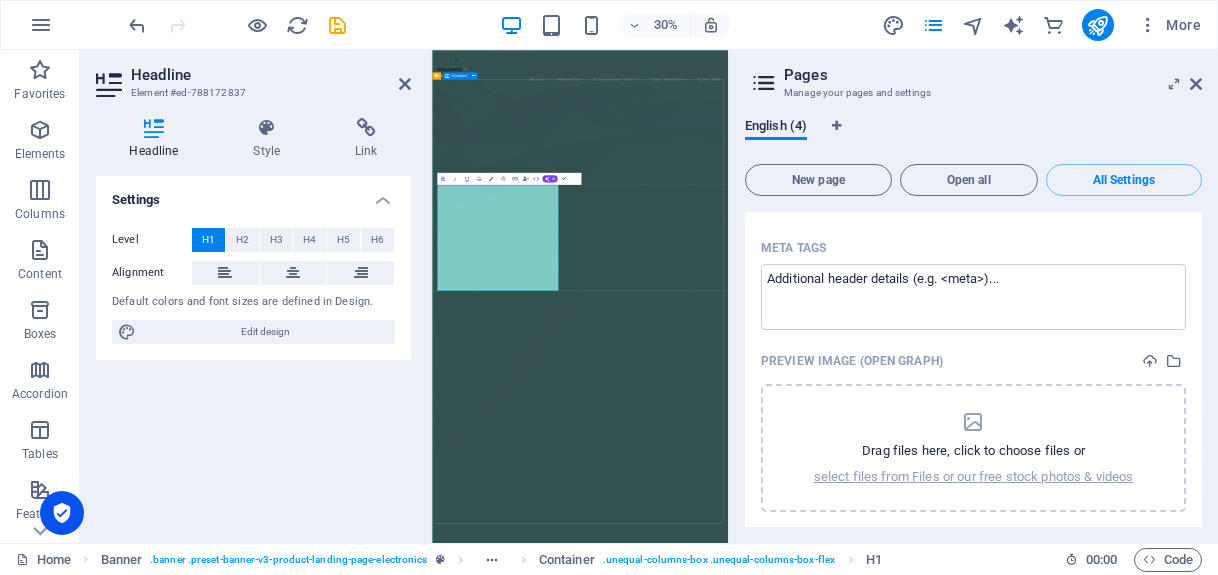 click on "Data That Drives Decisions,                          Insights That Power Growth Lorem ipsum dolor sit amet, consectetur adipiscing elit. Adipiscing ultricies risus, ornare mus id vulputate. Learn more Music is everything  Now  everywhere Lorem ipsum dolor sit amet, consectetur adipiscing elit. Adipiscing ultricies risus, ornare mus id vulputate. Learn more Get lost in the studio sound Lorem ipsum dolor sit amet, consectetur adipiscing elit. Adipiscing ultricies risus, ornare mus id vulputate. Learn more" at bounding box center [925, 1945] 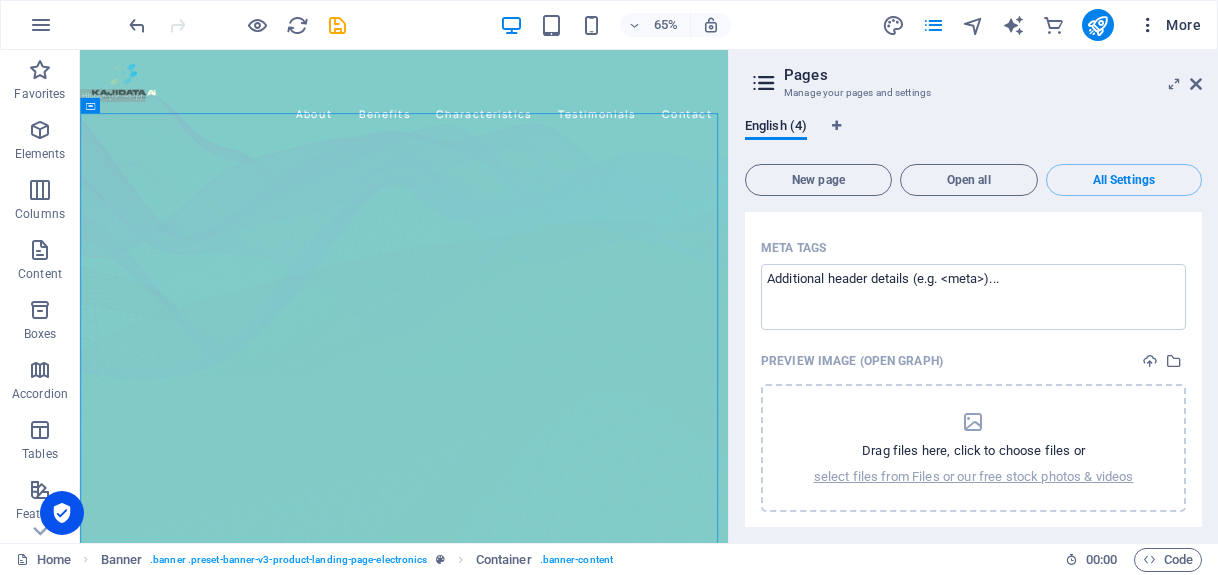 click on "More" at bounding box center (1169, 25) 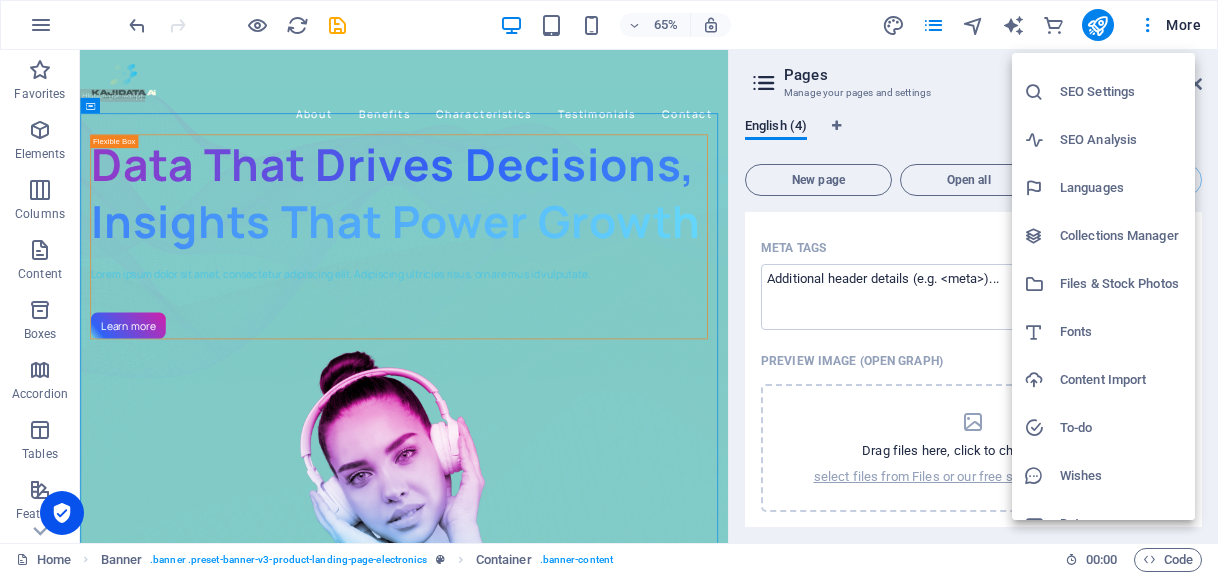 scroll, scrollTop: 60, scrollLeft: 0, axis: vertical 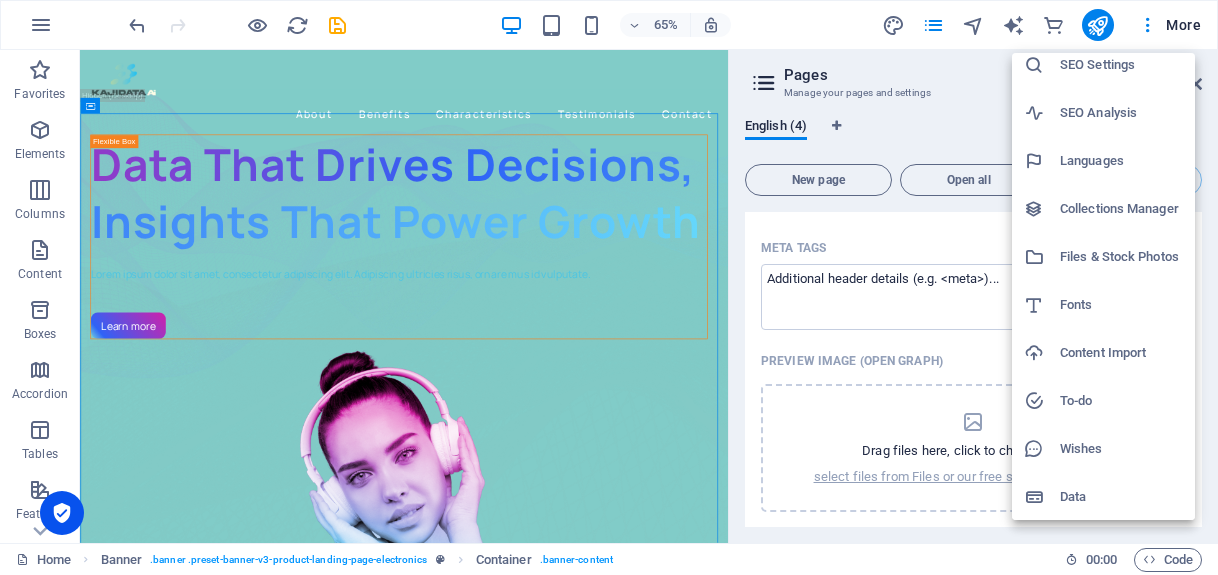 click at bounding box center (609, 287) 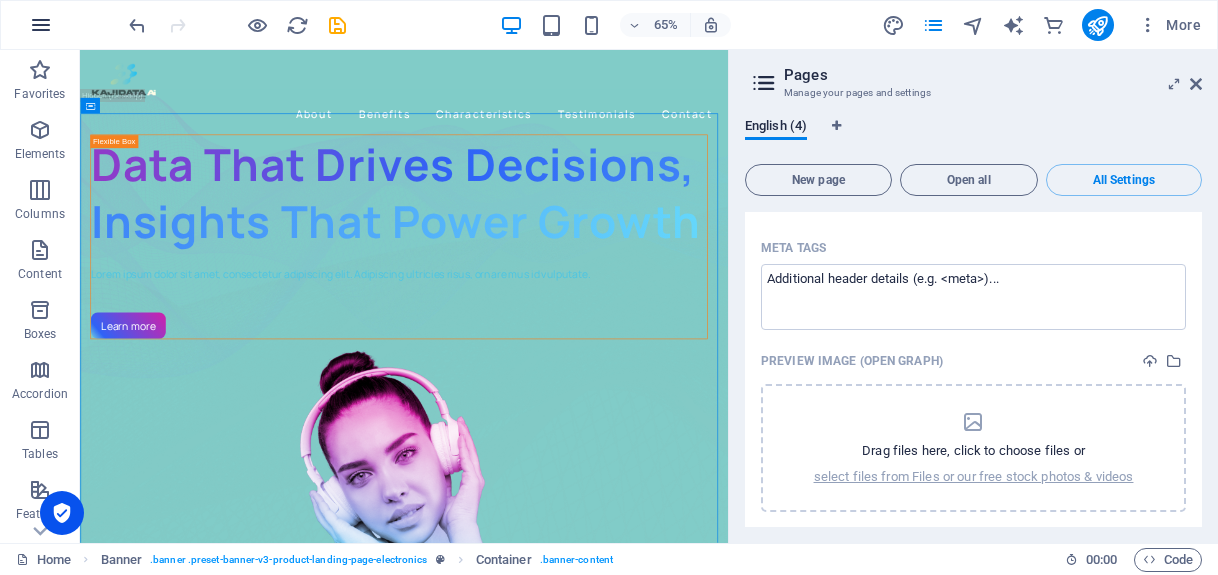 click at bounding box center (41, 25) 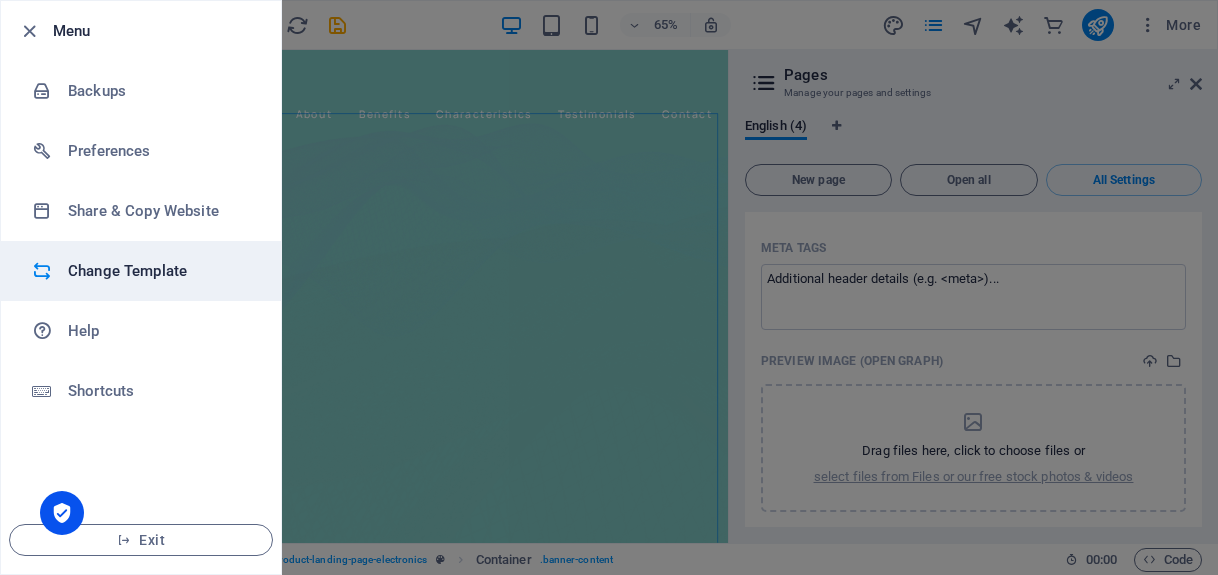 click on "Change Template" at bounding box center [141, 271] 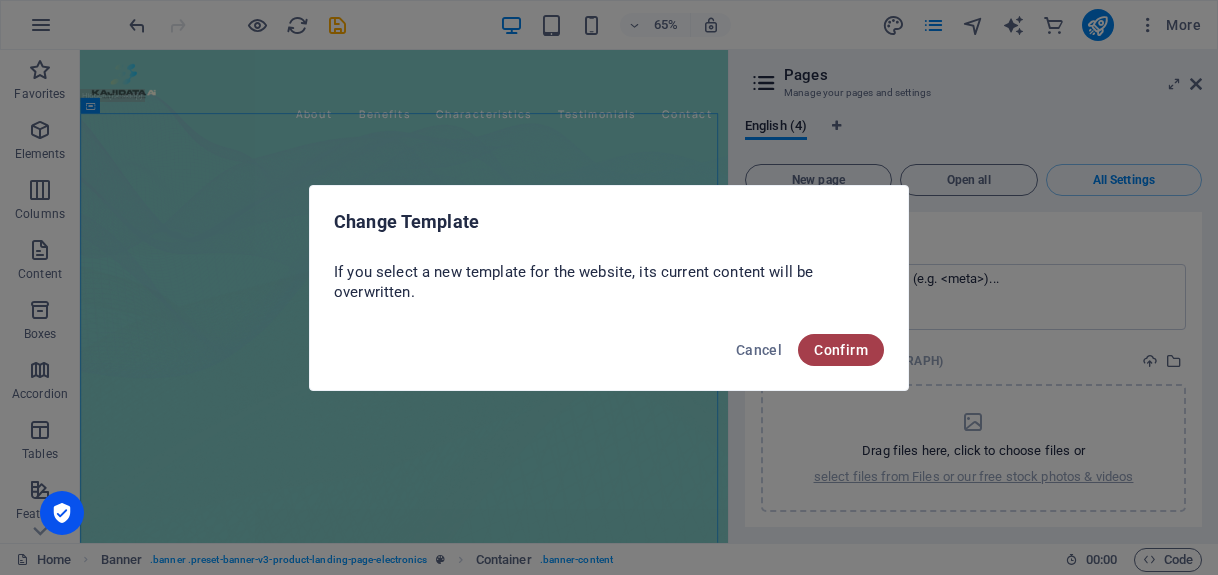 click on "Confirm" at bounding box center [841, 350] 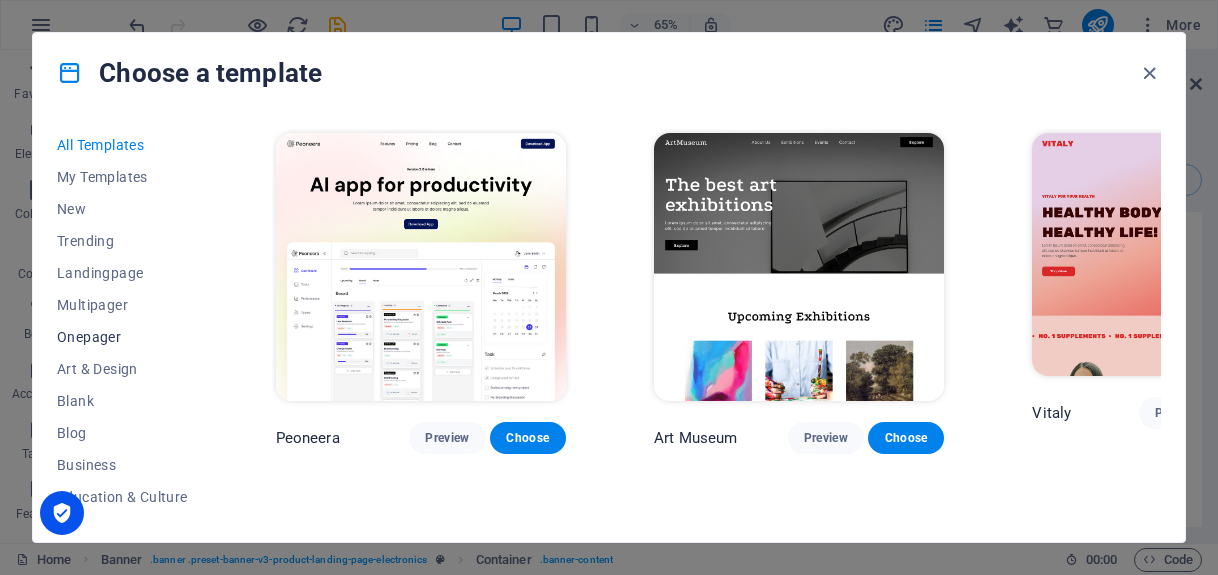 drag, startPoint x: 204, startPoint y: 257, endPoint x: 177, endPoint y: 338, distance: 85.3815 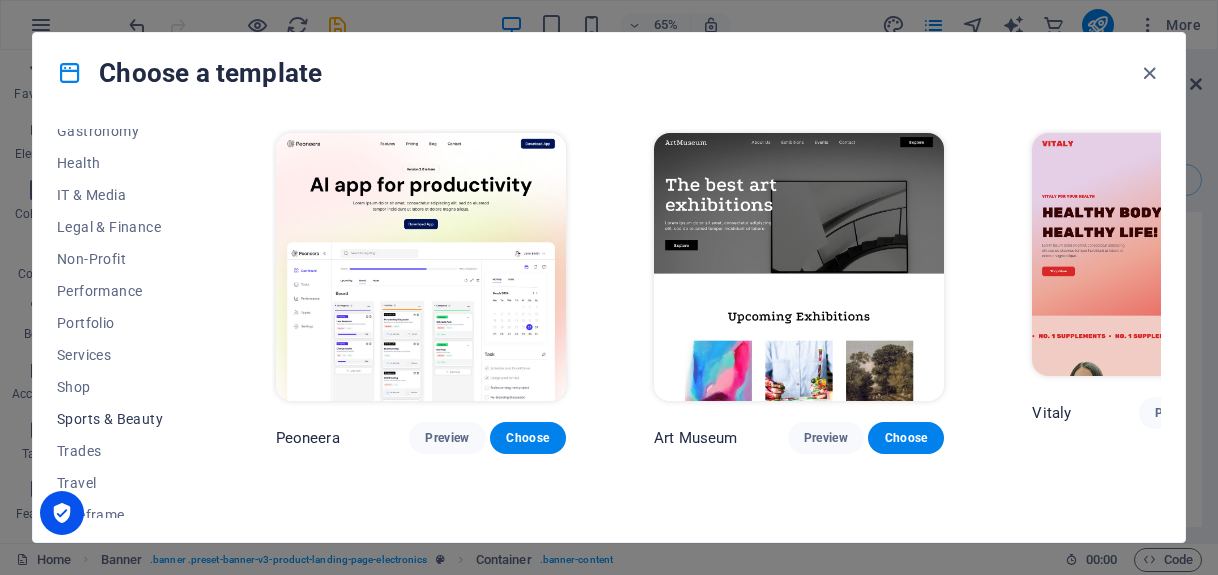 scroll, scrollTop: 436, scrollLeft: 0, axis: vertical 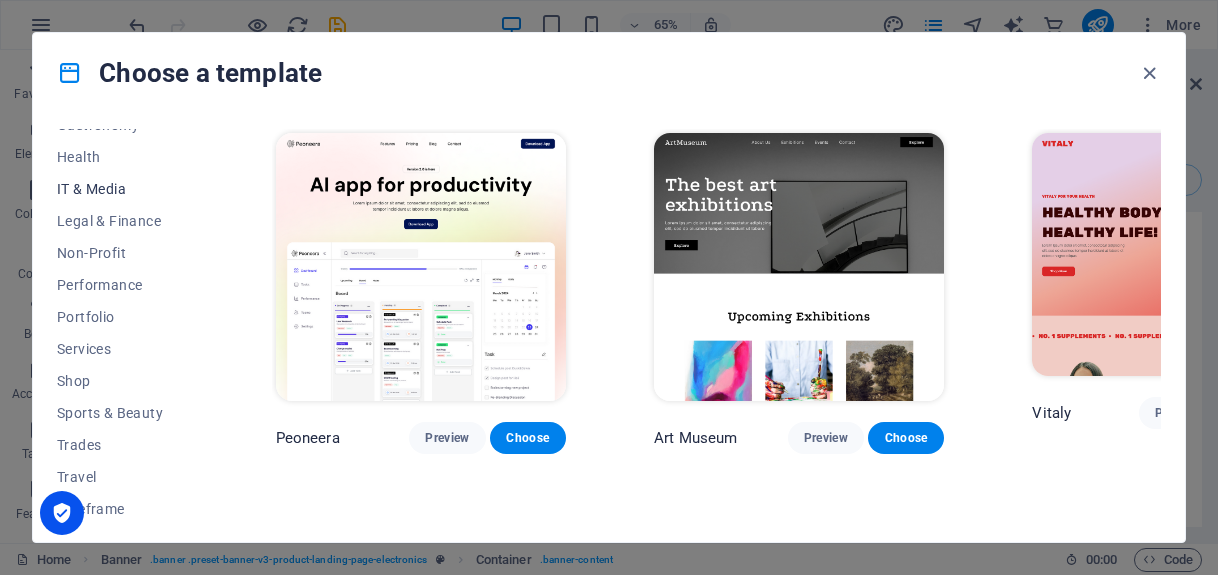 click on "IT & Media" at bounding box center [122, 189] 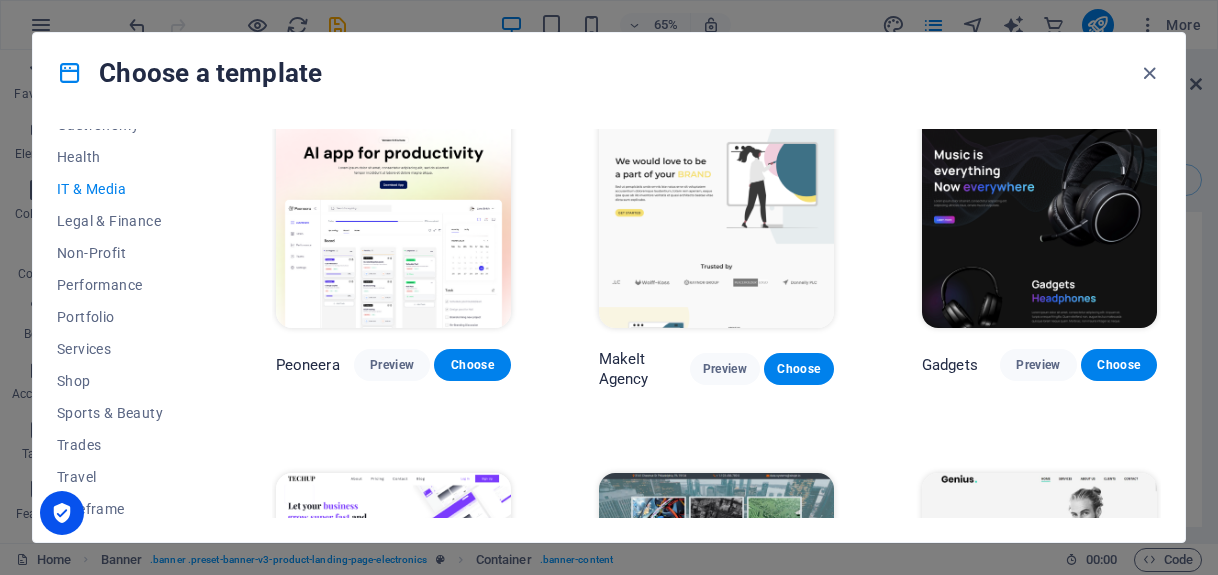 scroll, scrollTop: 0, scrollLeft: 0, axis: both 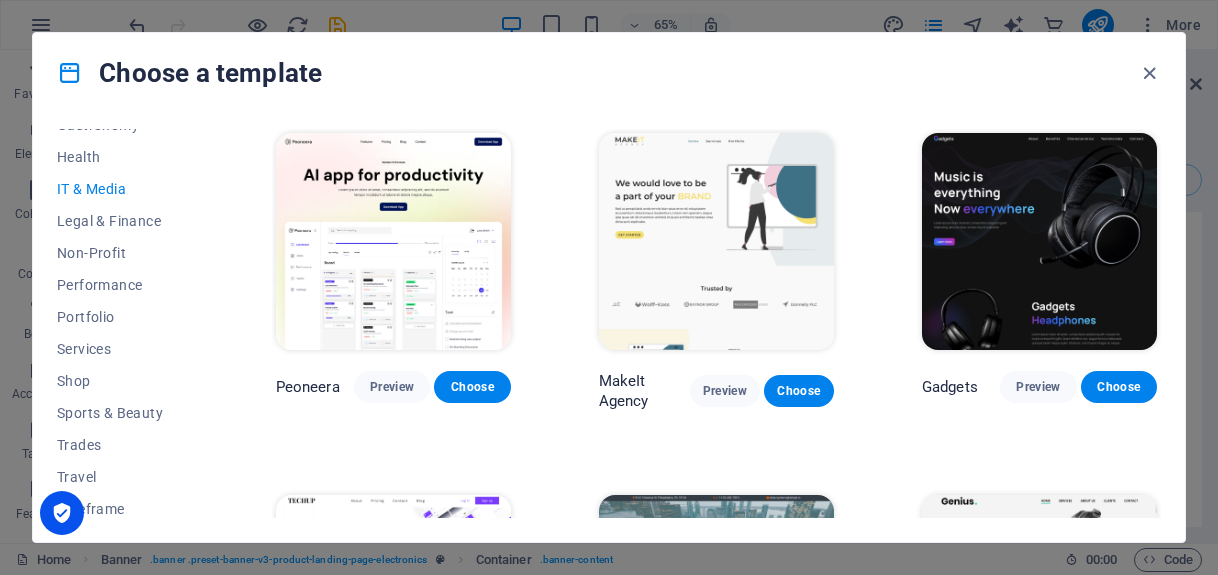 click at bounding box center (1039, 241) 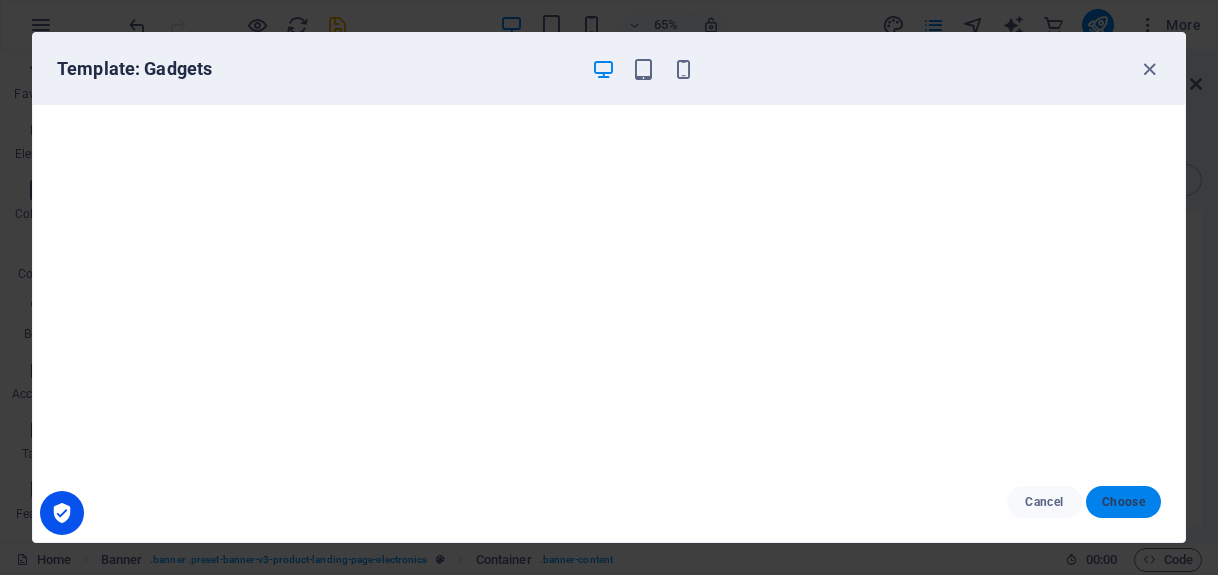 click on "Choose" at bounding box center (1123, 502) 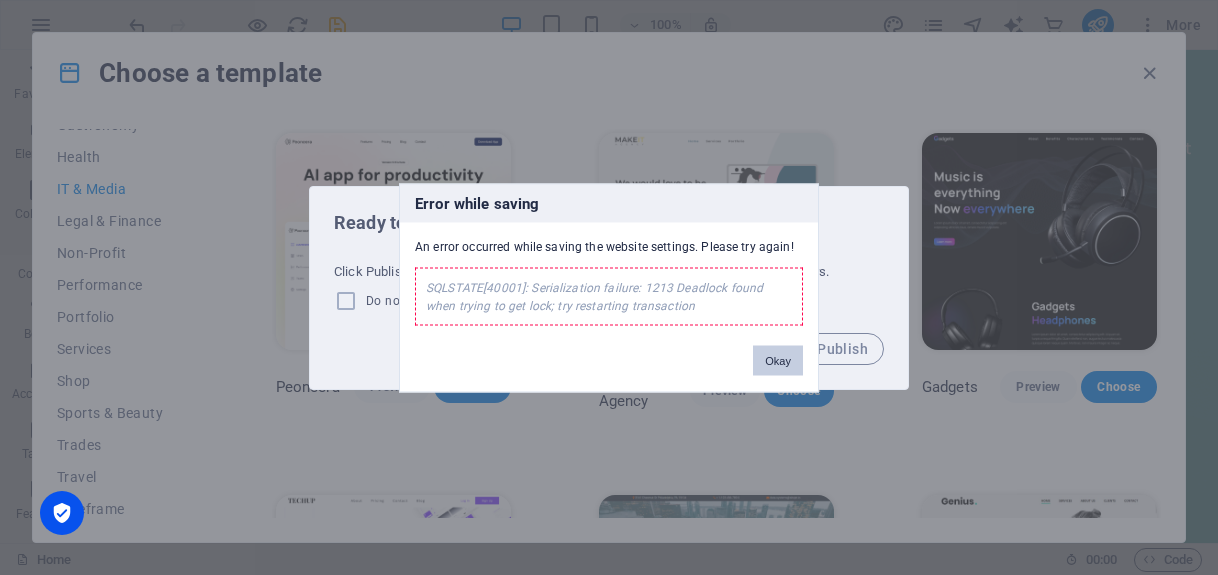 click on "Okay" at bounding box center (778, 360) 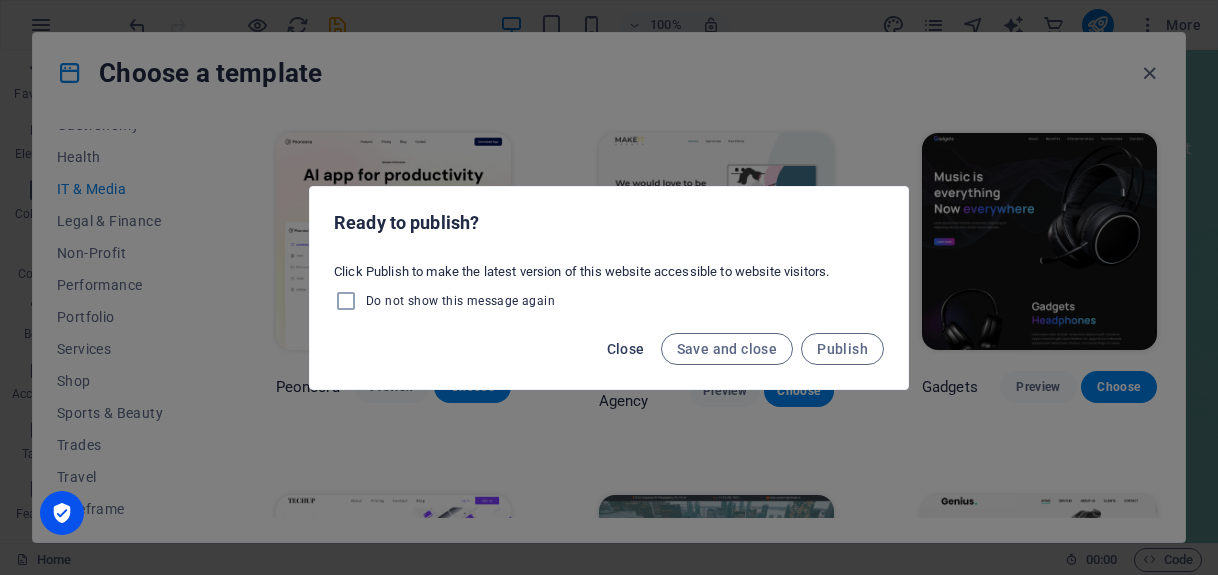 click on "Close" at bounding box center [626, 349] 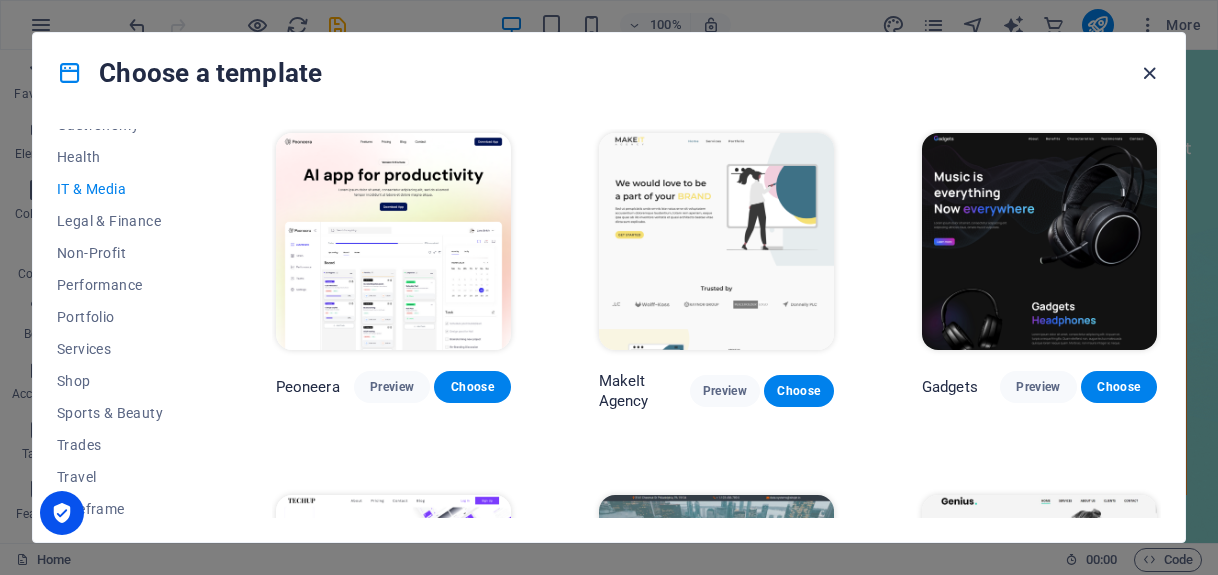 click at bounding box center (1149, 73) 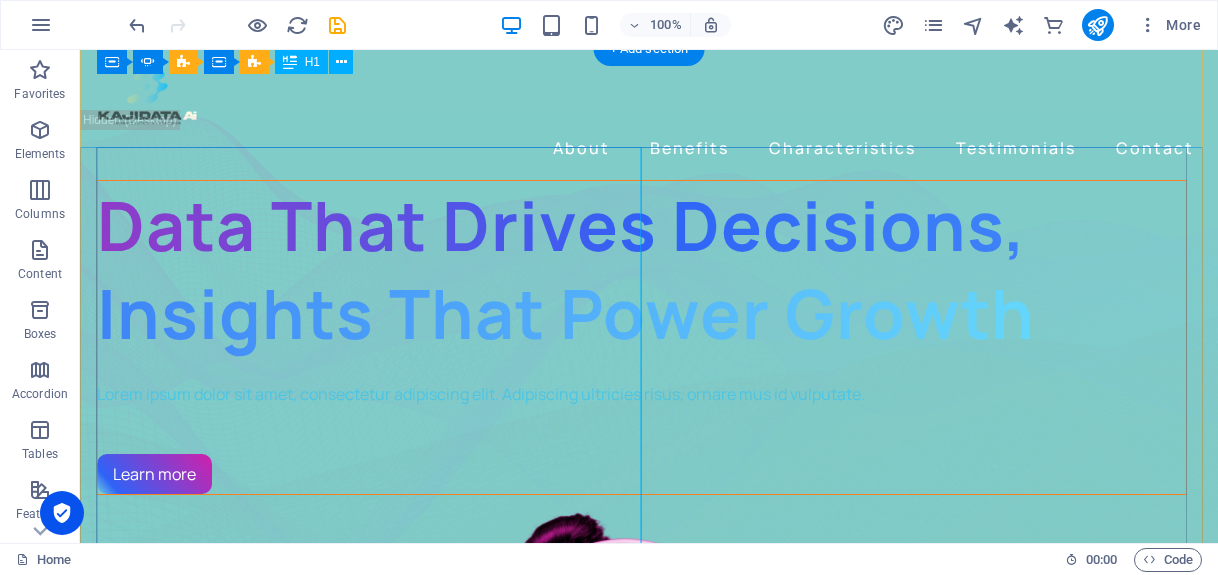 scroll, scrollTop: 0, scrollLeft: 0, axis: both 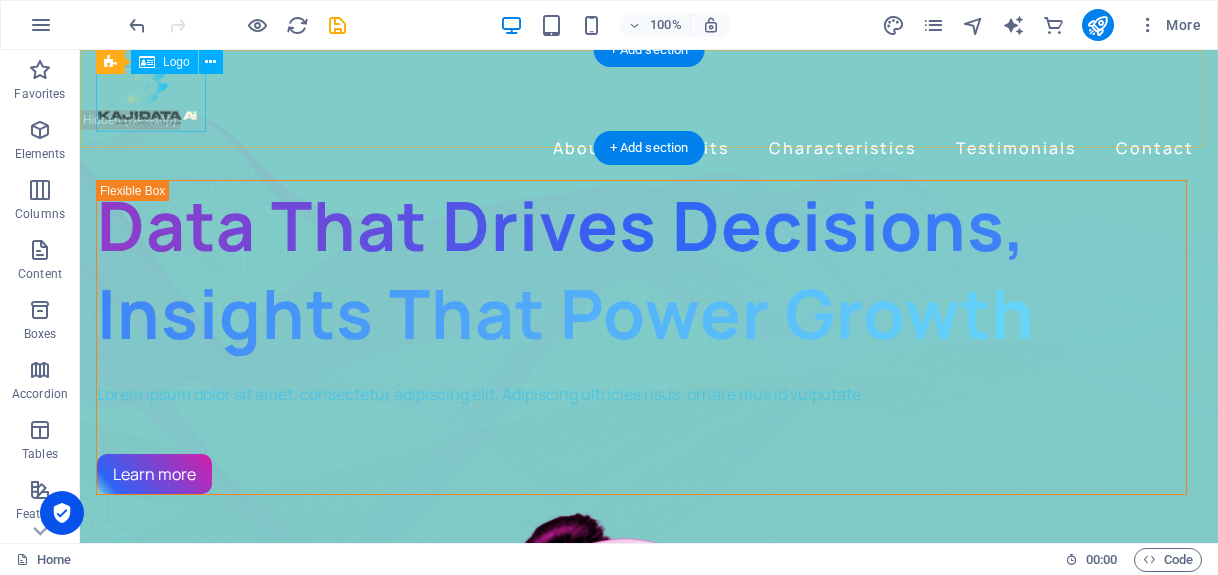 click at bounding box center (649, 99) 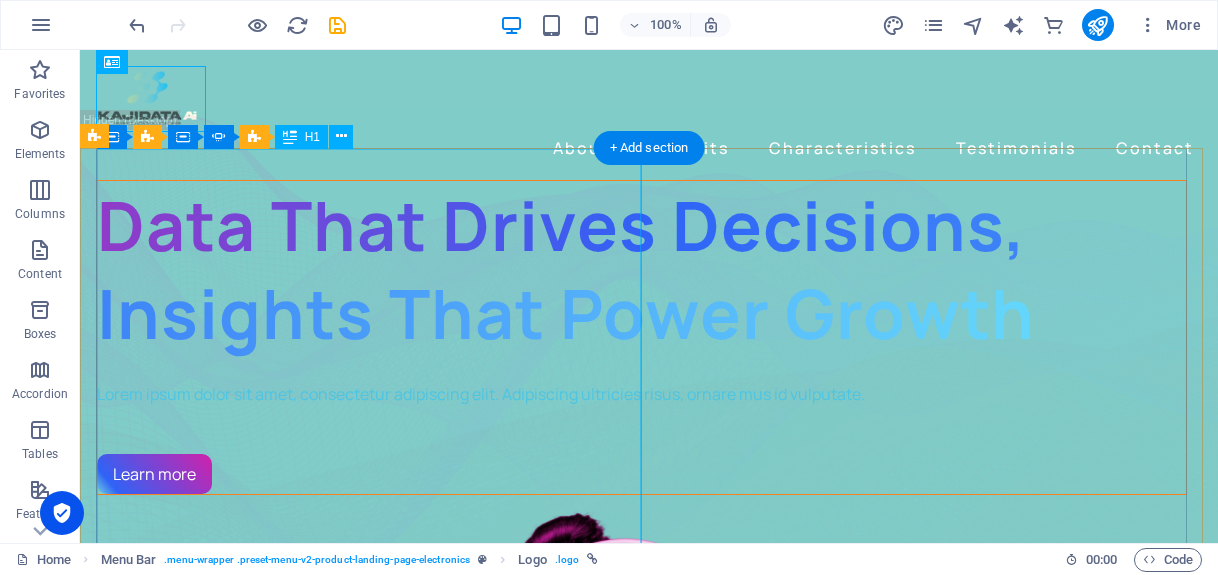 click on "Data That Drives Decisions,                          Insights That Power Growth" at bounding box center (641, 269) 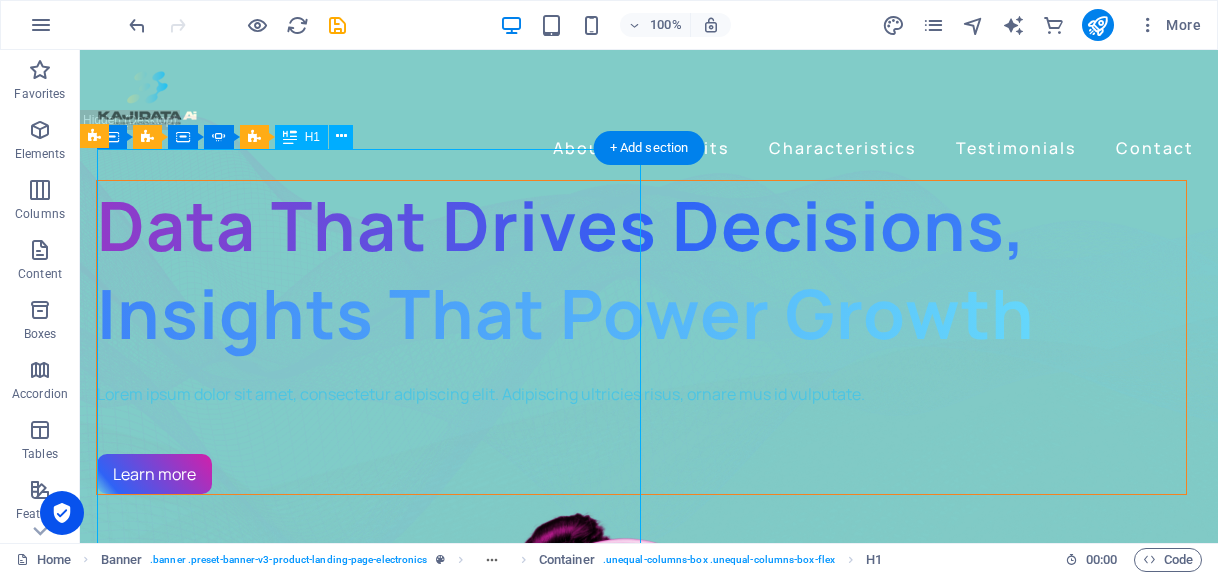 click on "Data That Drives Decisions,                          Insights That Power Growth" at bounding box center (641, 269) 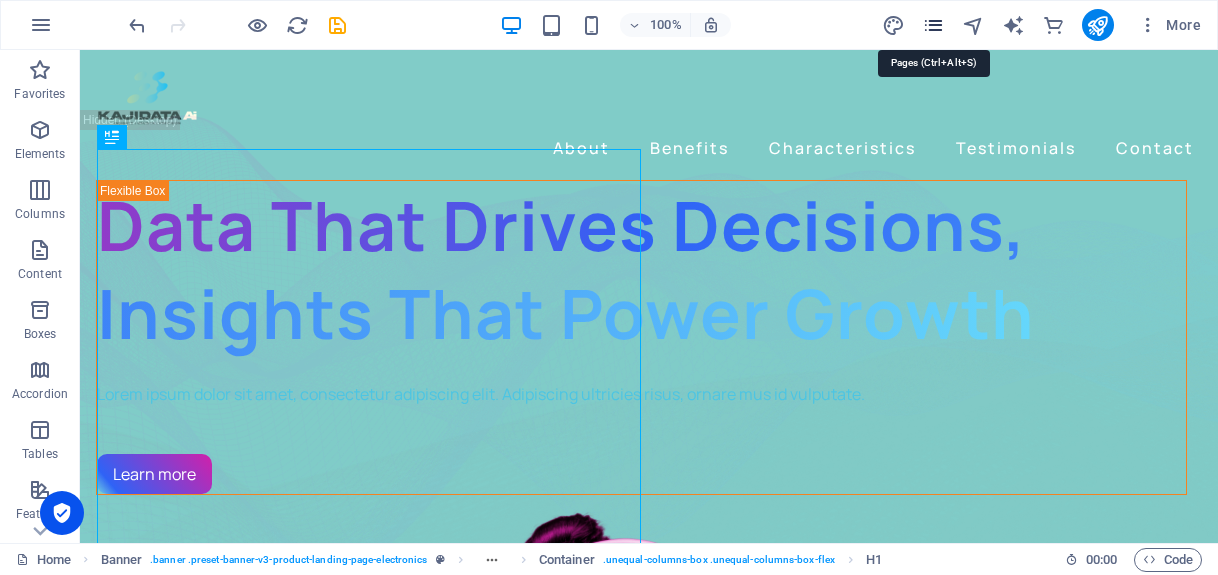click at bounding box center (933, 25) 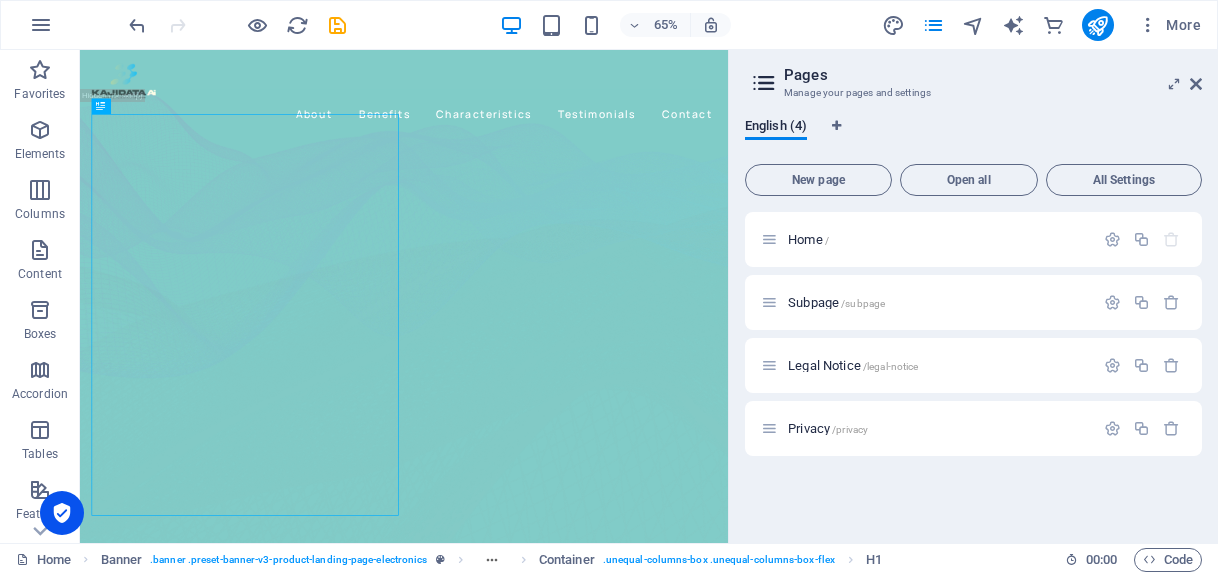 click at bounding box center [764, 83] 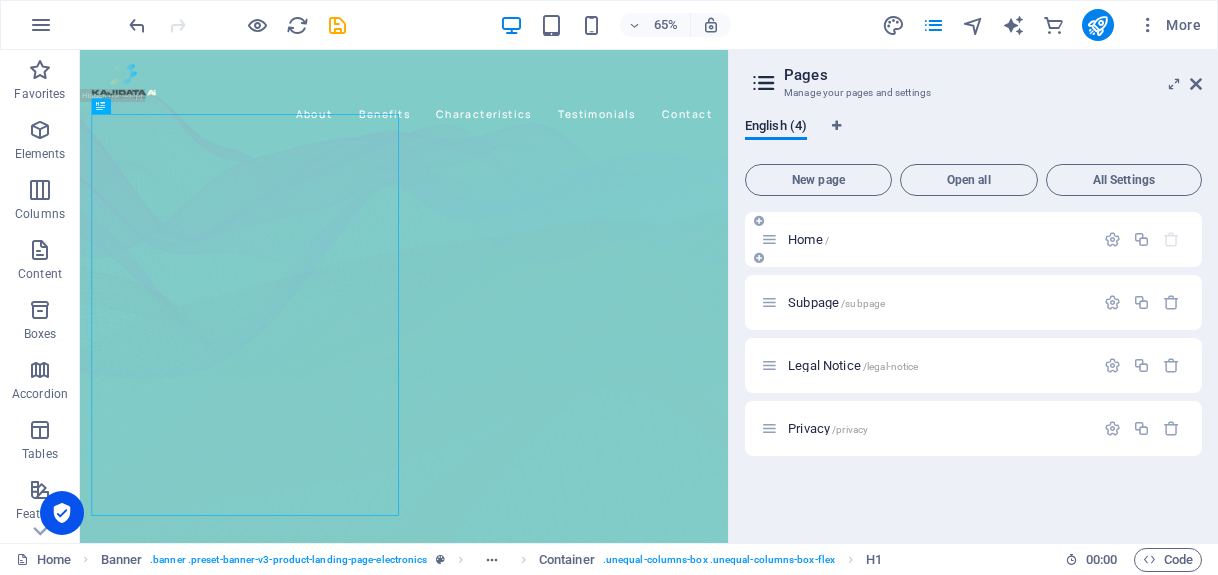 click at bounding box center [769, 239] 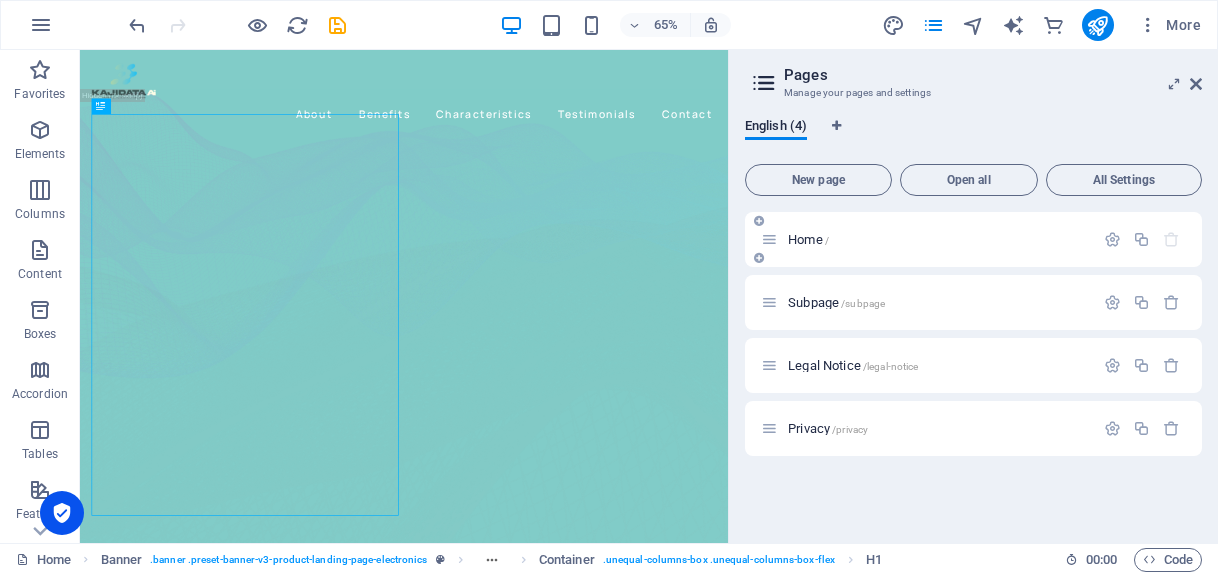 click on "Home /" at bounding box center (927, 239) 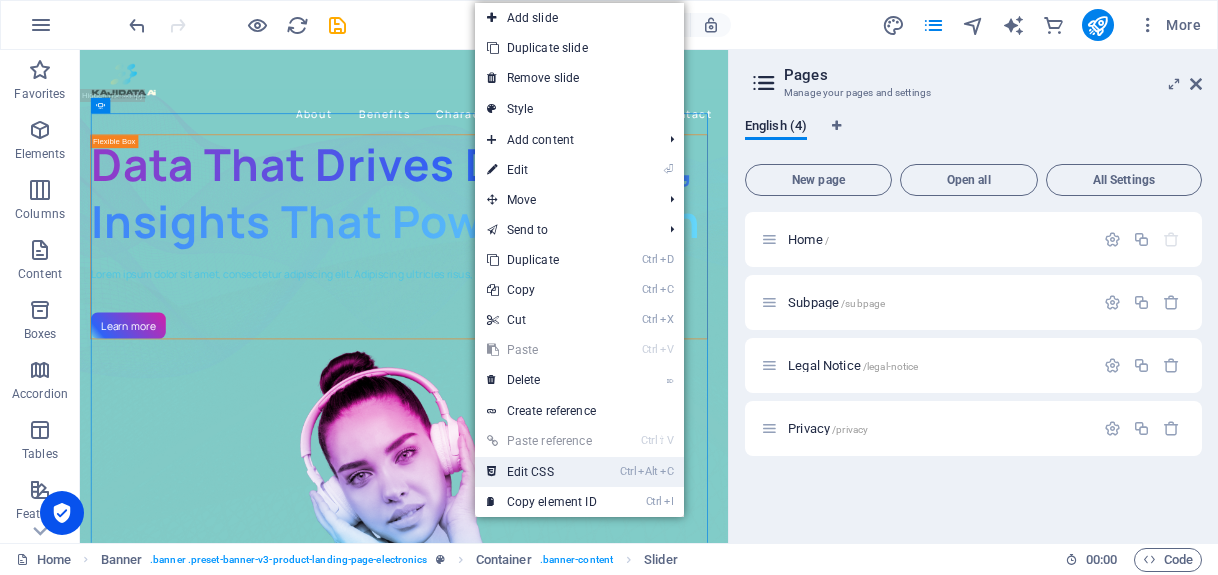 click on "Ctrl Alt C  Edit CSS" at bounding box center [542, 472] 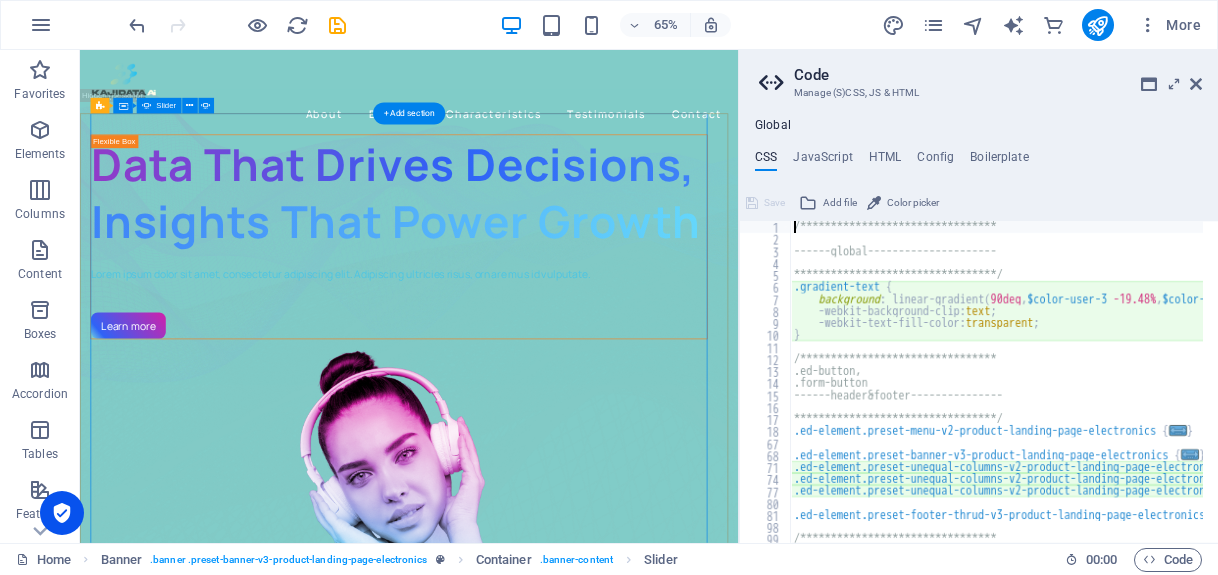 type on "background: linear-gradient(90deg, $color-user-3 -19.48%, $color-user-2 29.97%, $color-user-1 101.23%);" 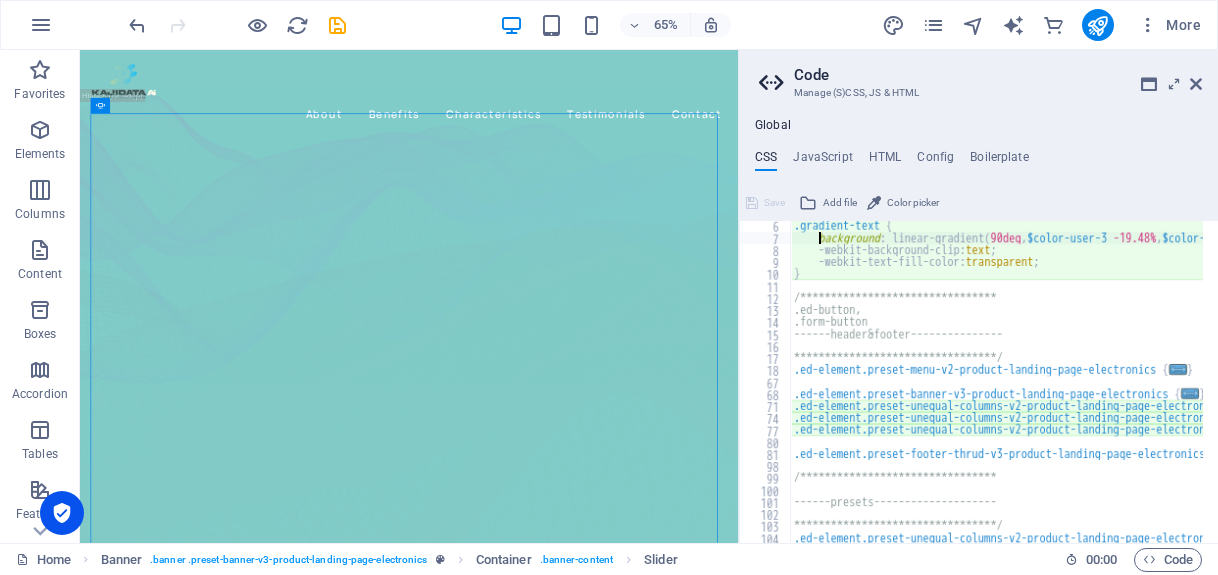 scroll, scrollTop: 0, scrollLeft: 0, axis: both 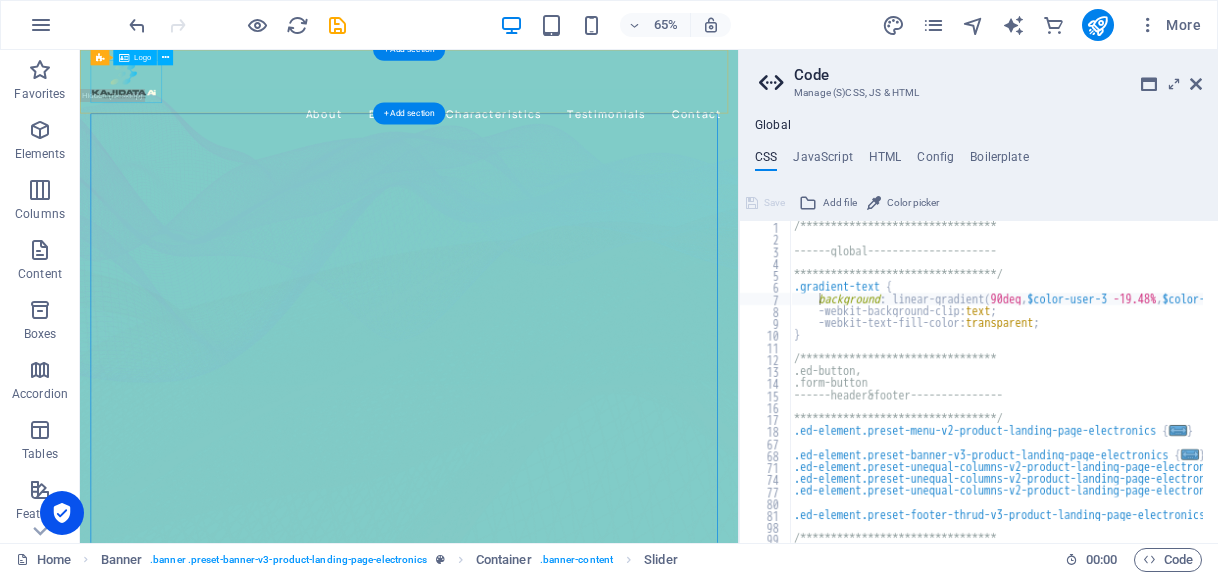click at bounding box center (586, 99) 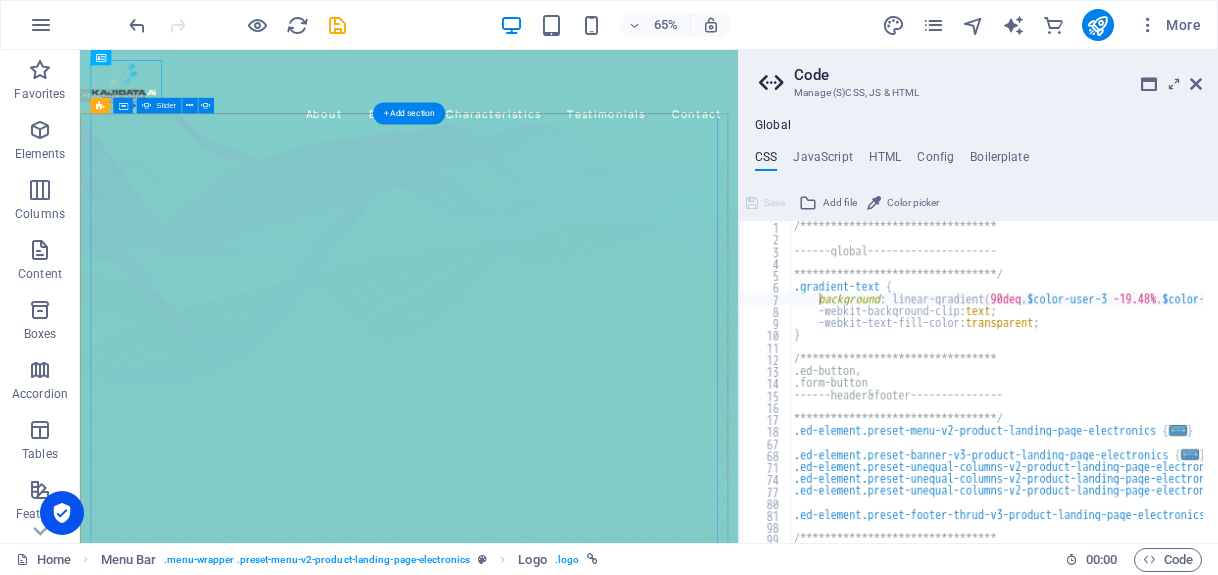 click on "Data That Drives Decisions,                          Insights That Power Growth Lorem ipsum dolor sit amet, consectetur adipiscing elit. Adipiscing ultricies risus, ornare mus id vulputate. Learn more Music is everything  Now  everywhere Lorem ipsum dolor sit amet, consectetur adipiscing elit. Adipiscing ultricies risus, ornare mus id vulputate. Learn more Get lost in the studio sound Lorem ipsum dolor sit amet, consectetur adipiscing elit. Adipiscing ultricies risus, ornare mus id vulputate. Learn more" at bounding box center (586, 1971) 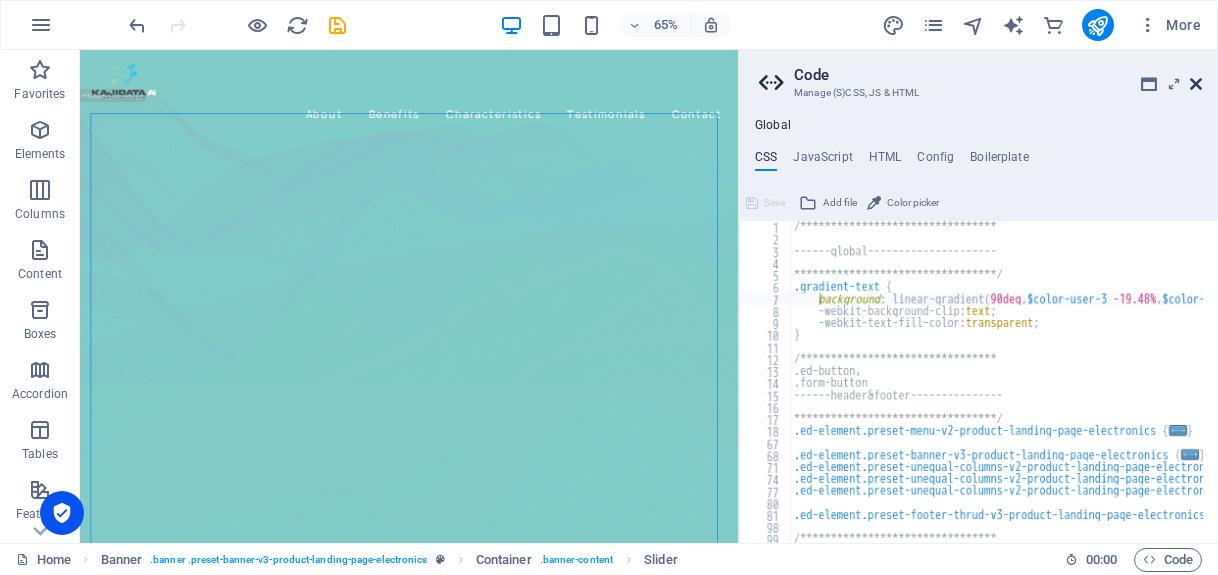 click at bounding box center [1196, 84] 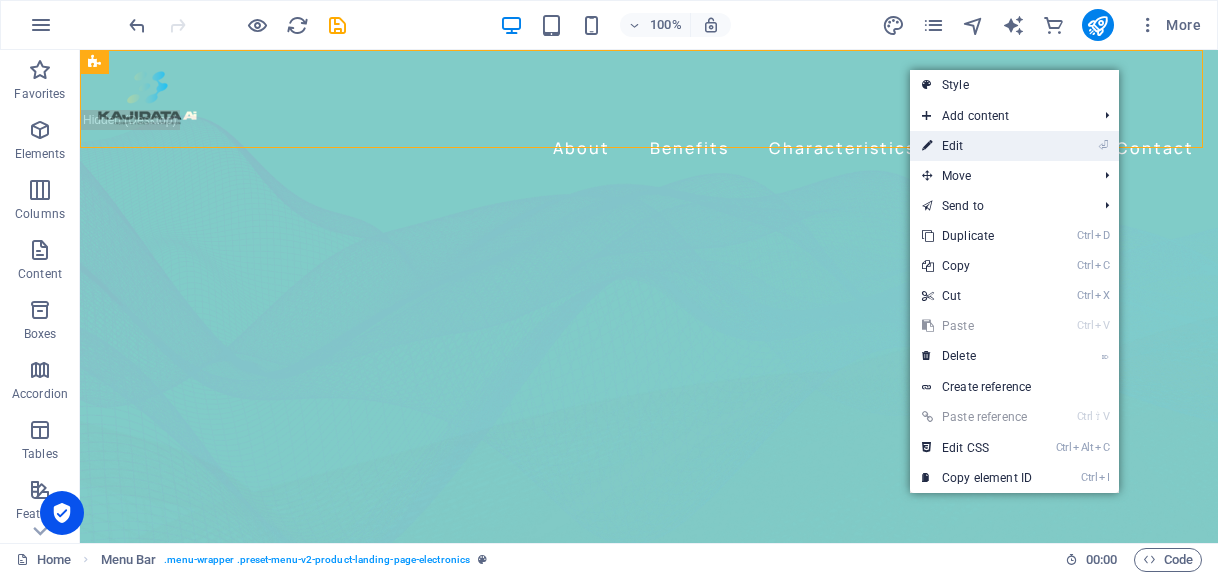 click on "⏎  Edit" at bounding box center (977, 146) 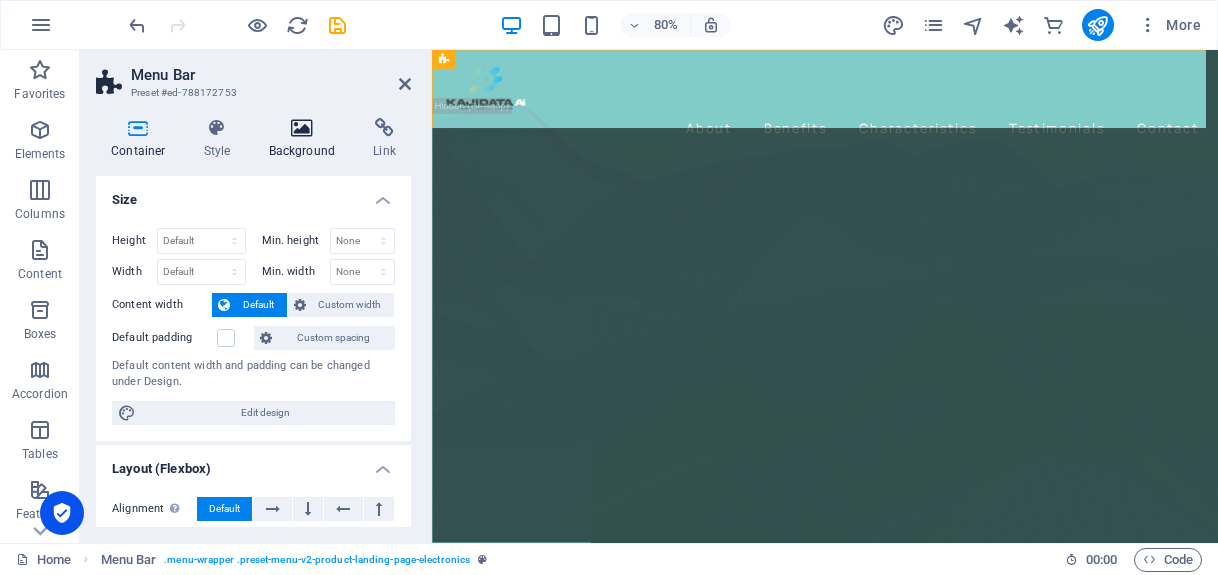 click on "Background" at bounding box center [306, 139] 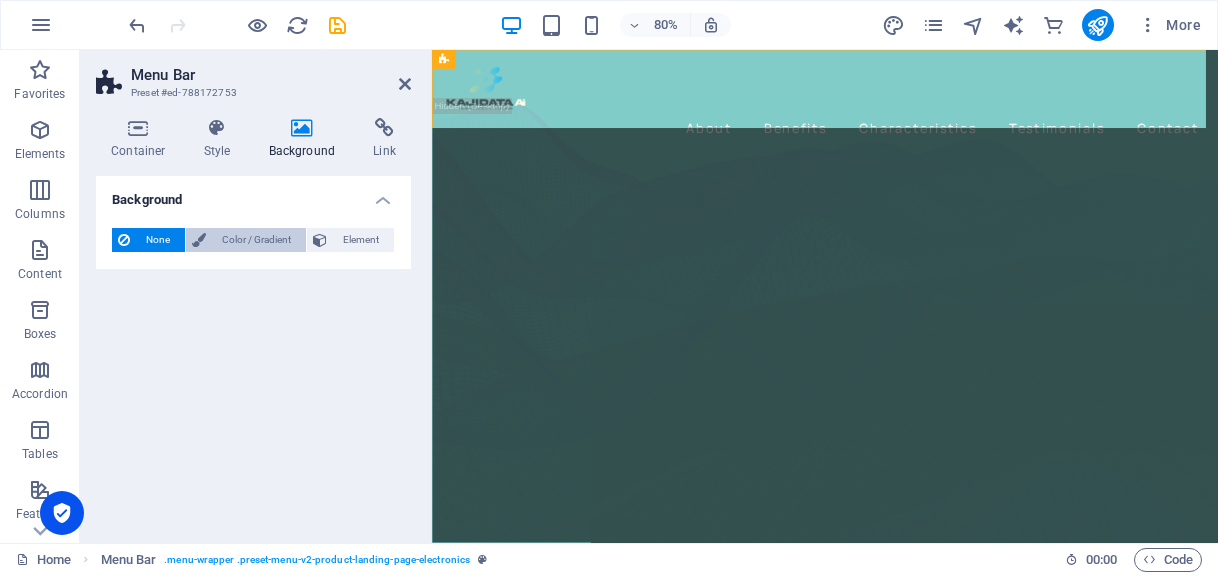 click on "Color / Gradient" at bounding box center [256, 240] 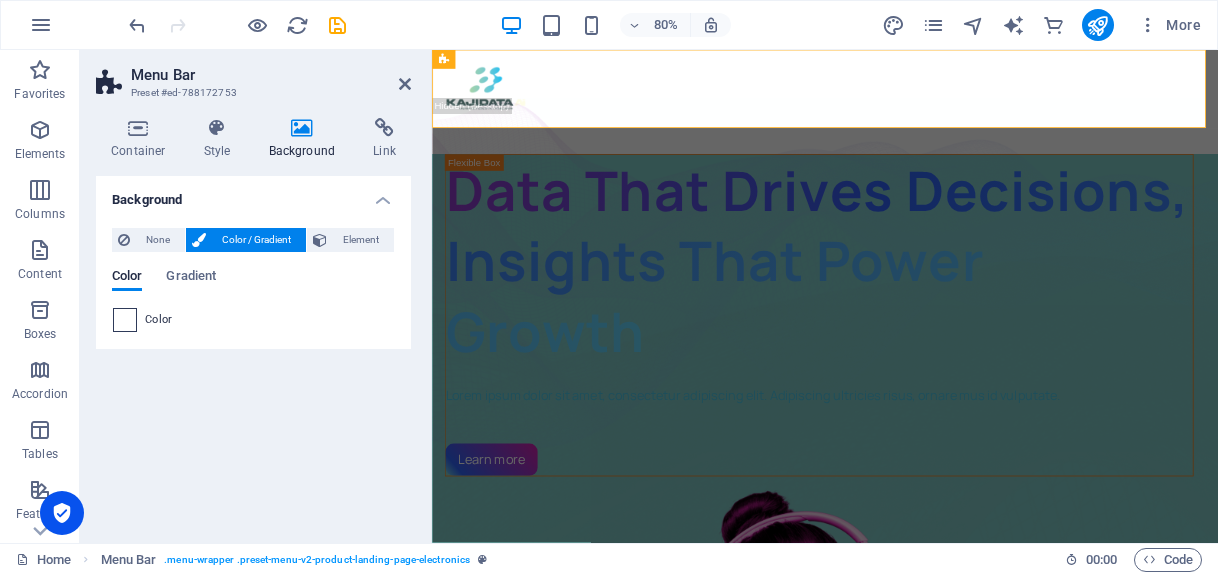click at bounding box center [125, 320] 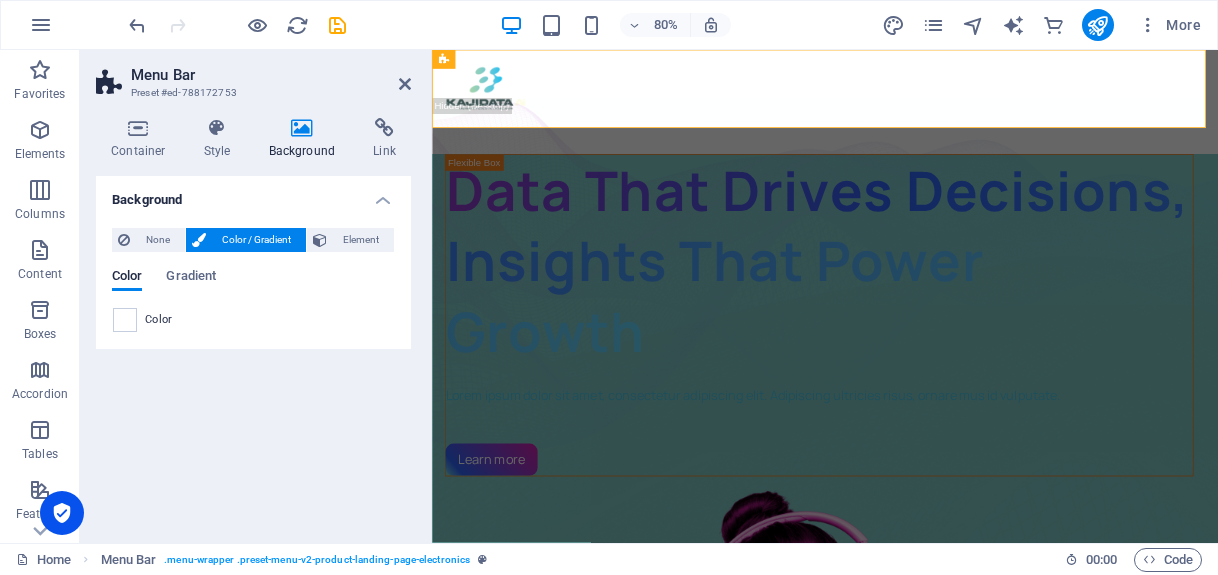 type on "#ffffff" 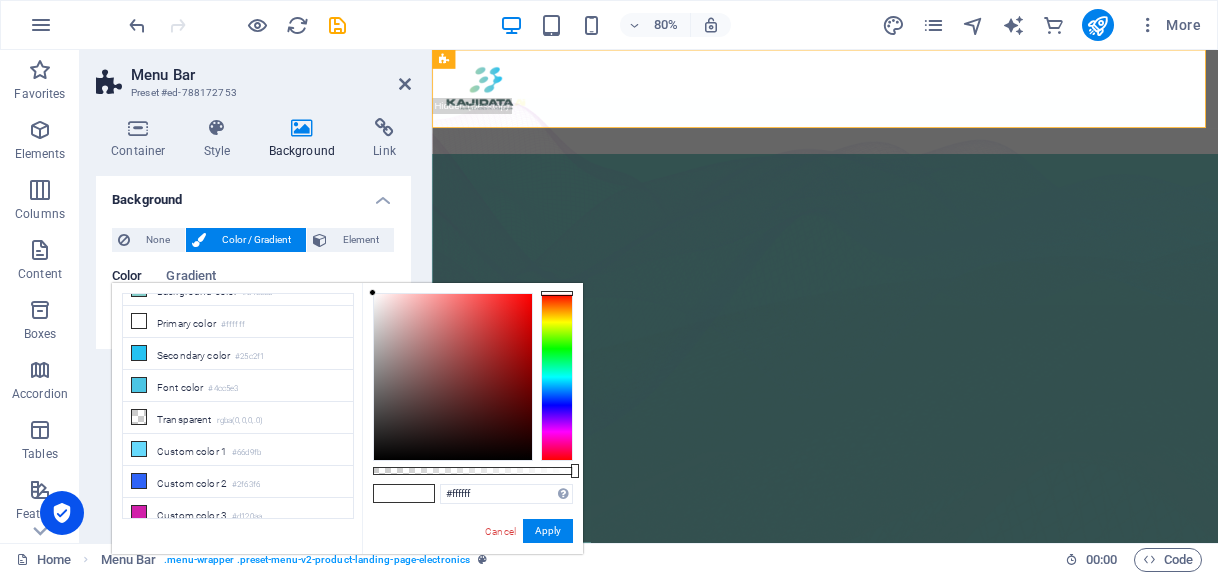 scroll, scrollTop: 0, scrollLeft: 0, axis: both 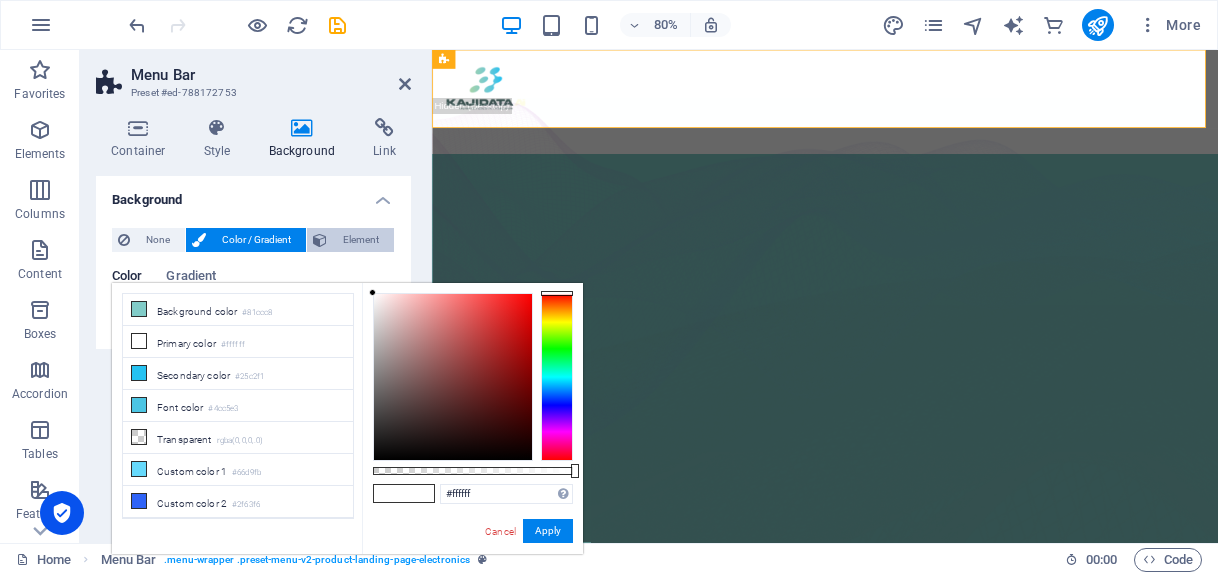 click on "Element" at bounding box center (360, 240) 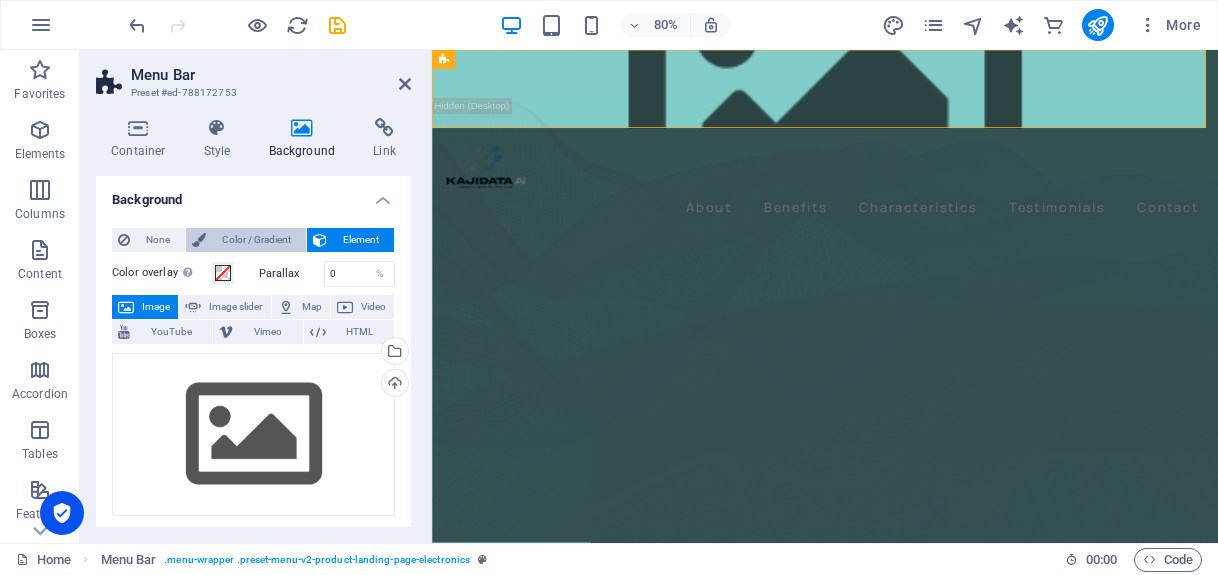 click on "Color / Gradient" at bounding box center [256, 240] 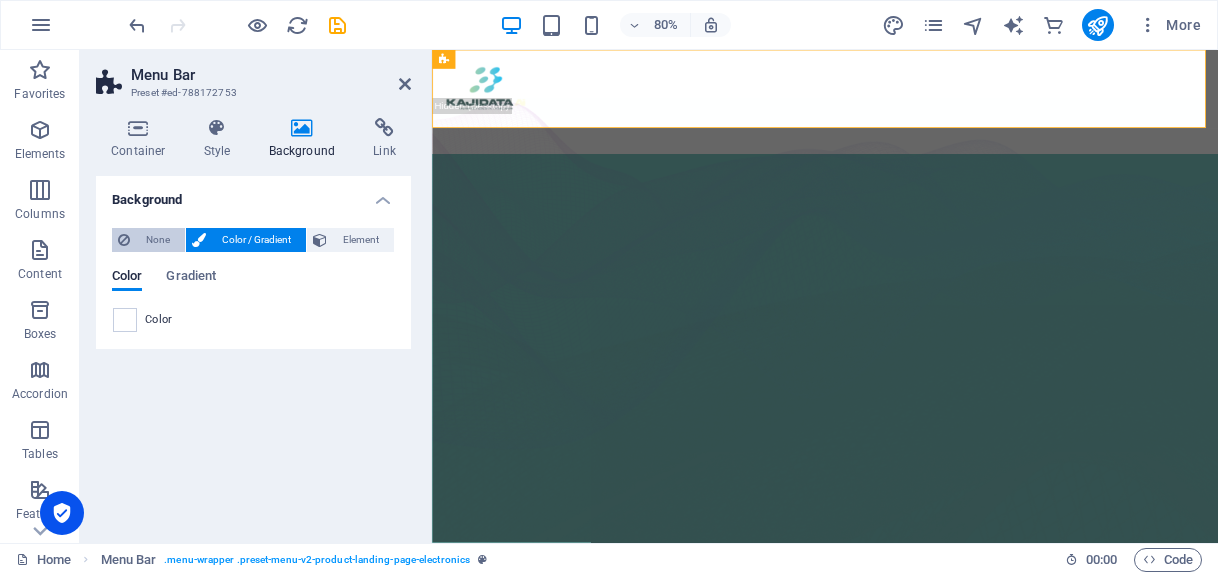 click on "None" at bounding box center [157, 240] 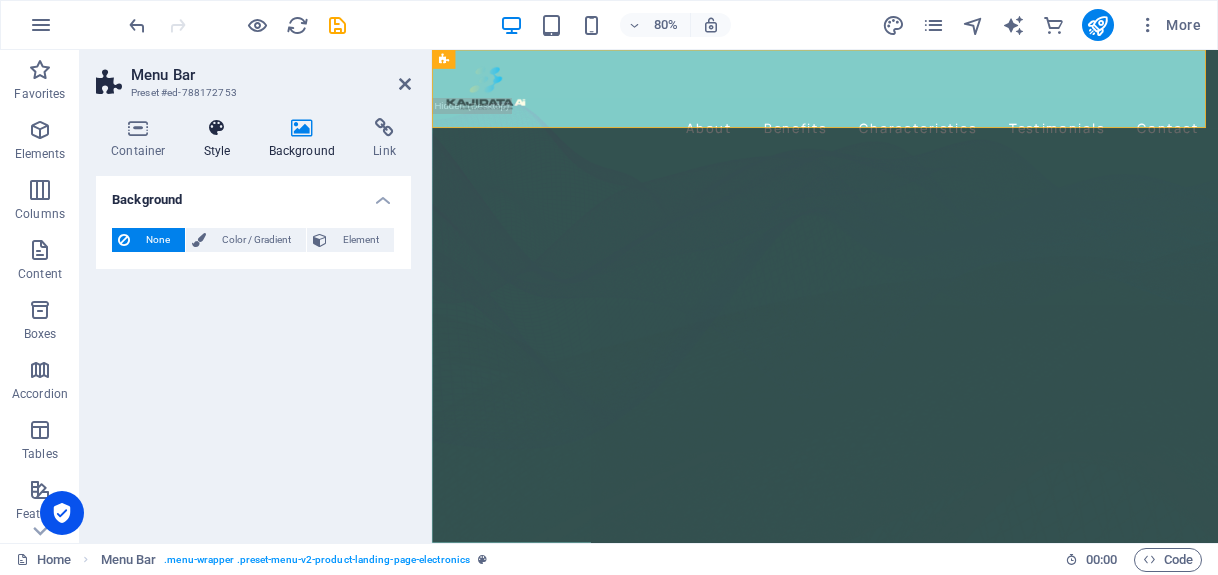 click on "Style" at bounding box center (221, 139) 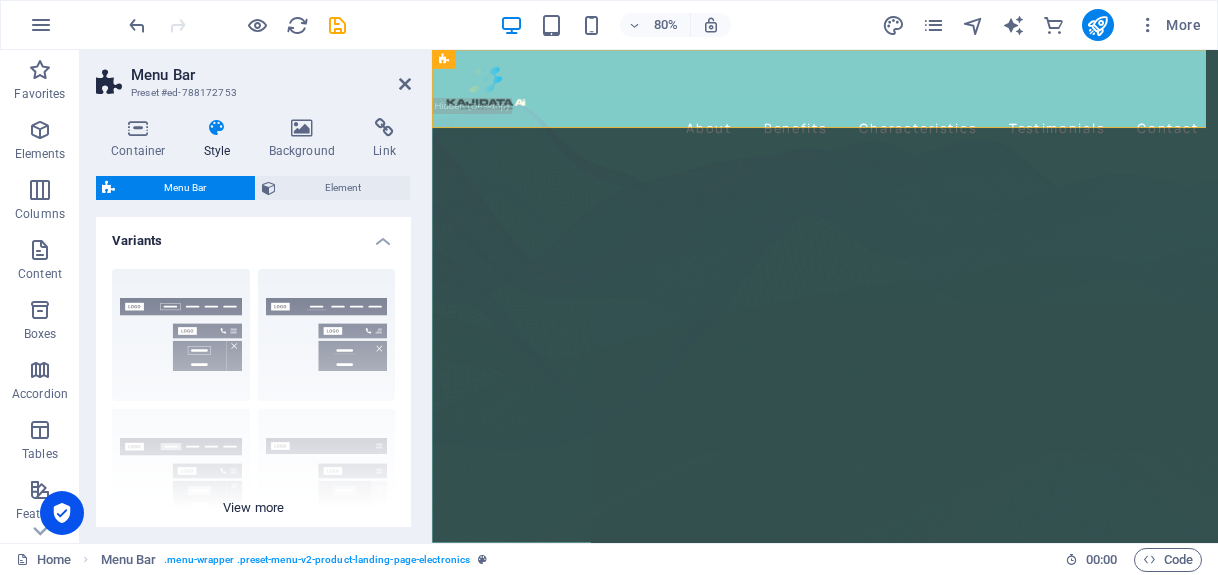 click on "Border Centered Default Fixed Loki Trigger Wide XXL" at bounding box center [253, 403] 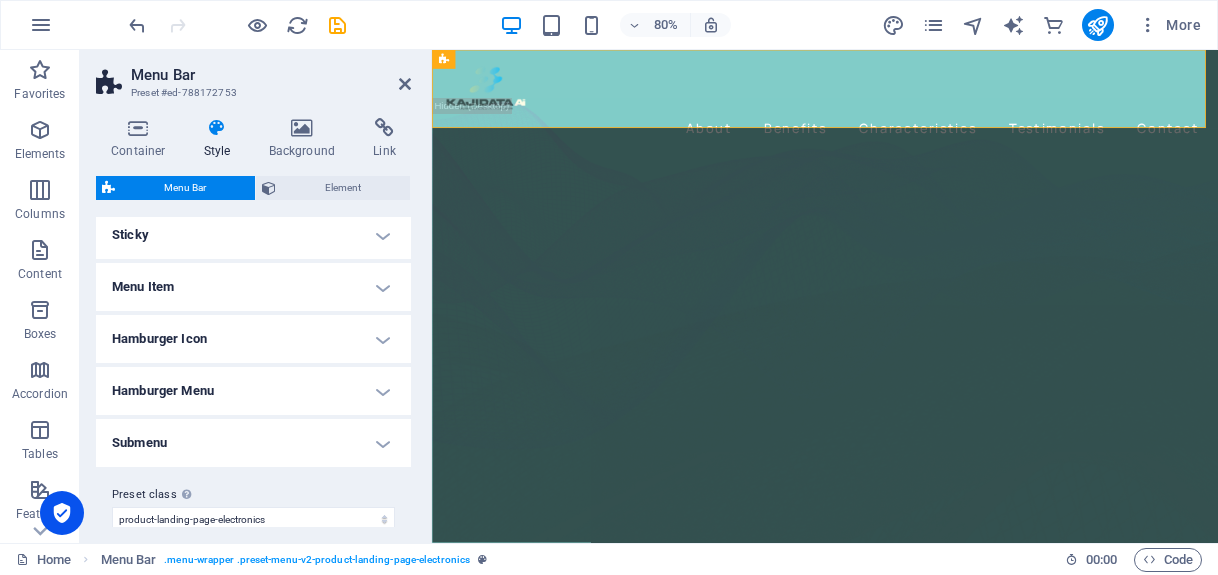 scroll, scrollTop: 854, scrollLeft: 0, axis: vertical 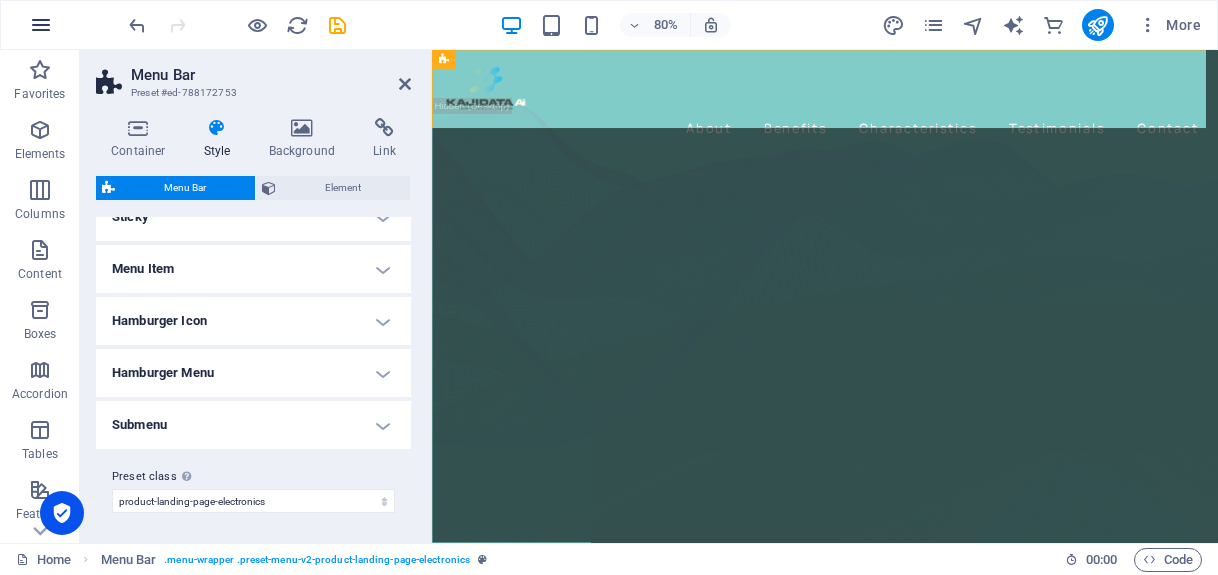click at bounding box center (41, 25) 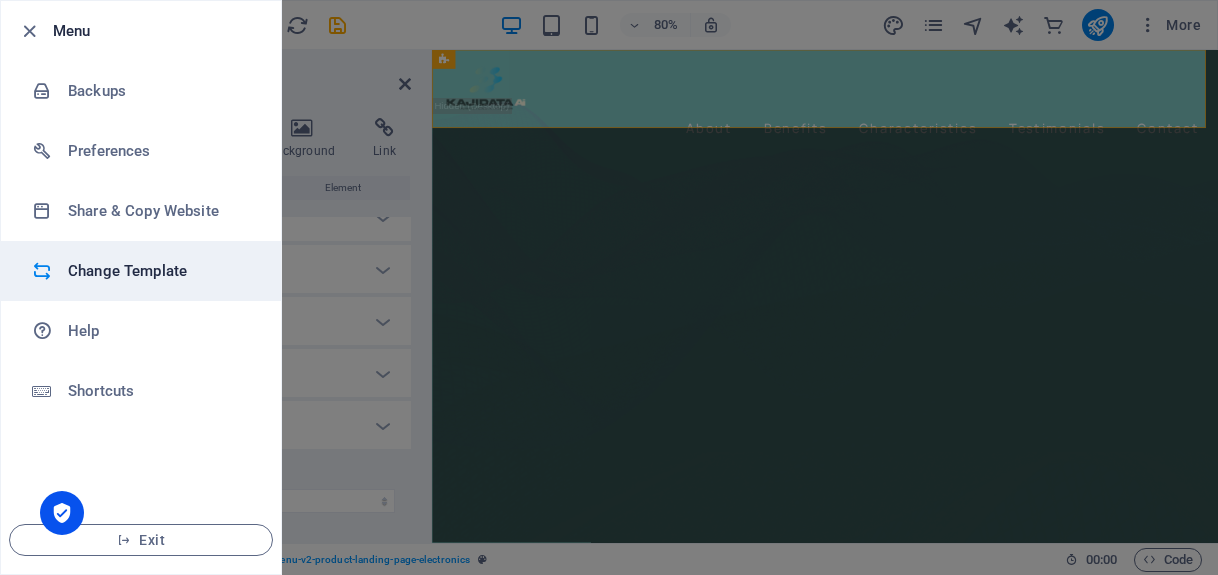click on "Change Template" at bounding box center (160, 271) 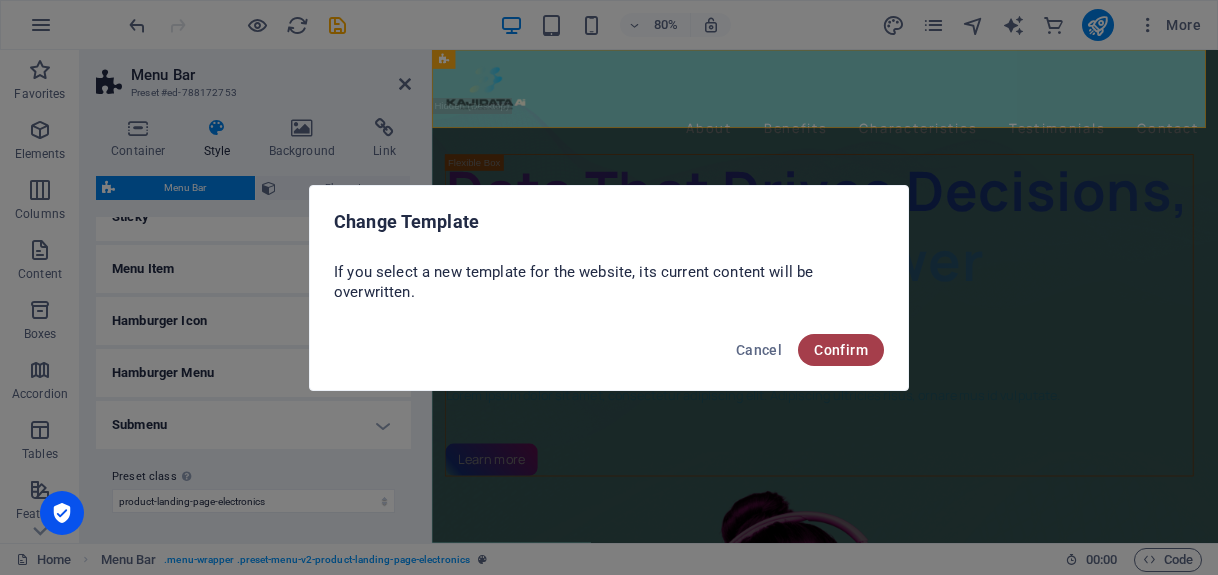 click on "Confirm" at bounding box center (841, 350) 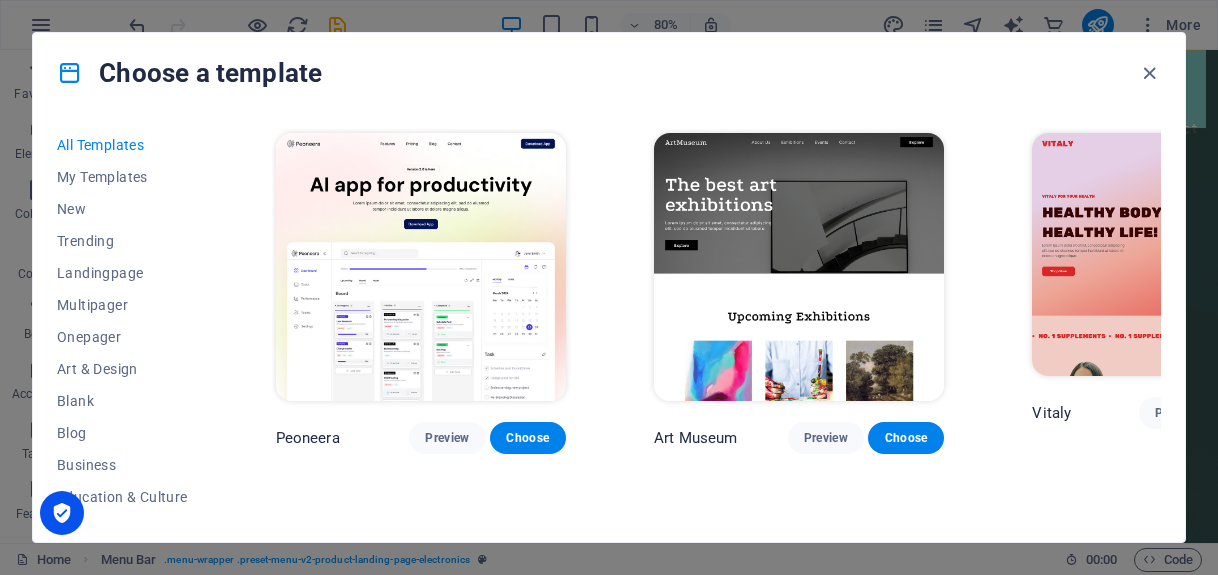 drag, startPoint x: 206, startPoint y: 202, endPoint x: 222, endPoint y: 304, distance: 103.24728 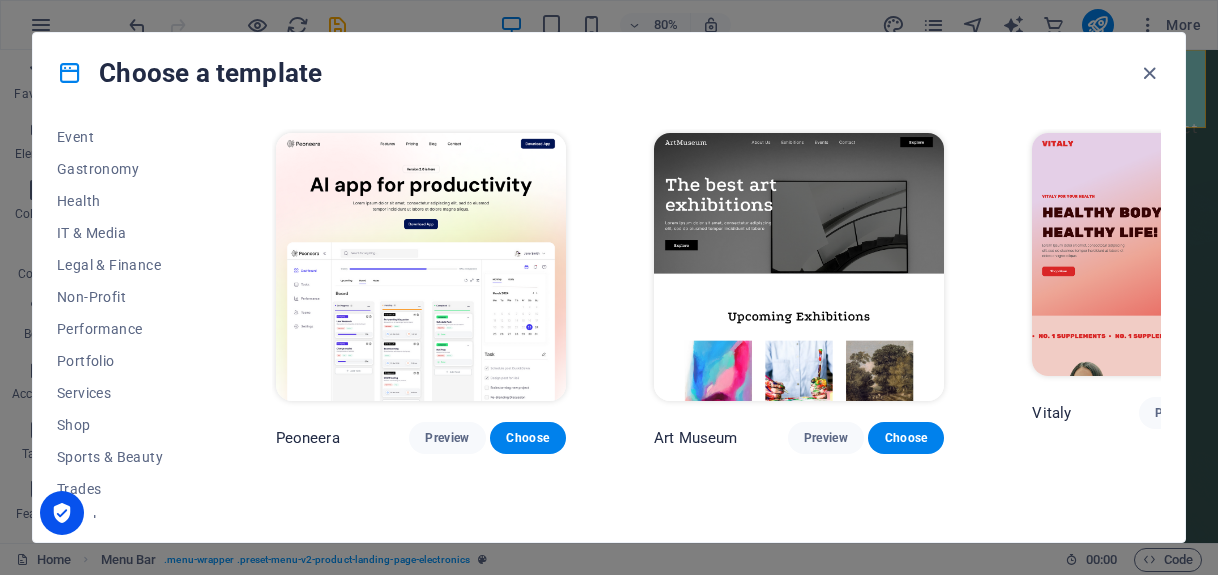 scroll, scrollTop: 442, scrollLeft: 0, axis: vertical 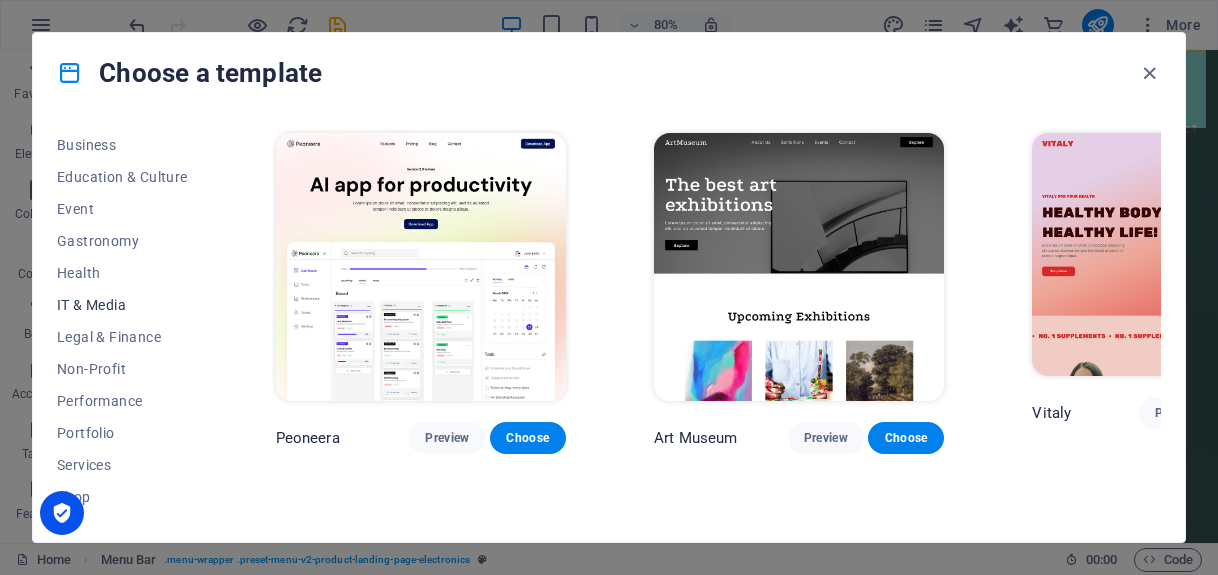 click on "IT & Media" at bounding box center [122, 305] 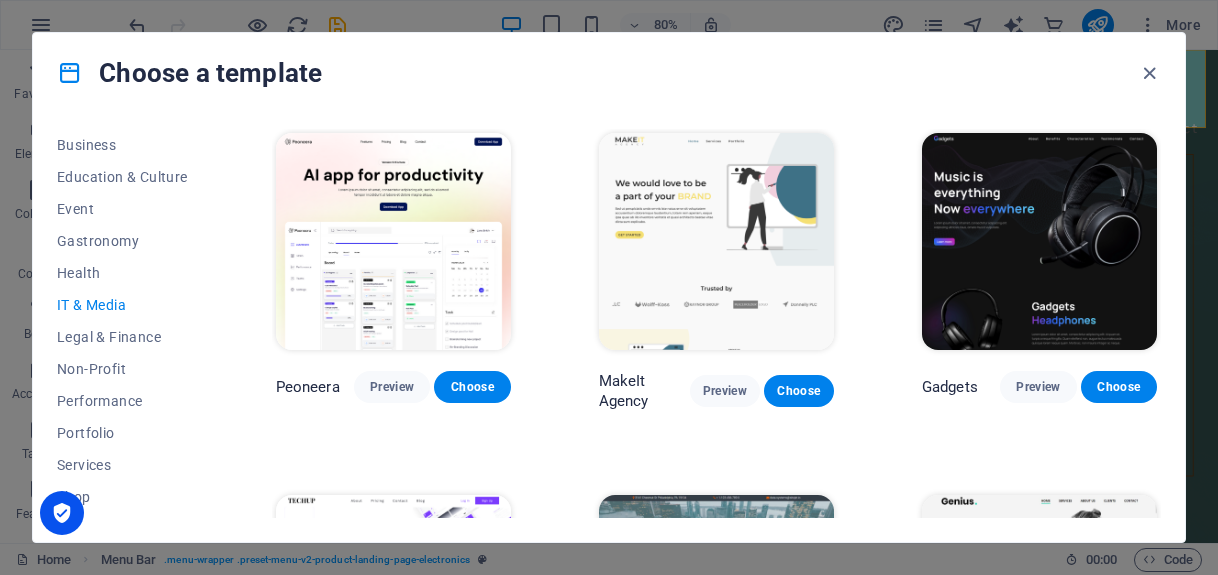 scroll, scrollTop: 0, scrollLeft: 0, axis: both 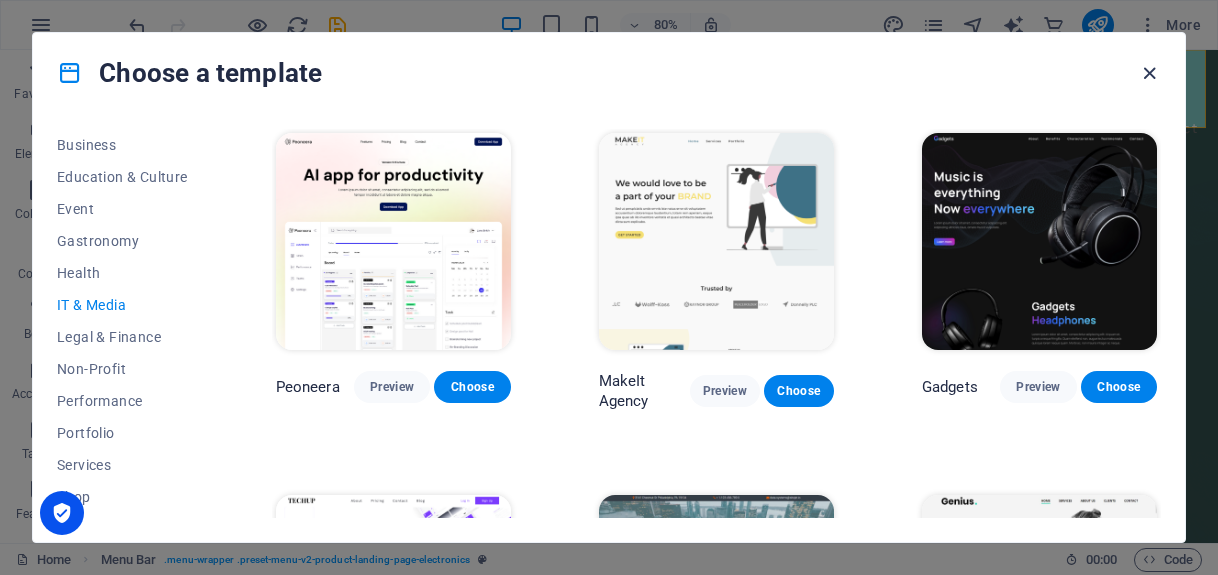 click at bounding box center [1149, 73] 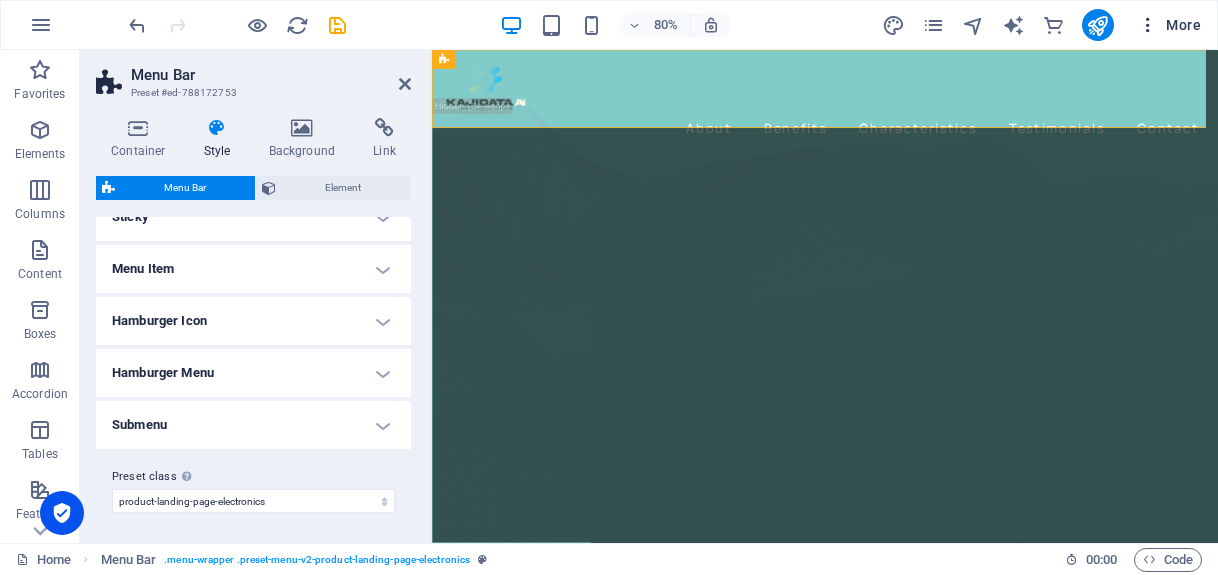 click on "More" at bounding box center [1169, 25] 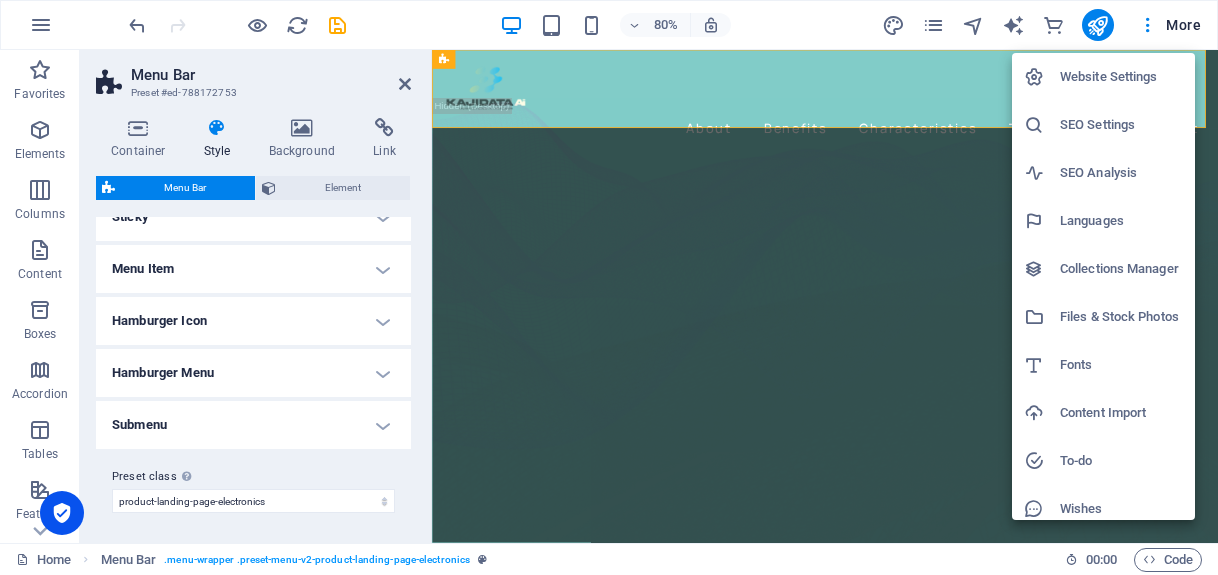 click at bounding box center (609, 287) 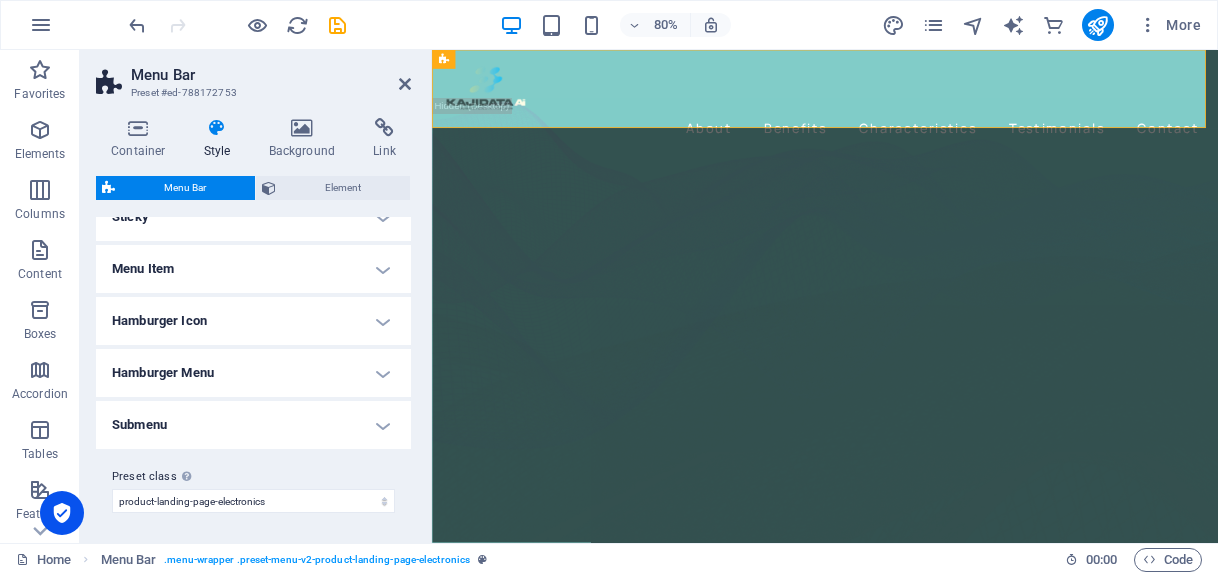 click at bounding box center (1148, 25) 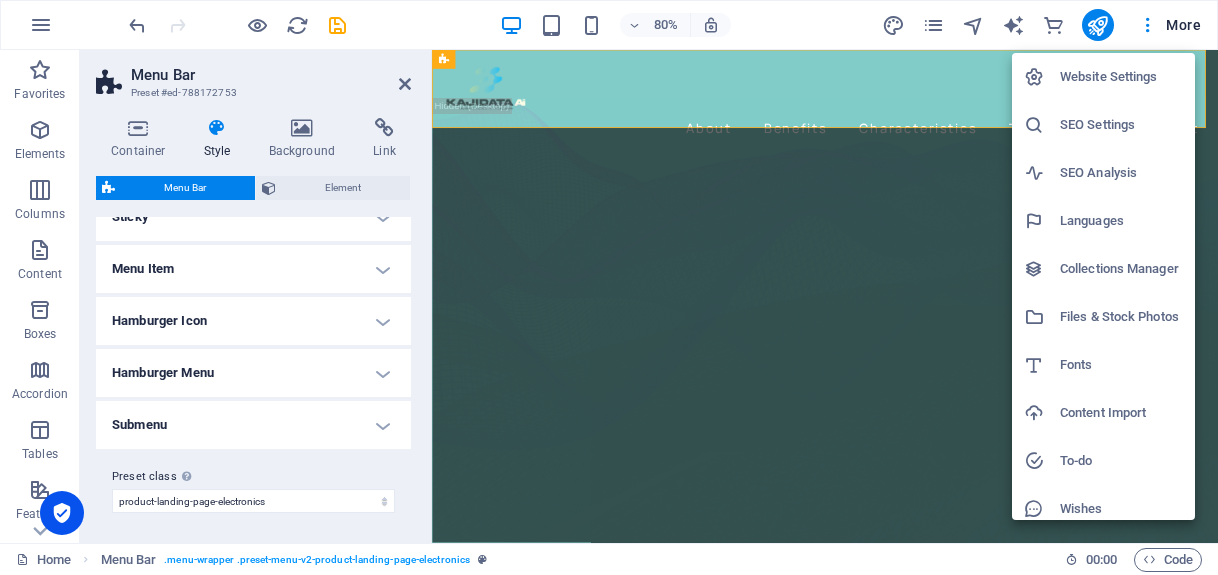 click on "Website Settings" at bounding box center (1121, 77) 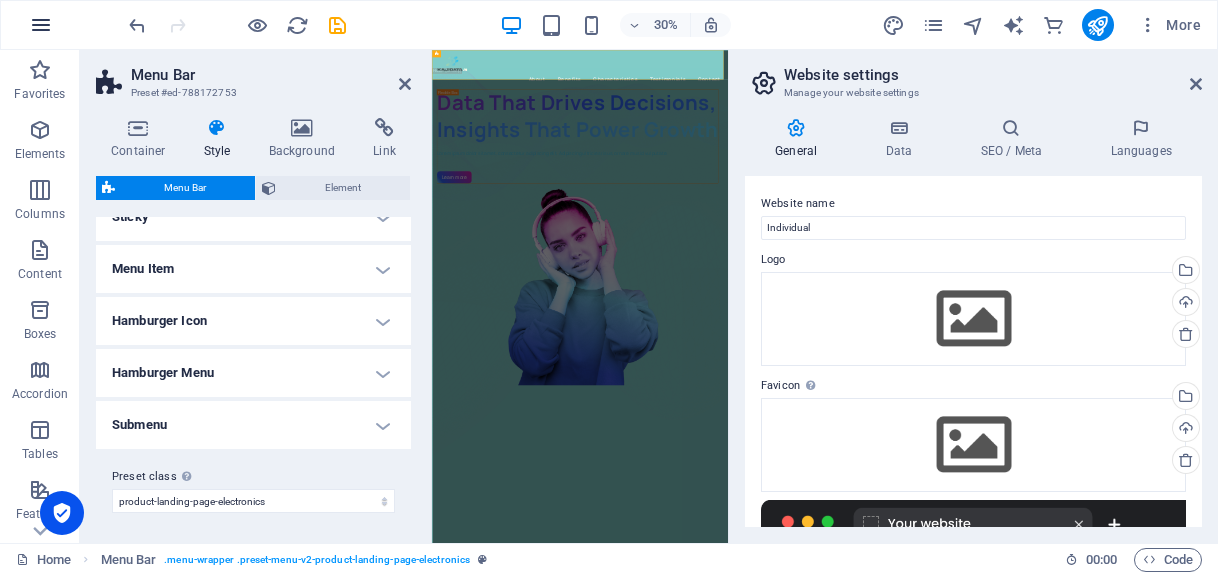 click at bounding box center [41, 25] 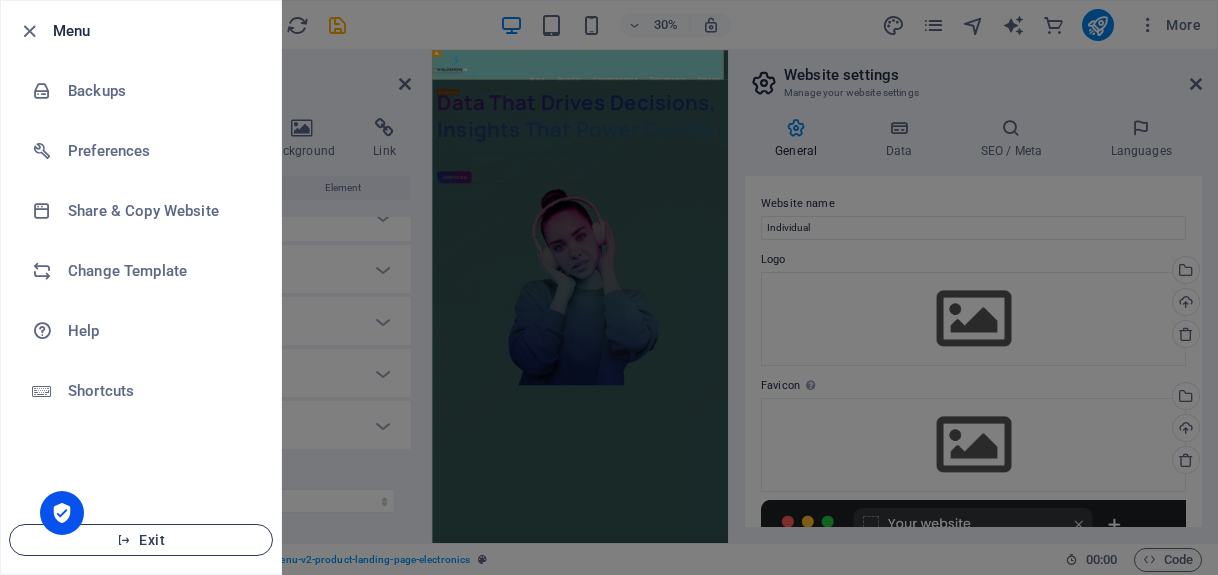 click on "Exit" at bounding box center (141, 540) 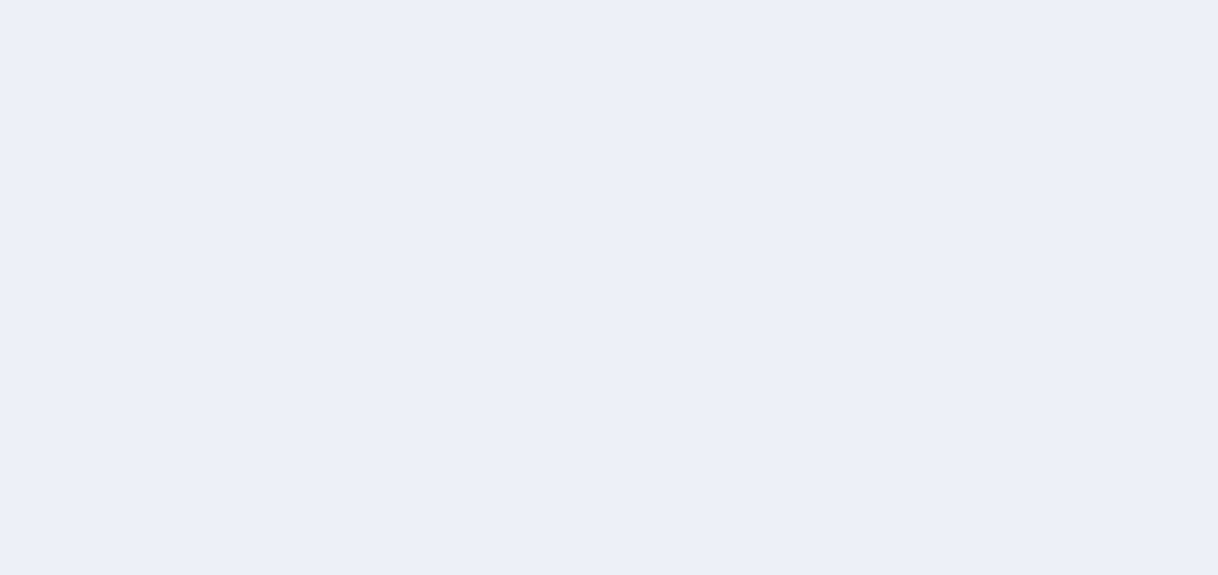 scroll, scrollTop: 0, scrollLeft: 0, axis: both 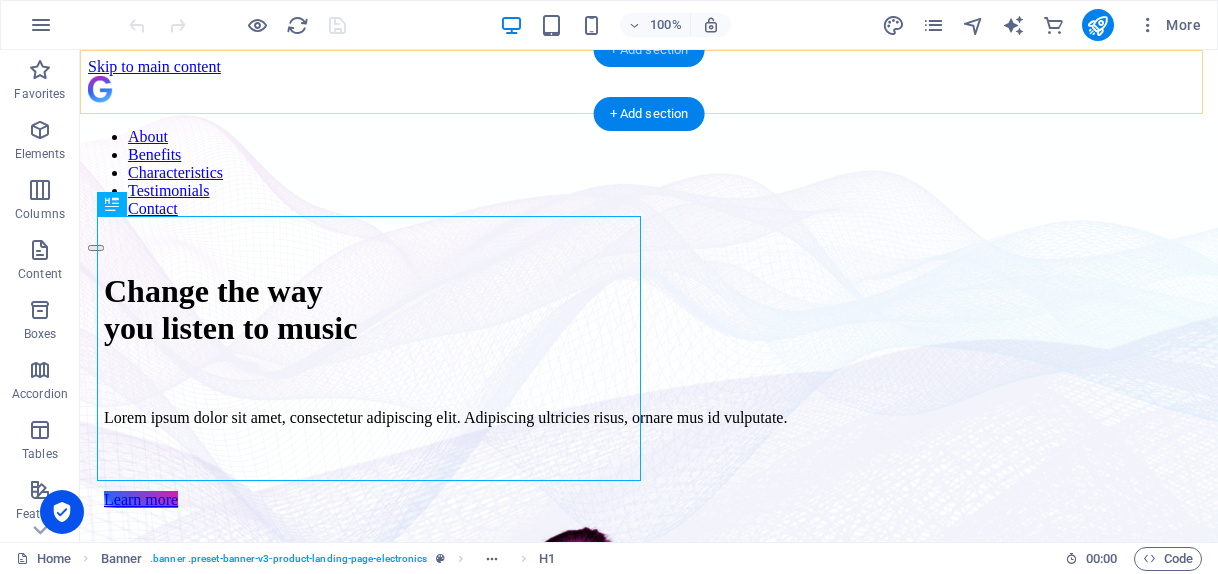 click on "+ Add section" at bounding box center (649, 50) 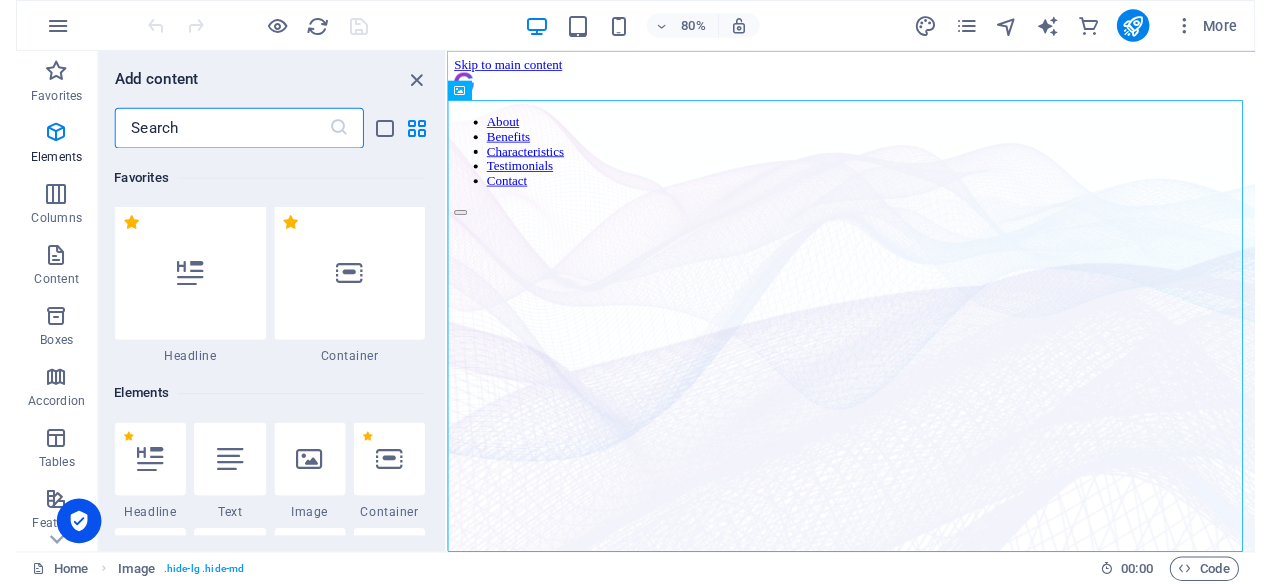 scroll, scrollTop: 0, scrollLeft: 0, axis: both 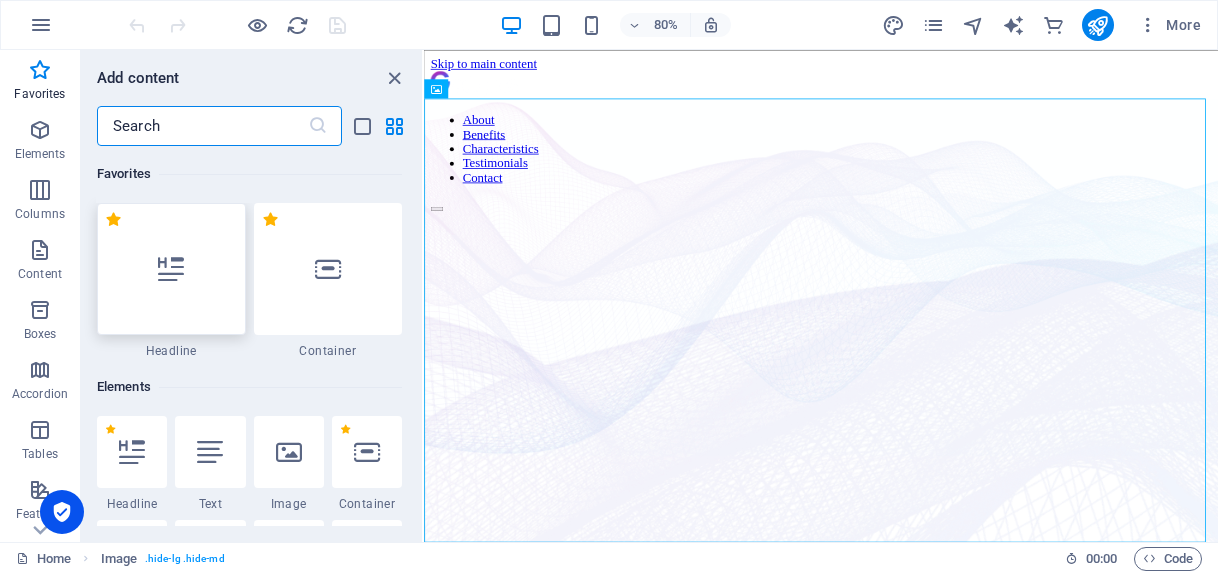 click at bounding box center (171, 269) 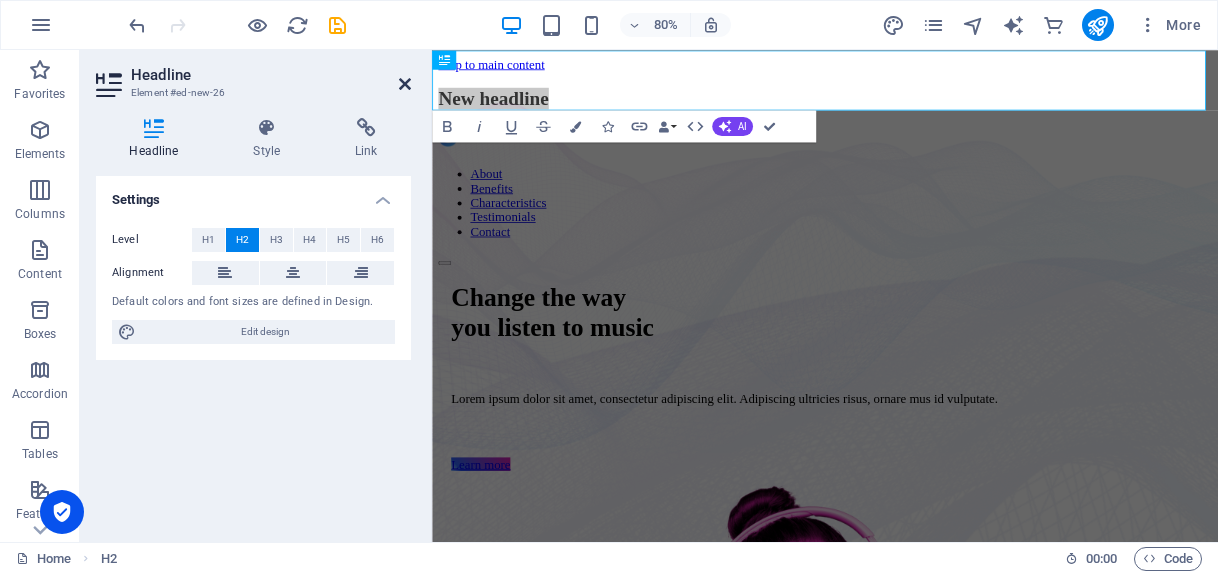 click at bounding box center [405, 84] 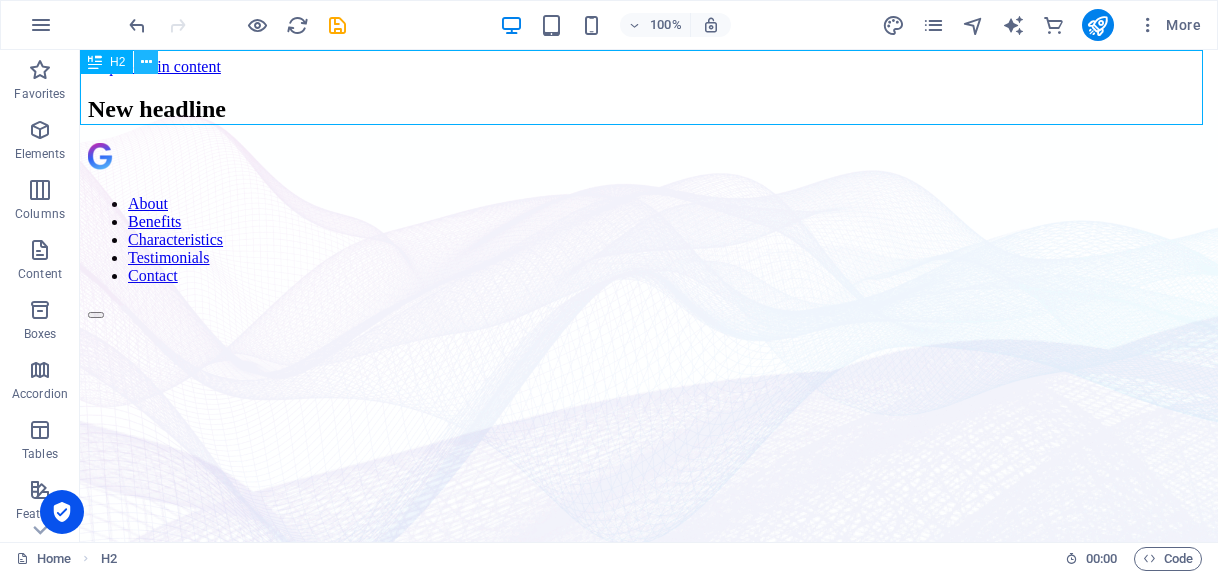 click at bounding box center [146, 62] 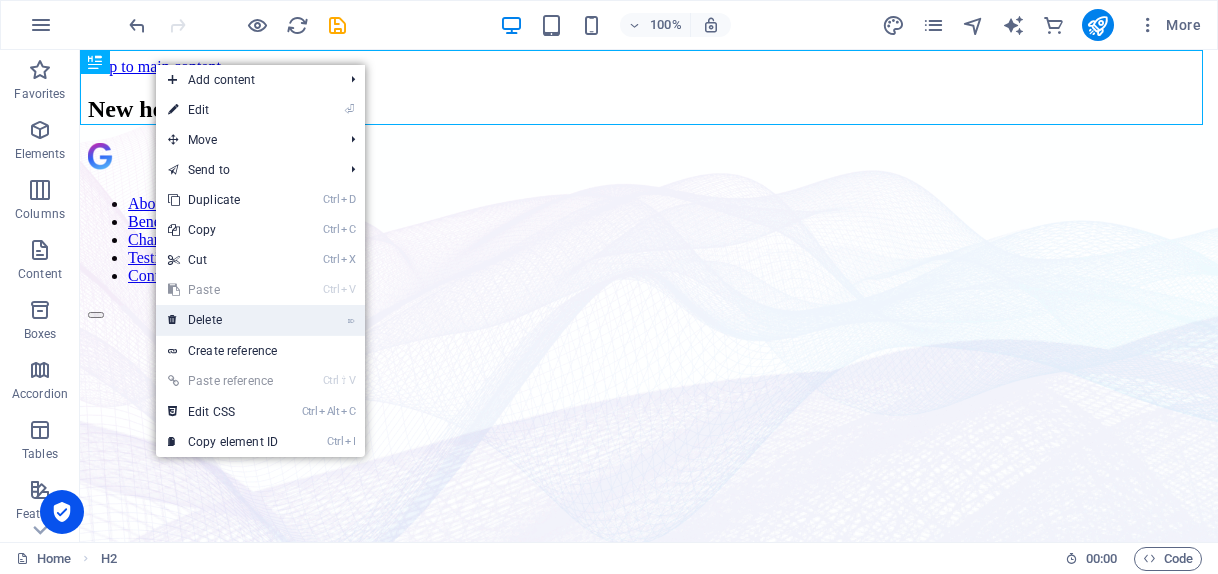 click on "⌦  Delete" at bounding box center [223, 320] 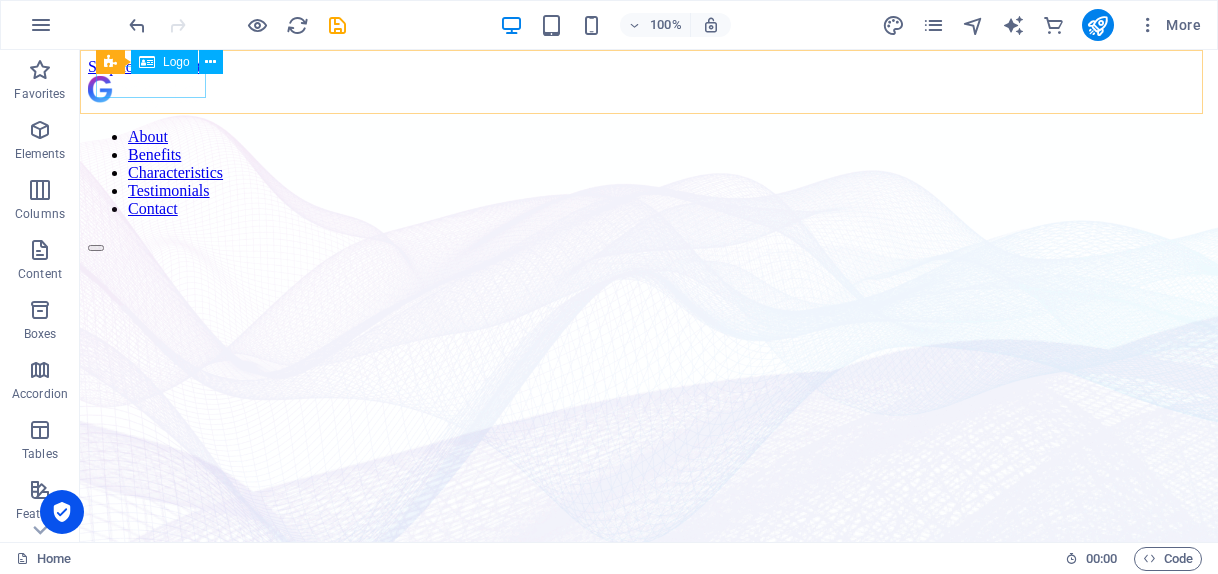 click on "Logo" at bounding box center (176, 62) 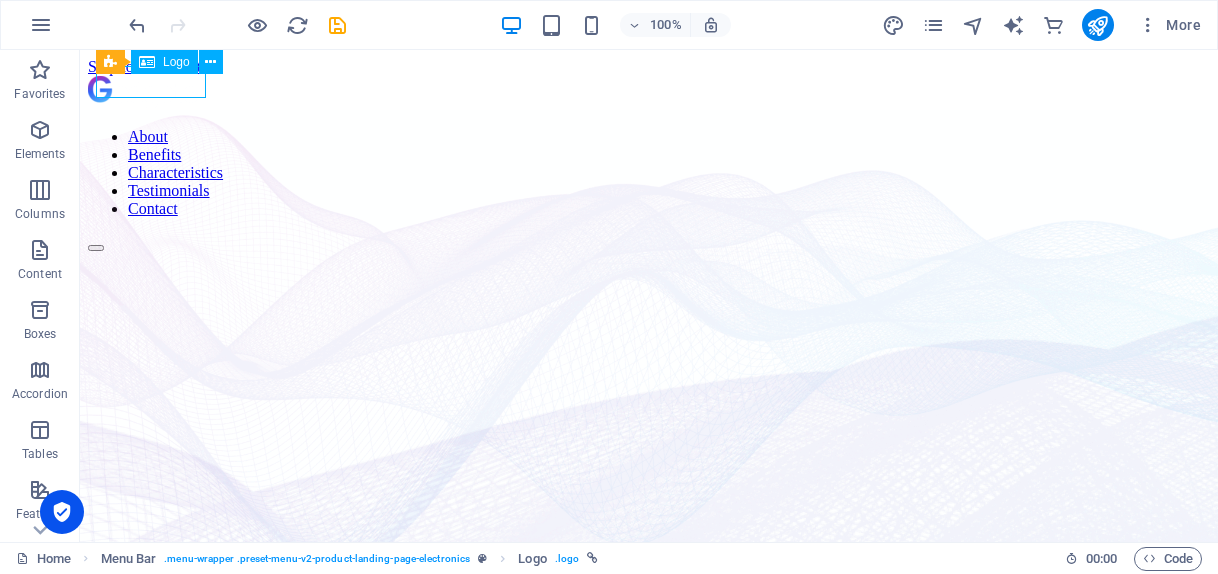 click at bounding box center [147, 62] 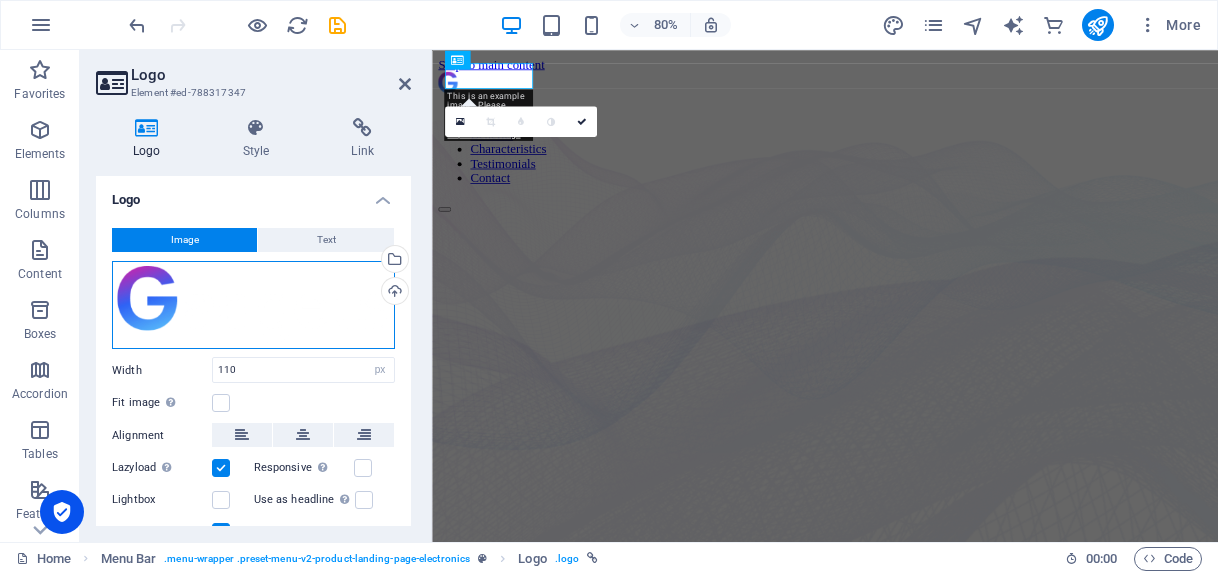 click on "Drag files here, click to choose files or select files from Files or our free stock photos & videos" at bounding box center [253, 305] 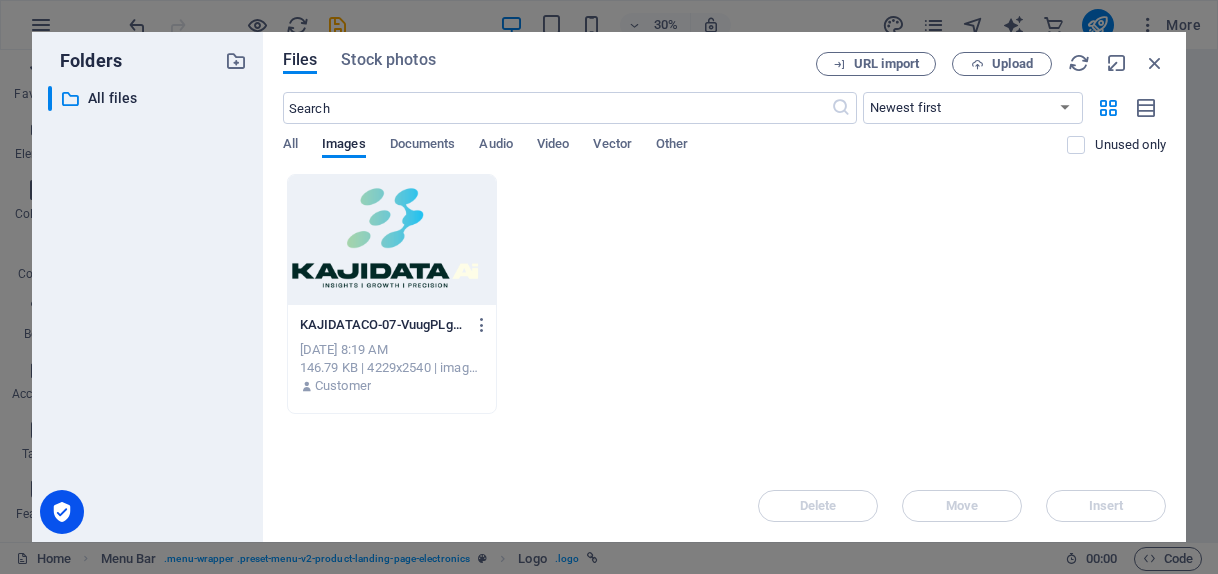 click on "​ All files All files" at bounding box center [147, 306] 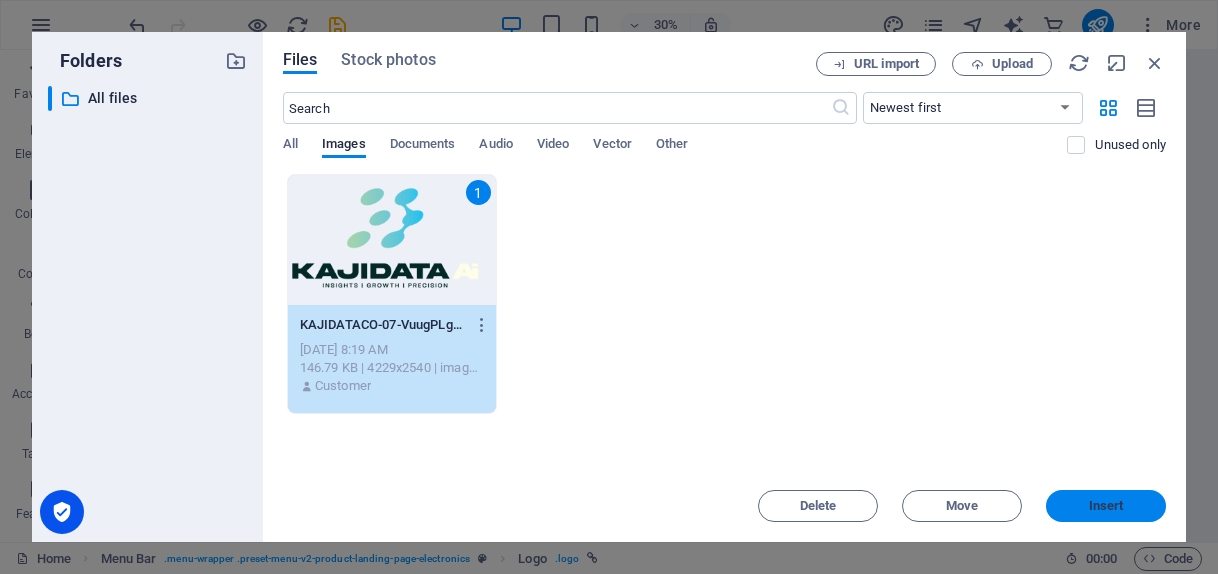 click on "Insert" at bounding box center (1106, 506) 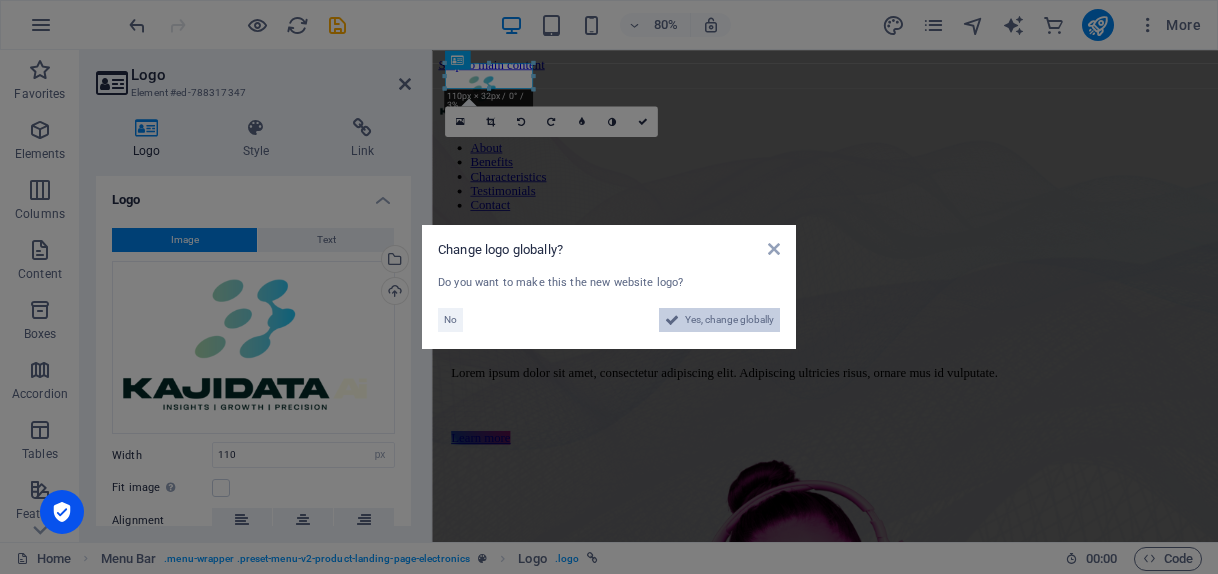 click on "Yes, change globally" at bounding box center (729, 320) 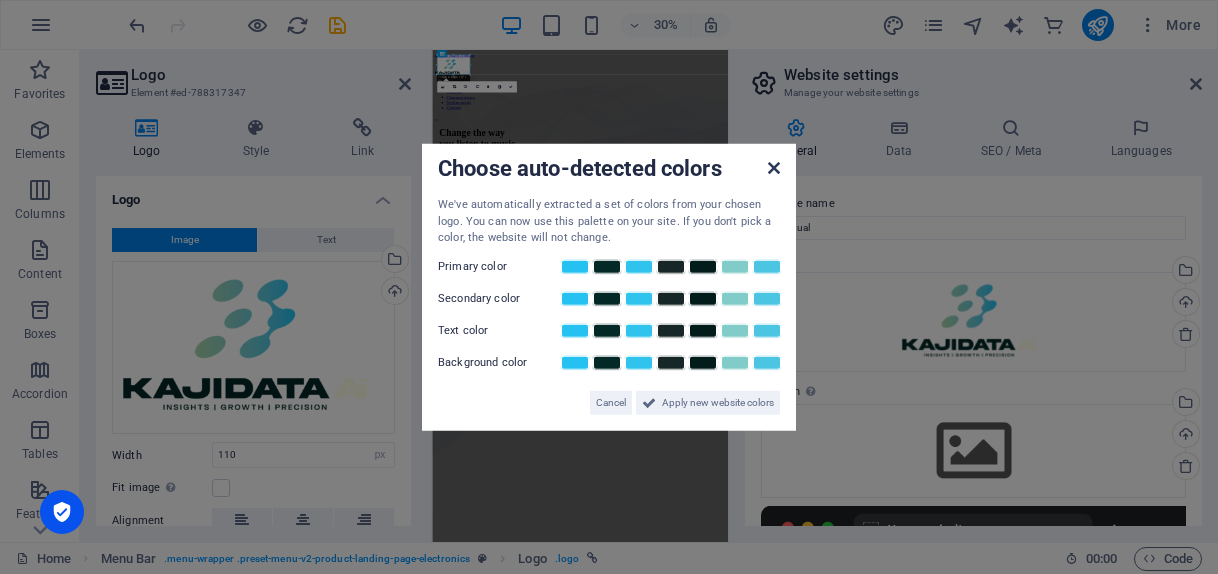 click at bounding box center (774, 168) 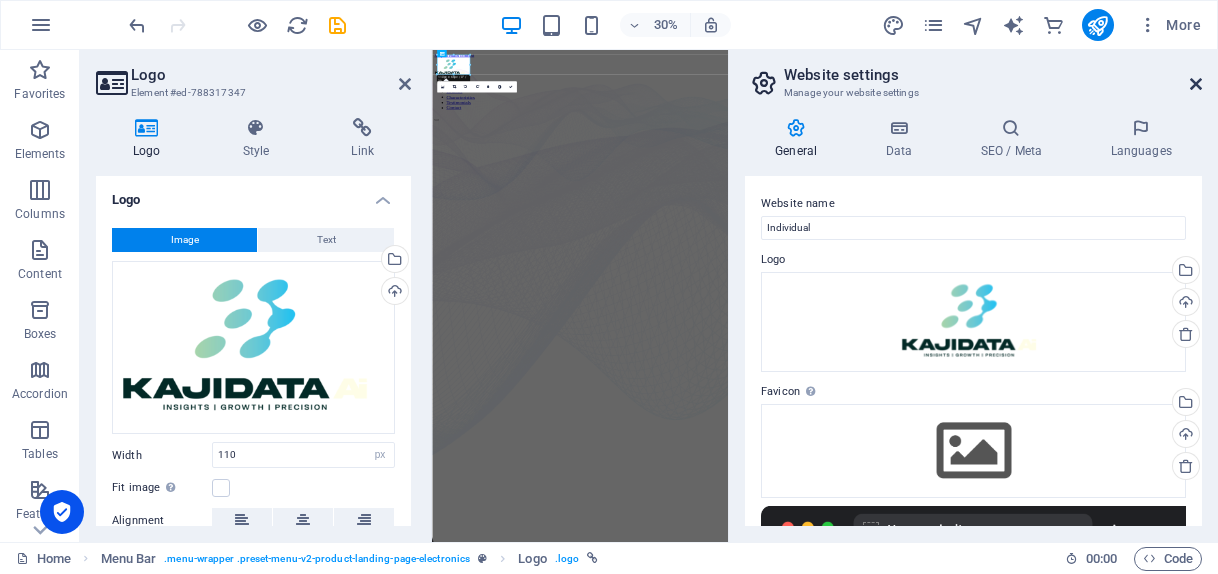 click at bounding box center (1196, 84) 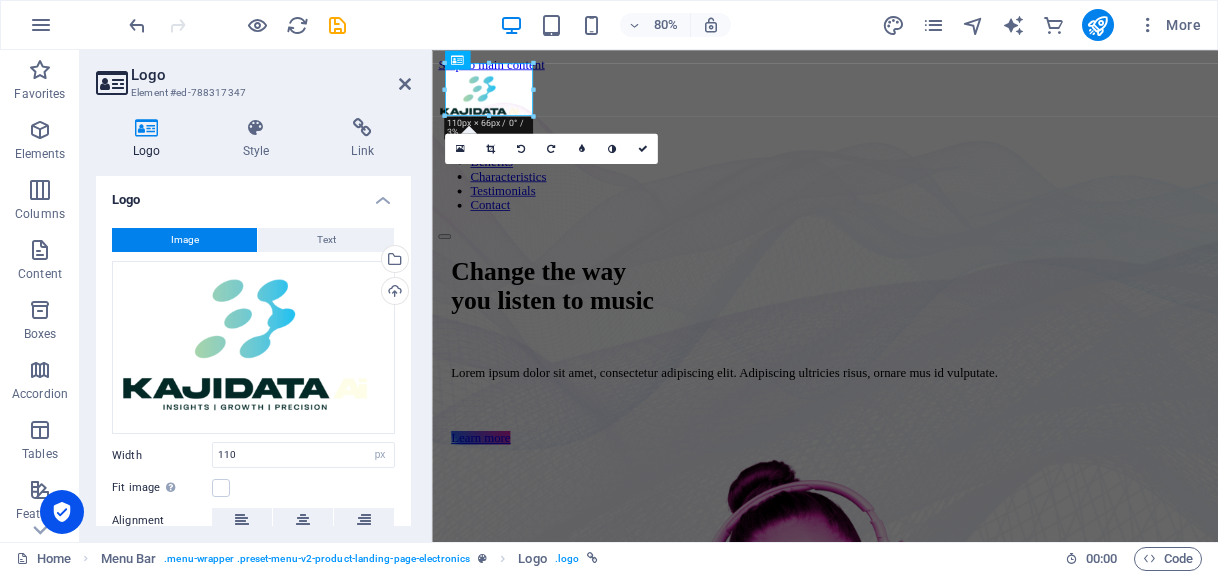 click at bounding box center [489, 63] 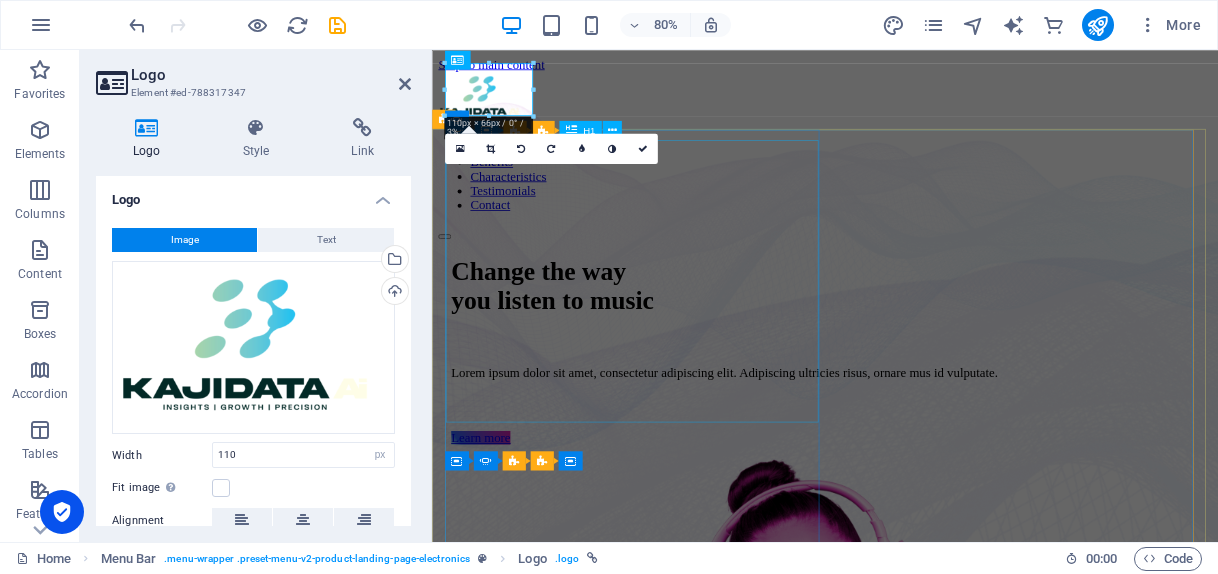 click on "Change the way you listen to music" at bounding box center [924, 344] 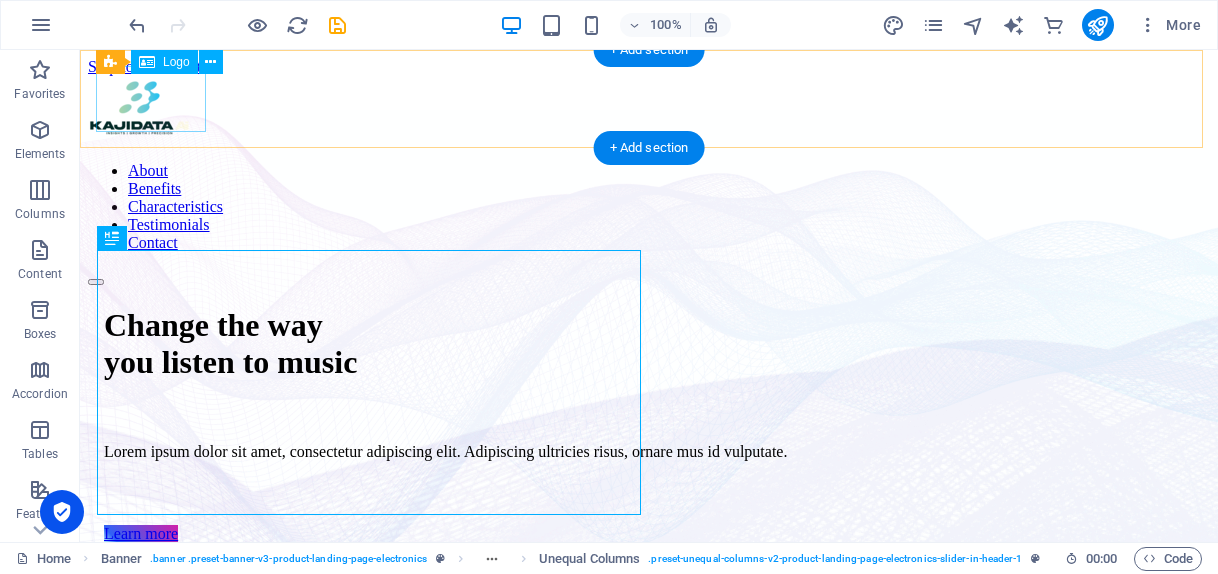 click at bounding box center [649, 111] 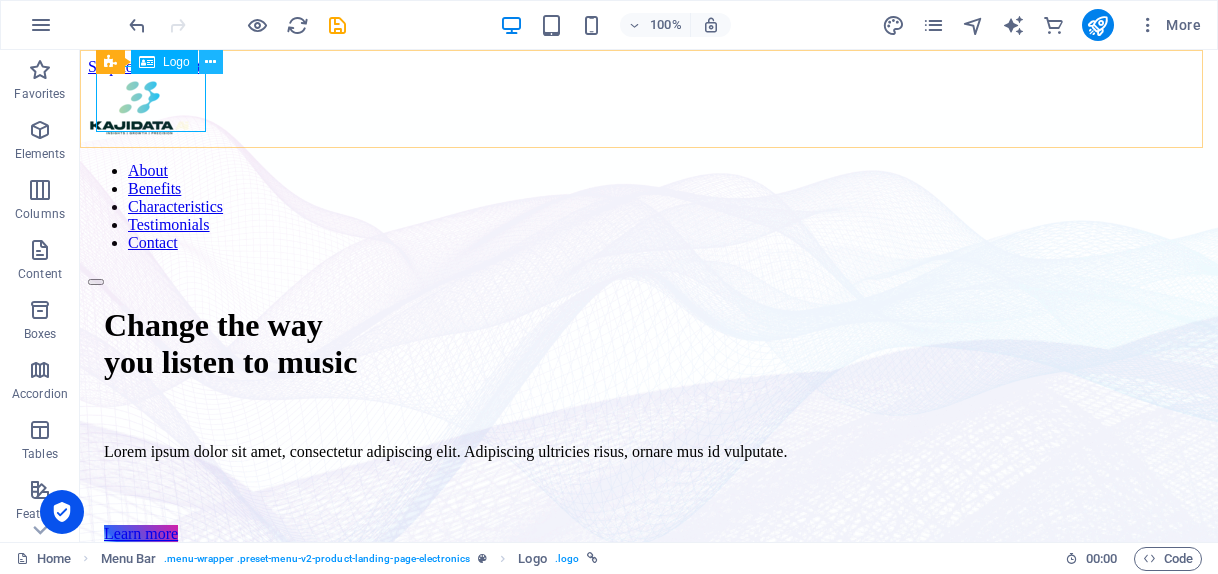 click at bounding box center (211, 62) 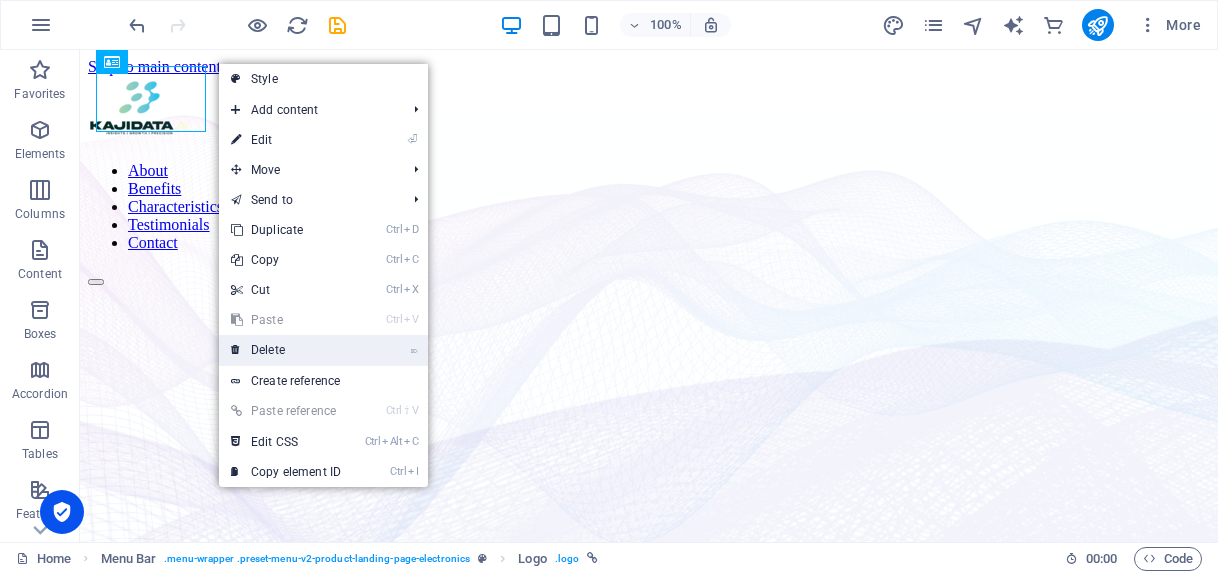 click on "⌦  Delete" at bounding box center (286, 350) 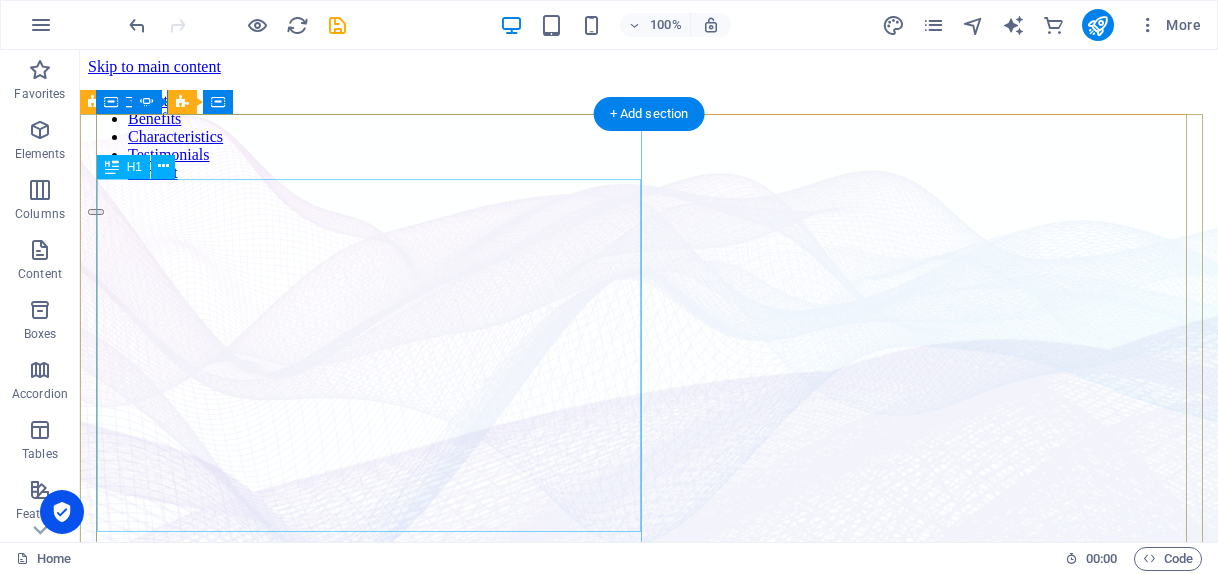 click on "Music is everything  Now  everywhere" at bounding box center (-442, 1208) 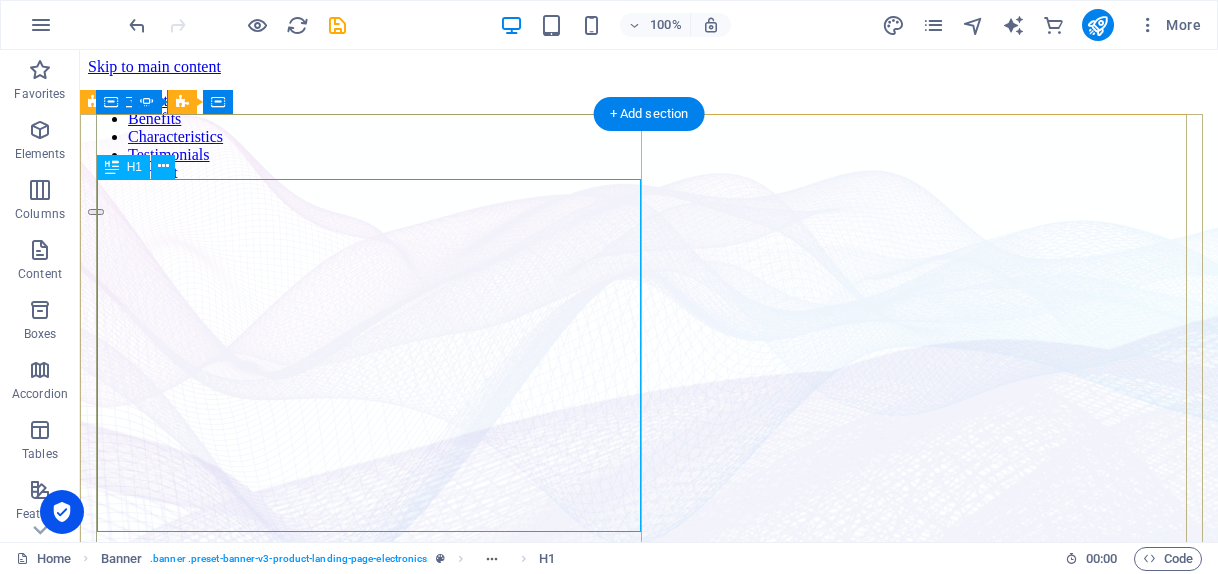 click on "Music is everything  Now  everywhere" at bounding box center (-442, 1208) 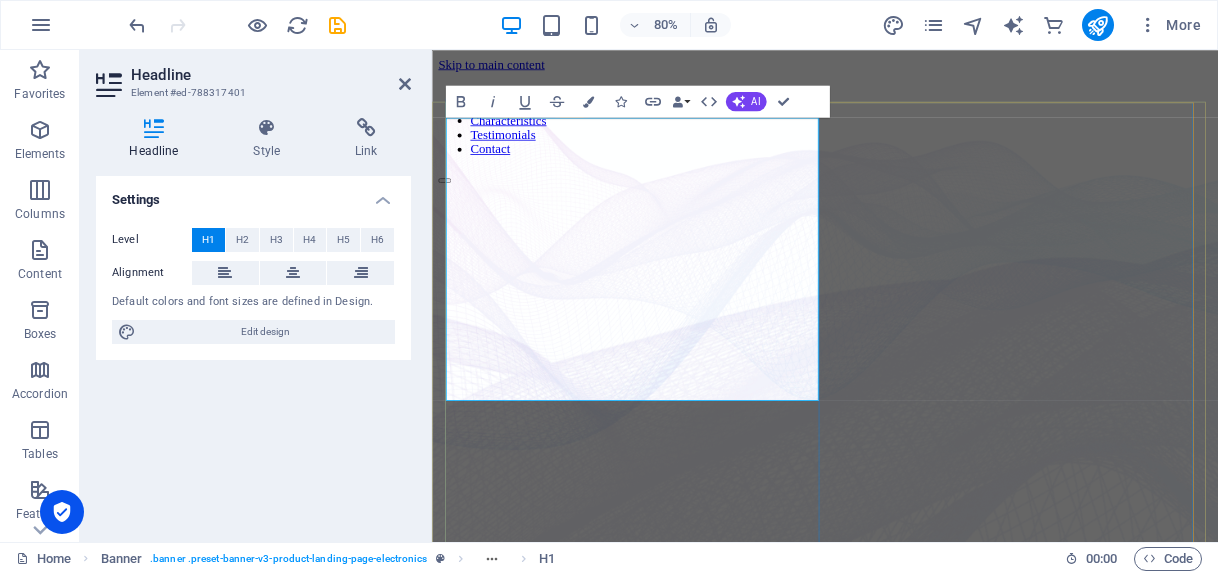 click on "Music is everything" at bounding box center (-347, 1189) 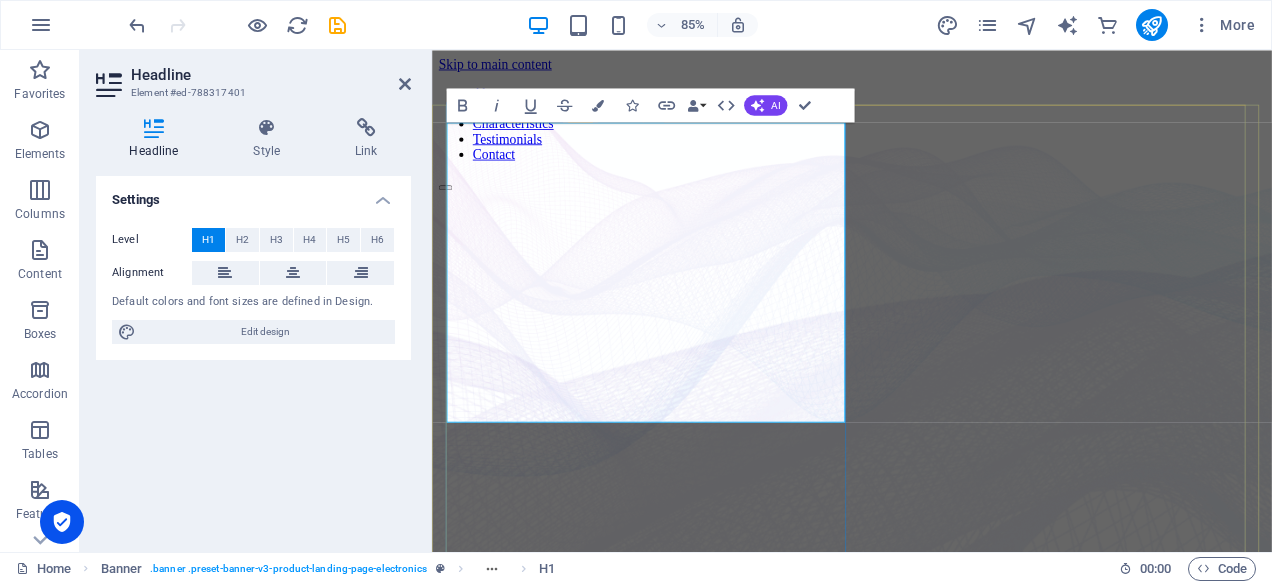 click on "Music is everything" at bounding box center [-352, 1189] 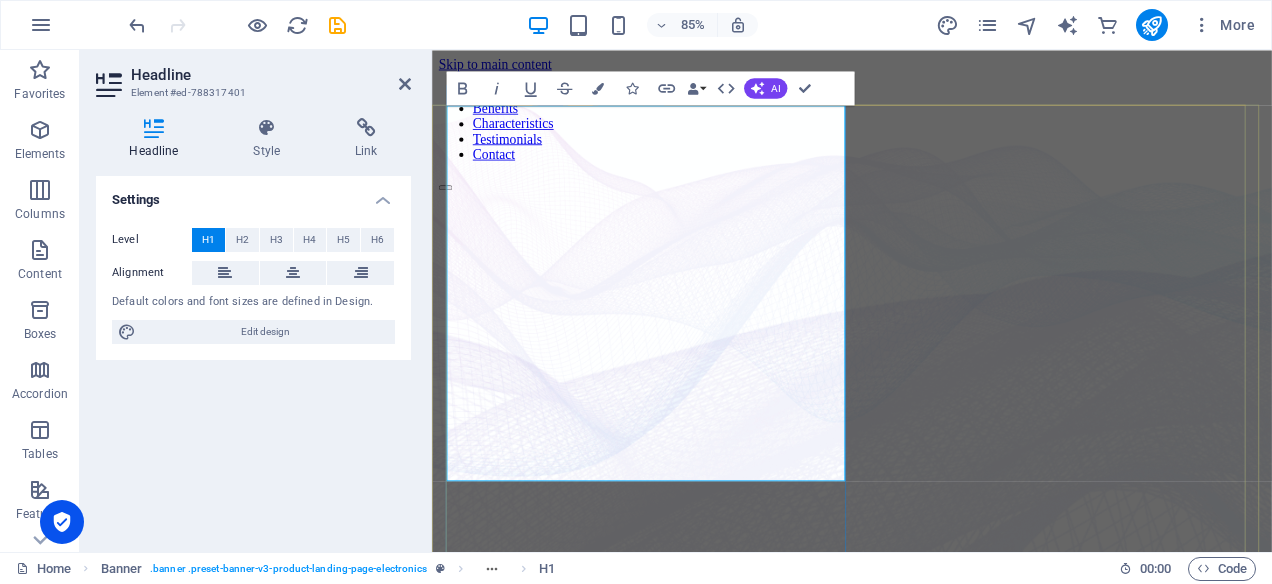 drag, startPoint x: 597, startPoint y: 422, endPoint x: 451, endPoint y: 152, distance: 306.94626 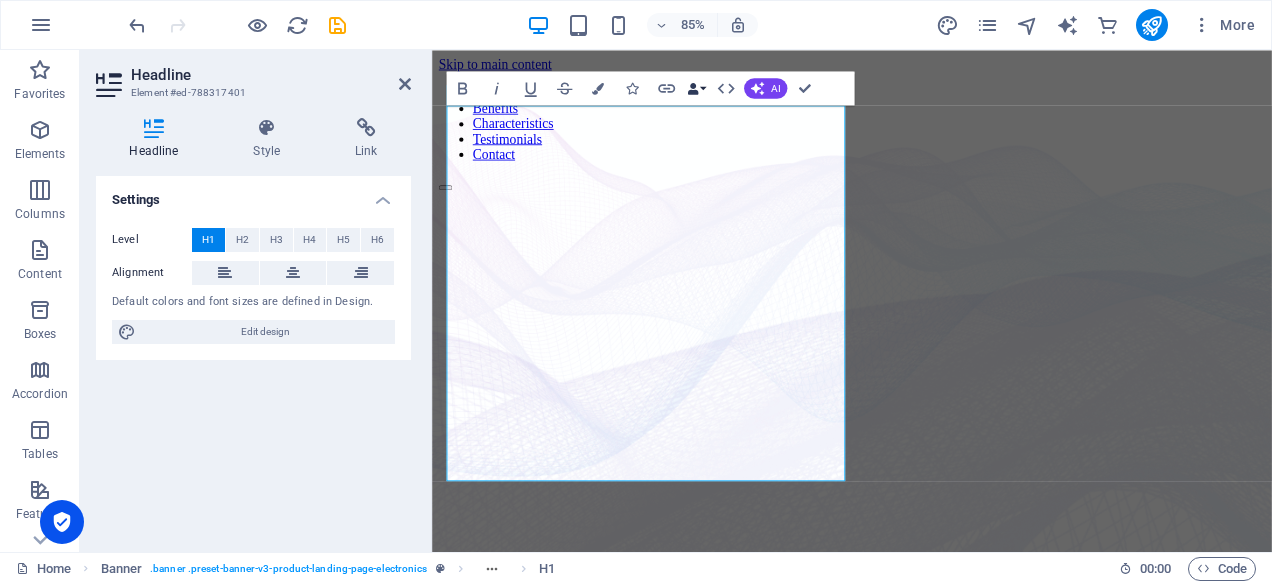 click on "Data Bindings" at bounding box center [696, 88] 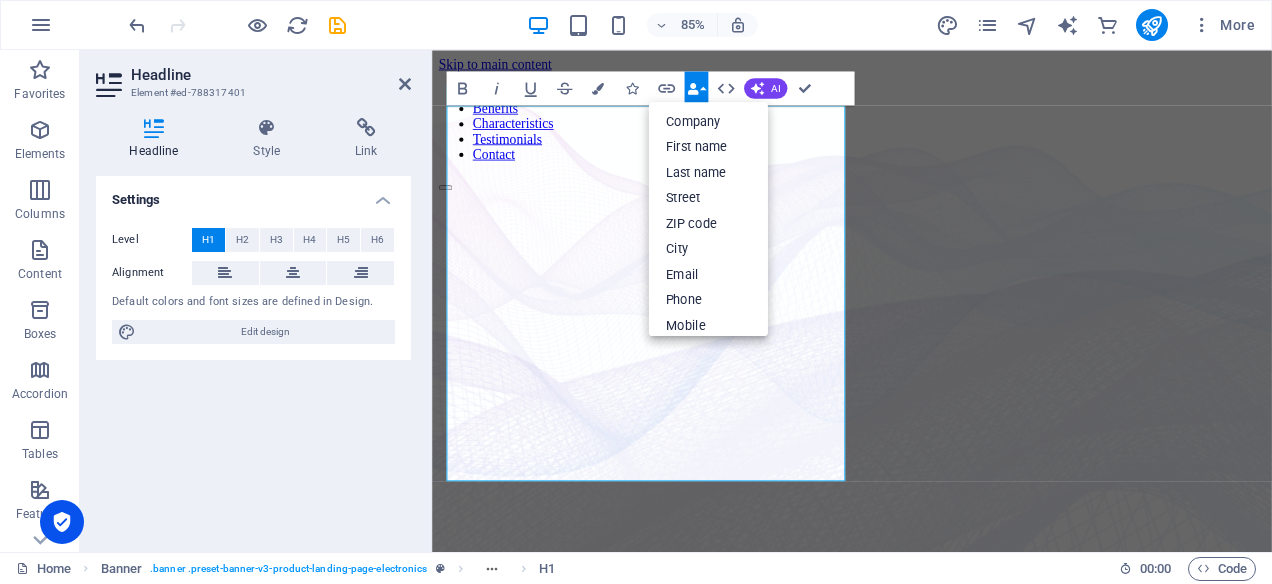 click on "Data Bindings" at bounding box center [696, 88] 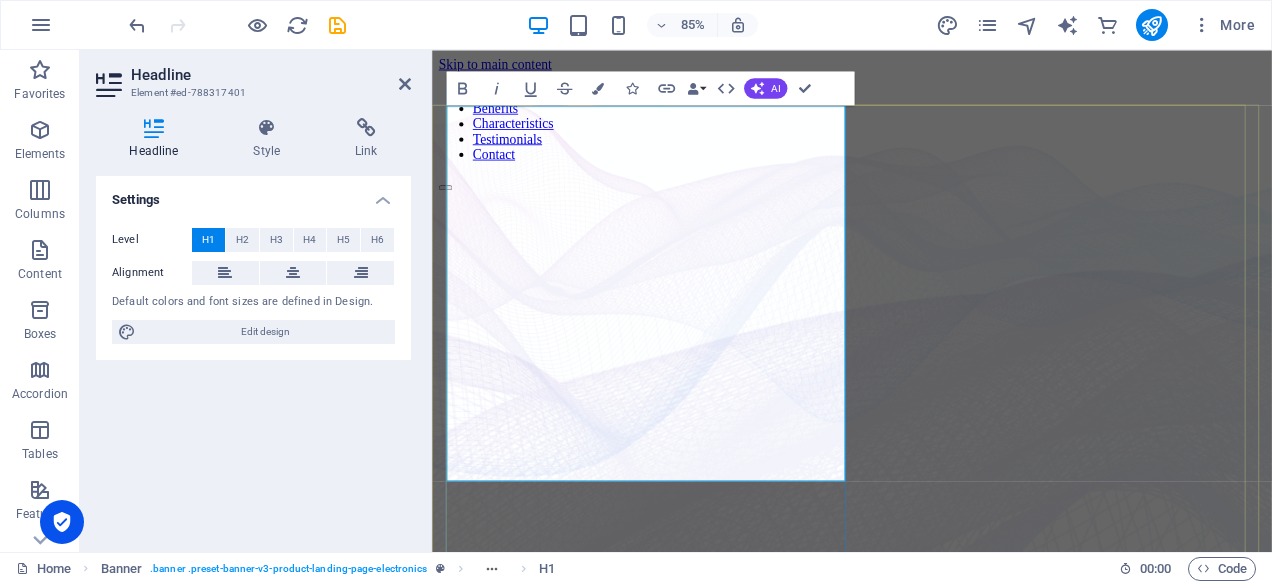 click on "Data That Drives Decisions," at bounding box center [-295, 1189] 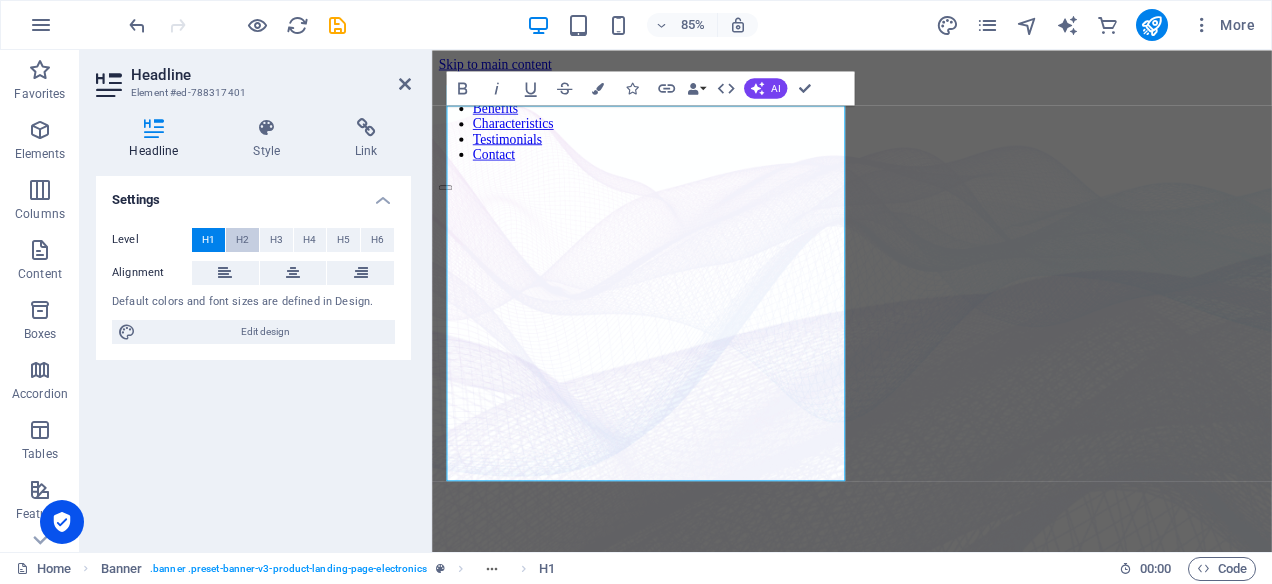 click on "H2" at bounding box center [242, 240] 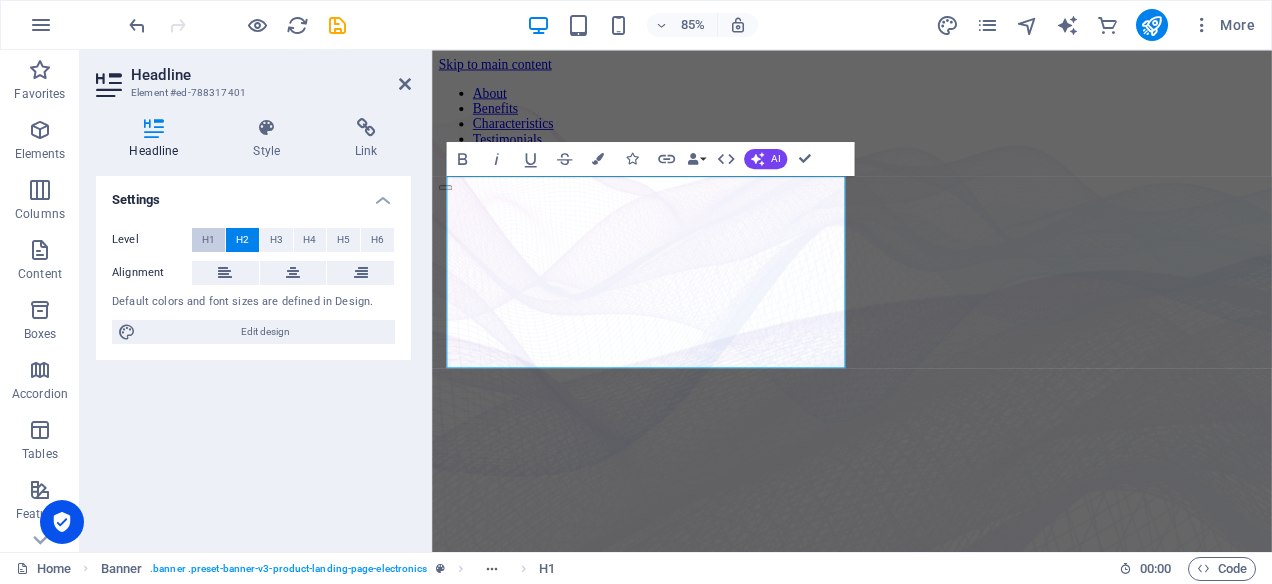 click on "H1" at bounding box center (208, 240) 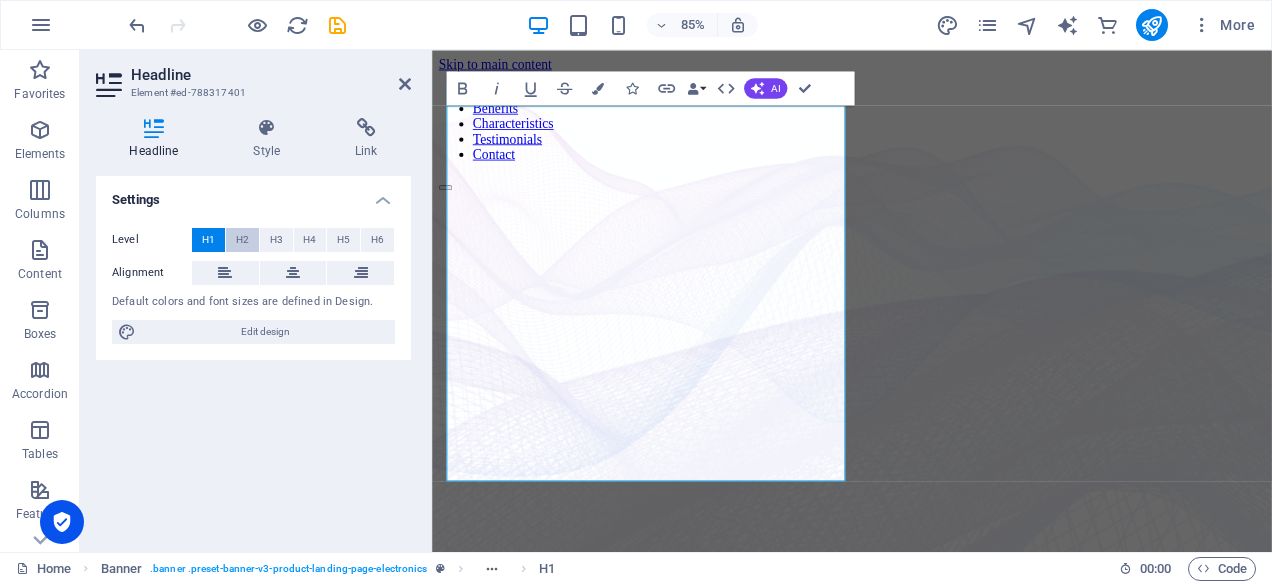 click on "H2" at bounding box center (242, 240) 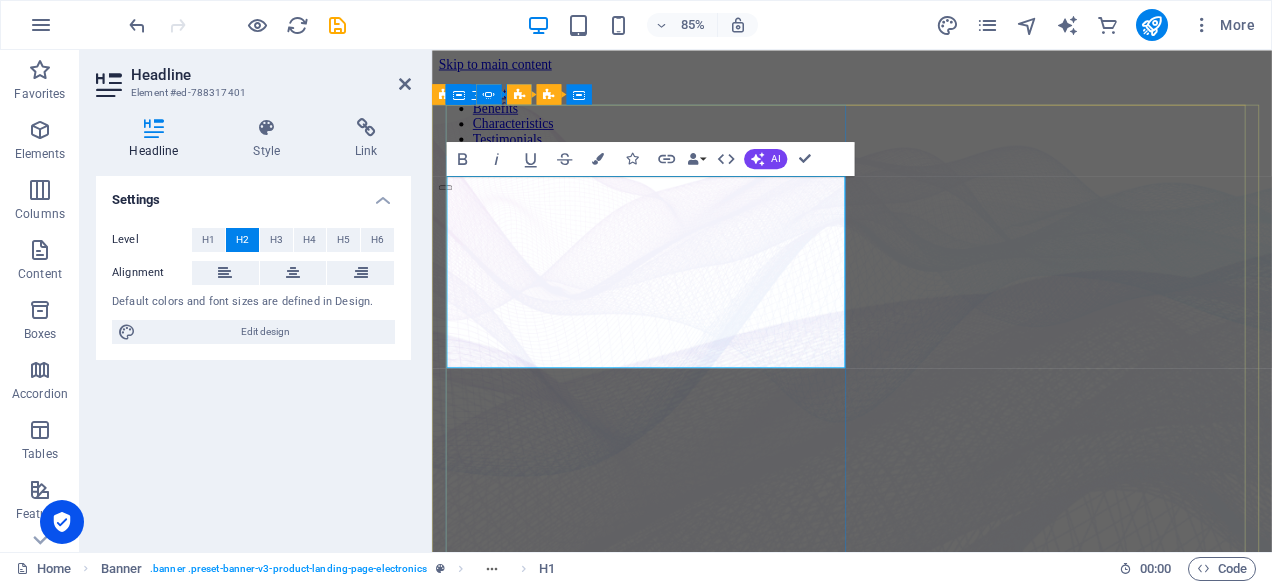 click on "Data That Drives Decisions," at bounding box center (-343, 1183) 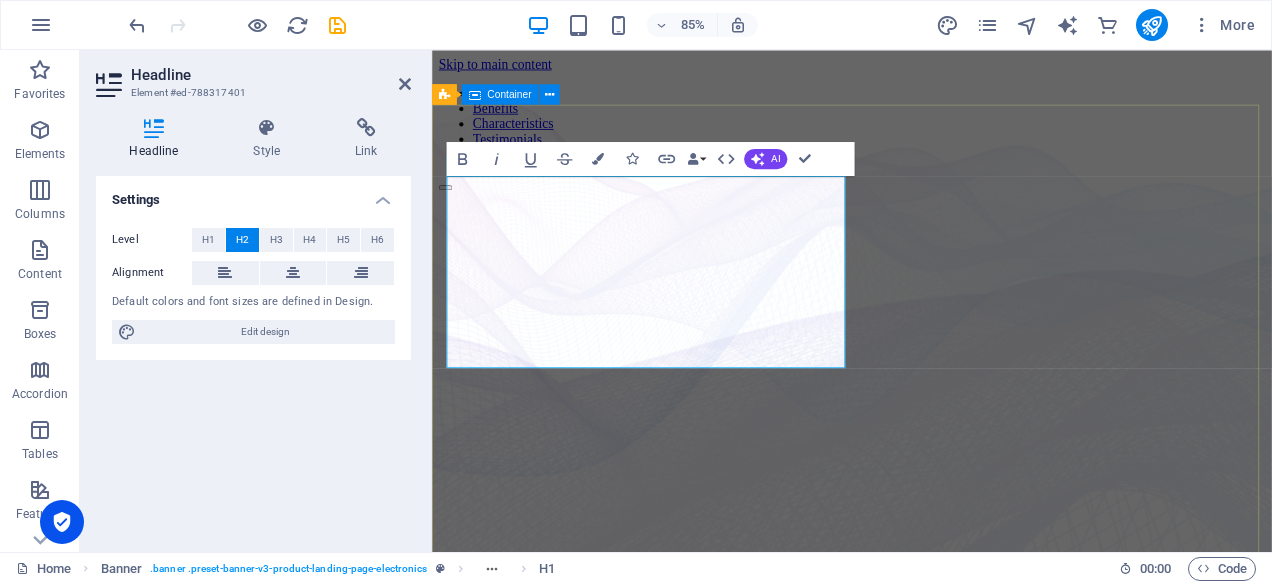 drag, startPoint x: 716, startPoint y: 327, endPoint x: 436, endPoint y: 227, distance: 297.32138 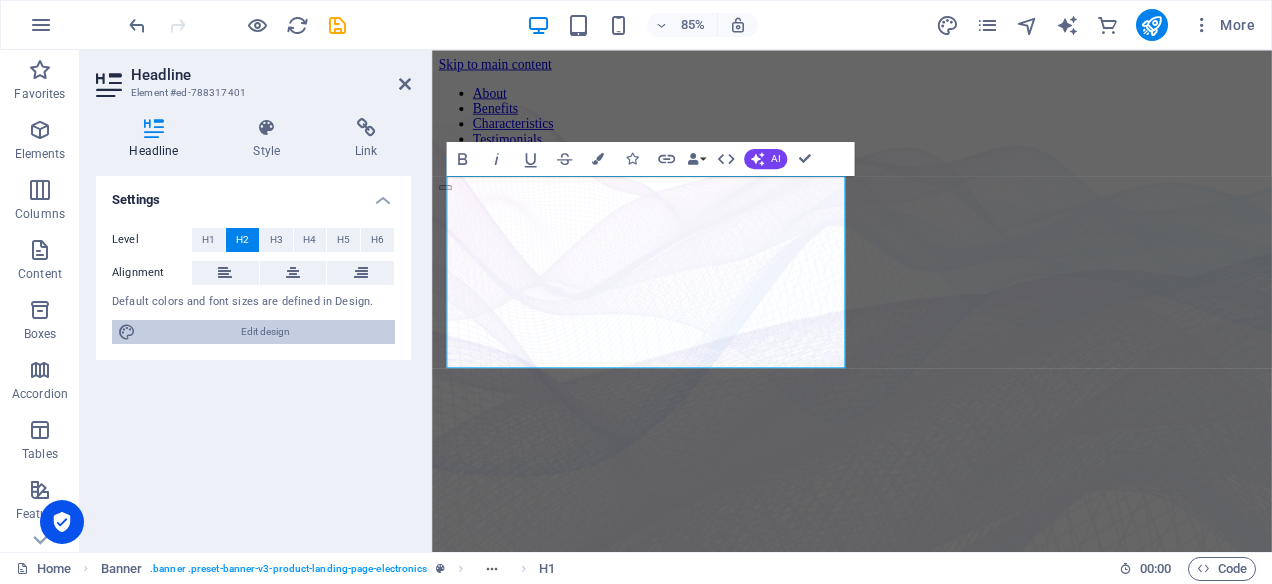 click on "Edit design" at bounding box center (265, 332) 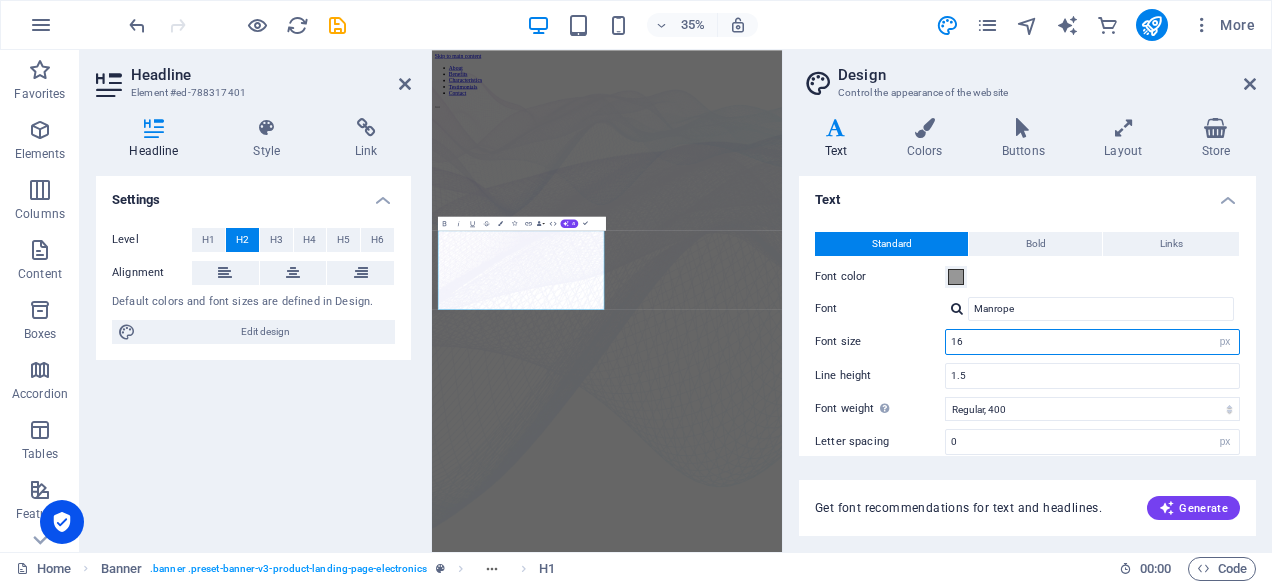 click on "16" at bounding box center (1092, 342) 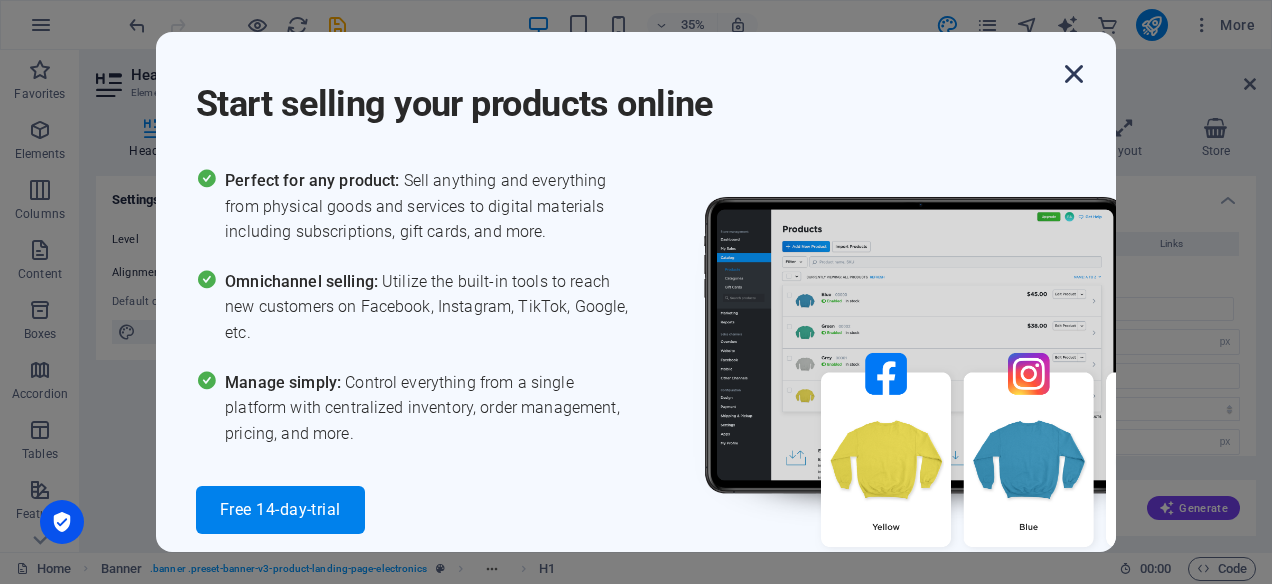 click at bounding box center [1074, 74] 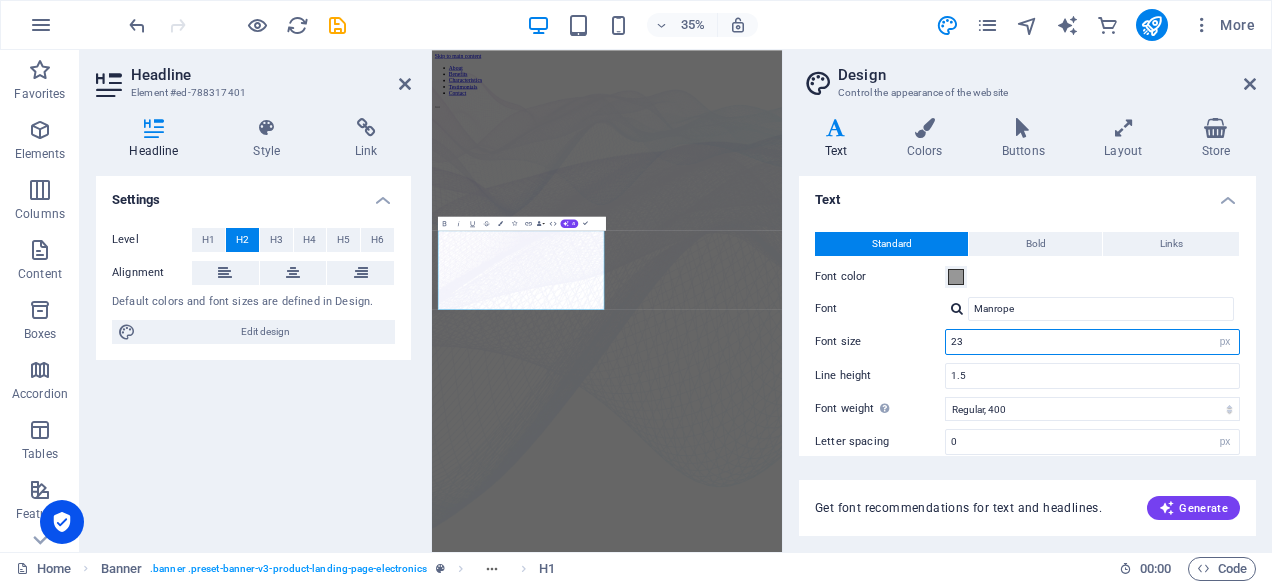 drag, startPoint x: 988, startPoint y: 345, endPoint x: 922, endPoint y: 341, distance: 66.1211 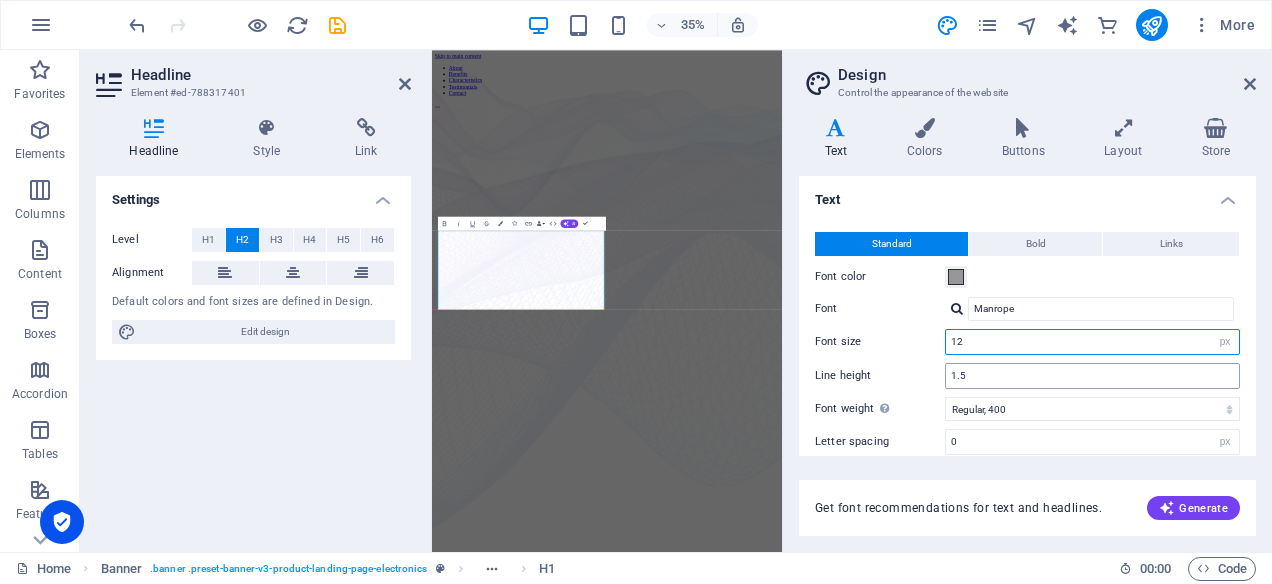 type on "12" 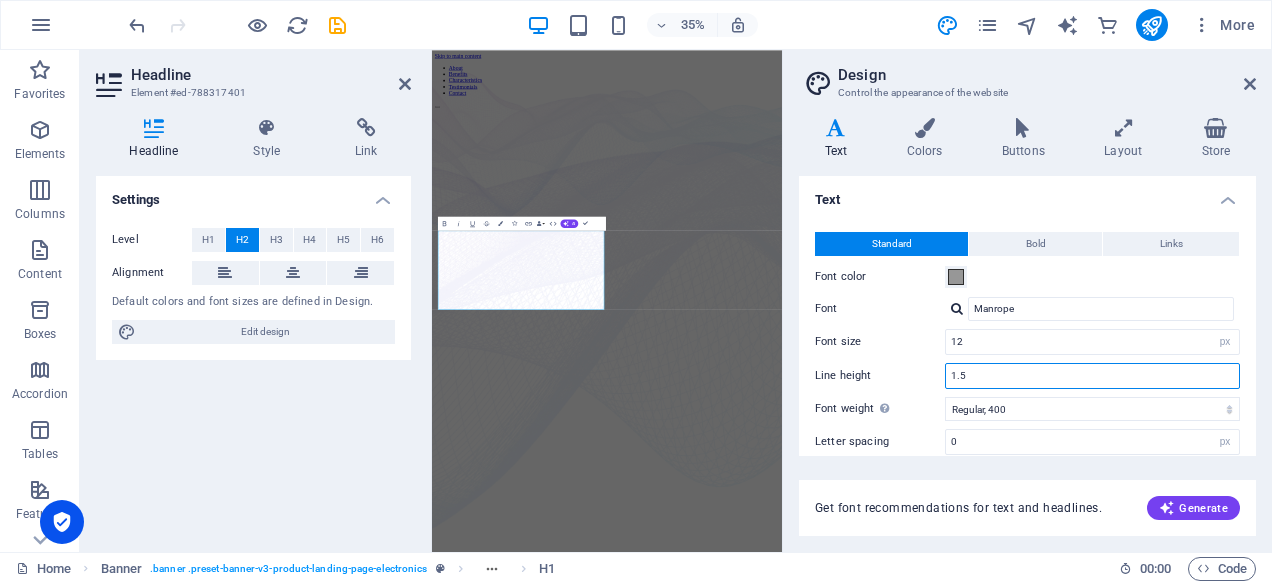click on "1.5" at bounding box center [1092, 376] 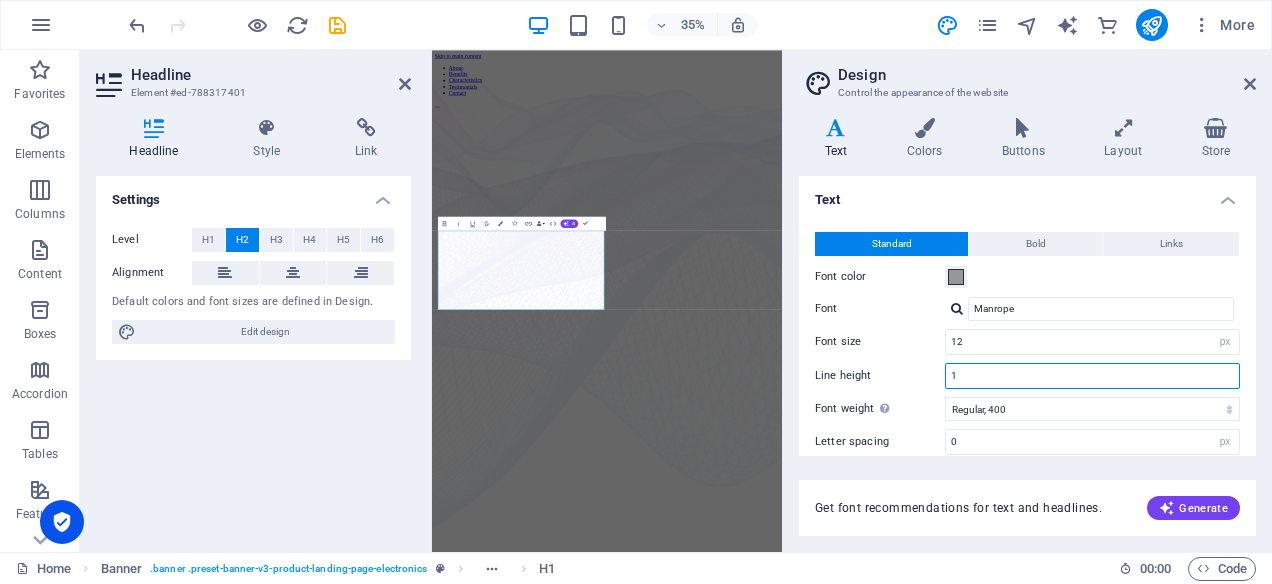 type on "1" 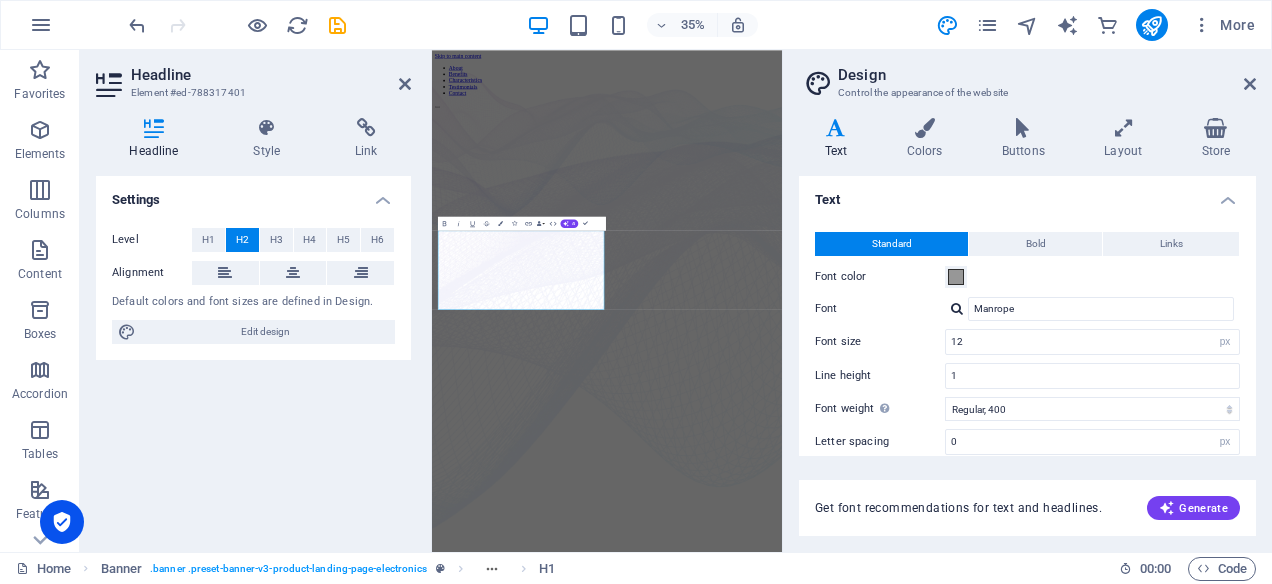 click on "Font color" at bounding box center (1027, 277) 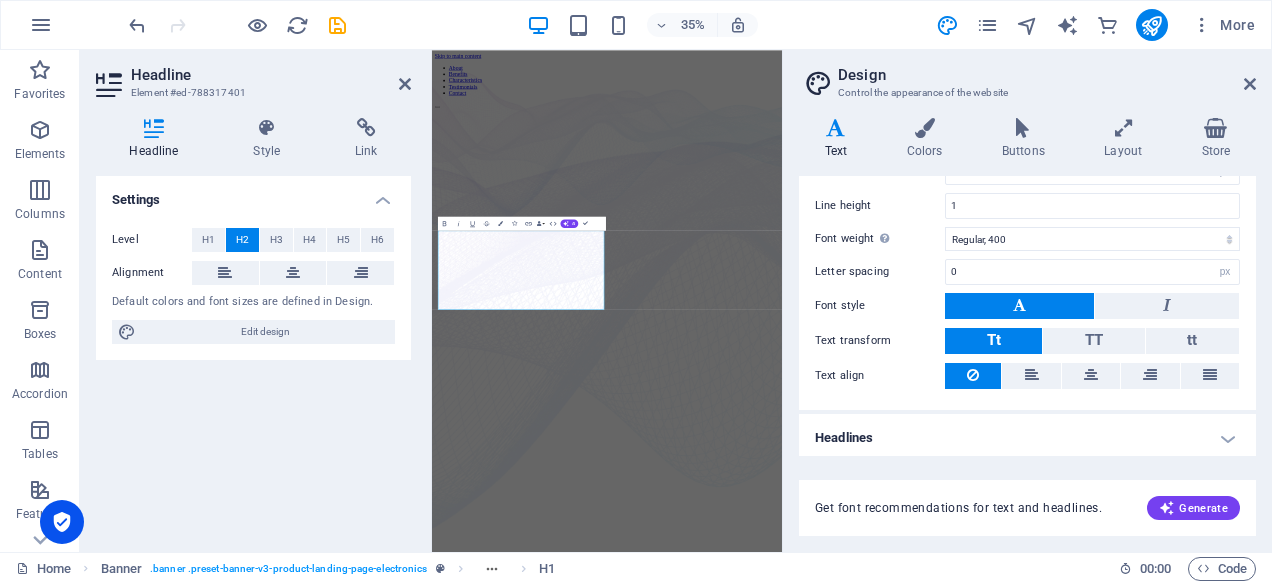 scroll, scrollTop: 171, scrollLeft: 0, axis: vertical 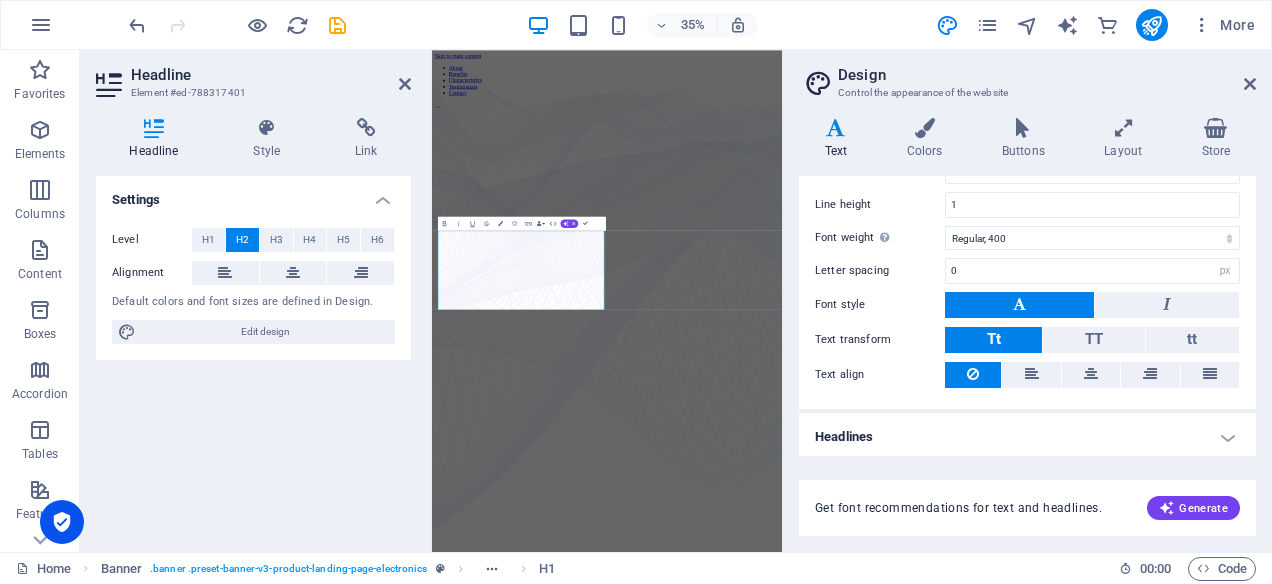 click on "Headlines" at bounding box center (1027, 437) 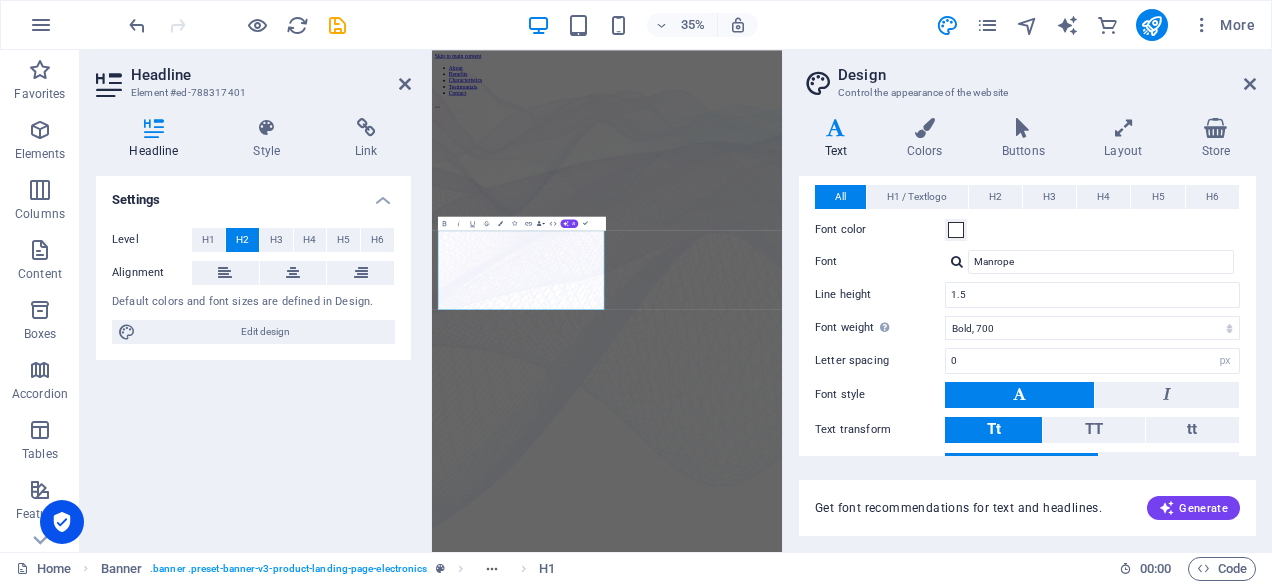 scroll, scrollTop: 558, scrollLeft: 0, axis: vertical 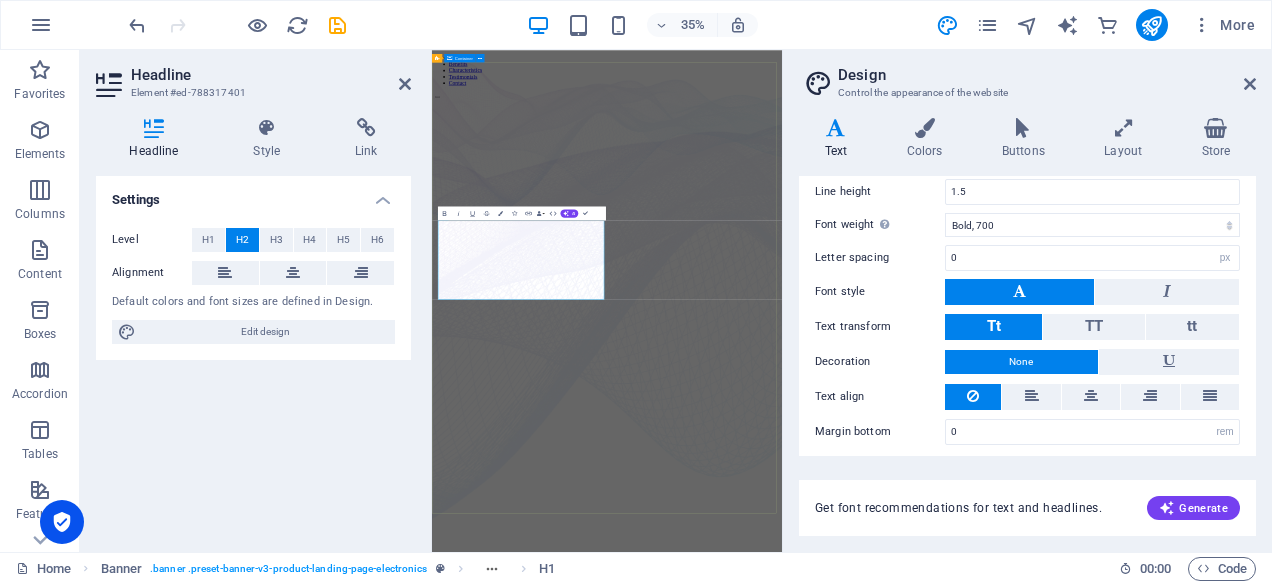 click on "Change the way you listen to music Lorem ipsum dolor sit amet, consectetur adipiscing elit. Adipiscing ultricies risus, ornare mus id vulputate. Learn more Data That Drives Decisions,  Now  everywhere Lorem ipsum dolor sit amet, consectetur adipiscing elit. Adipiscing ultricies risus, ornare mus id vulputate. Learn more Get lost in the studio sound Lorem ipsum dolor sit amet, consectetur adipiscing elit. Adipiscing ultricies risus, ornare mus id vulputate. Learn more" at bounding box center (932, 1873) 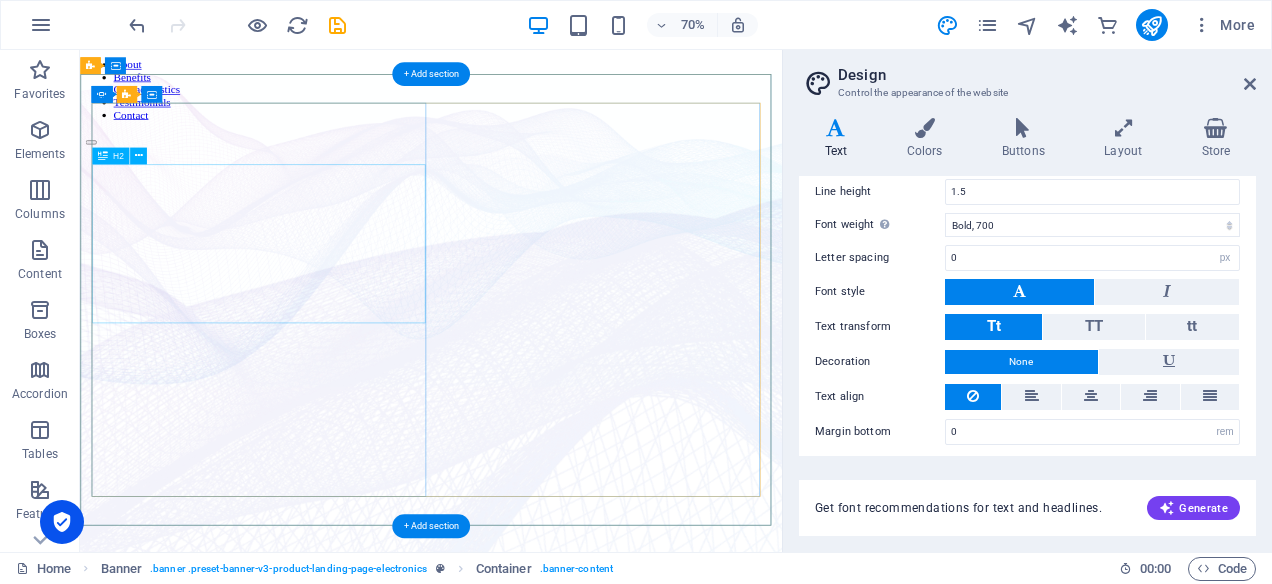 click on "Data That Drives Decisions,  Now  everywhere" at bounding box center [-374, 1168] 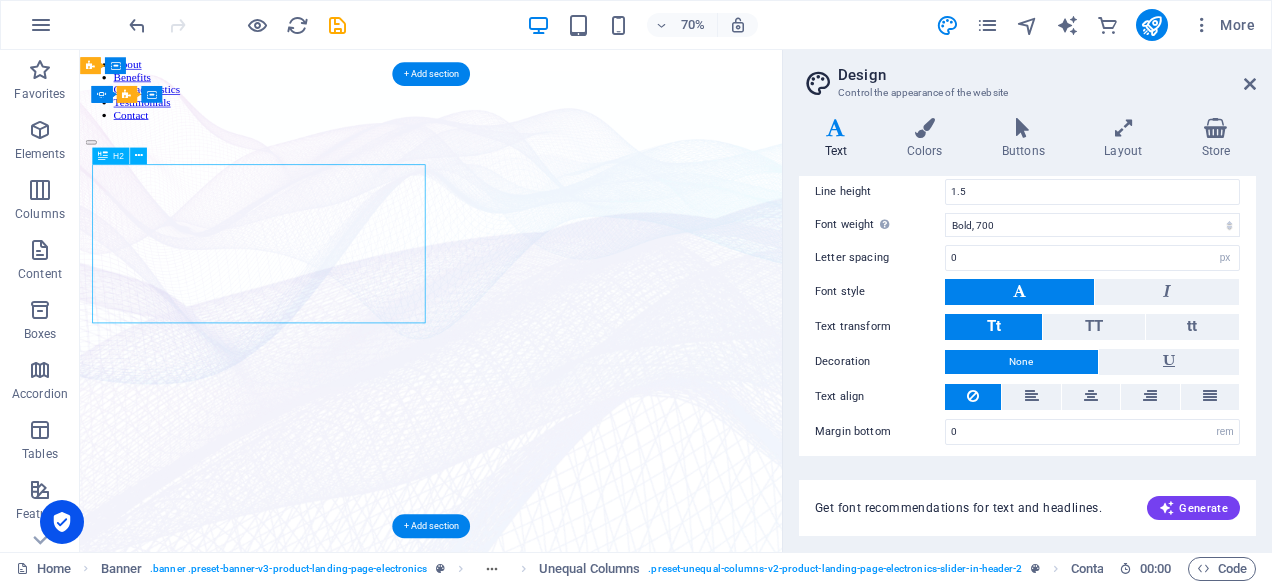 click on "Data That Drives Decisions,  Now  everywhere" at bounding box center (-374, 1168) 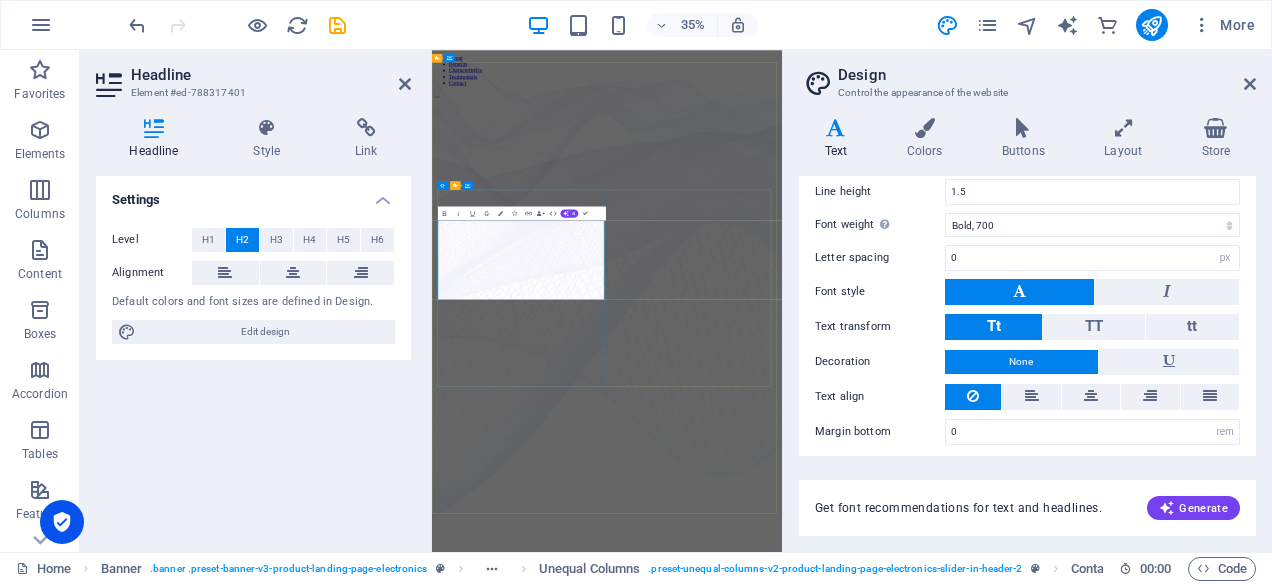 click on "everywhere" at bounding box center (-391, 1181) 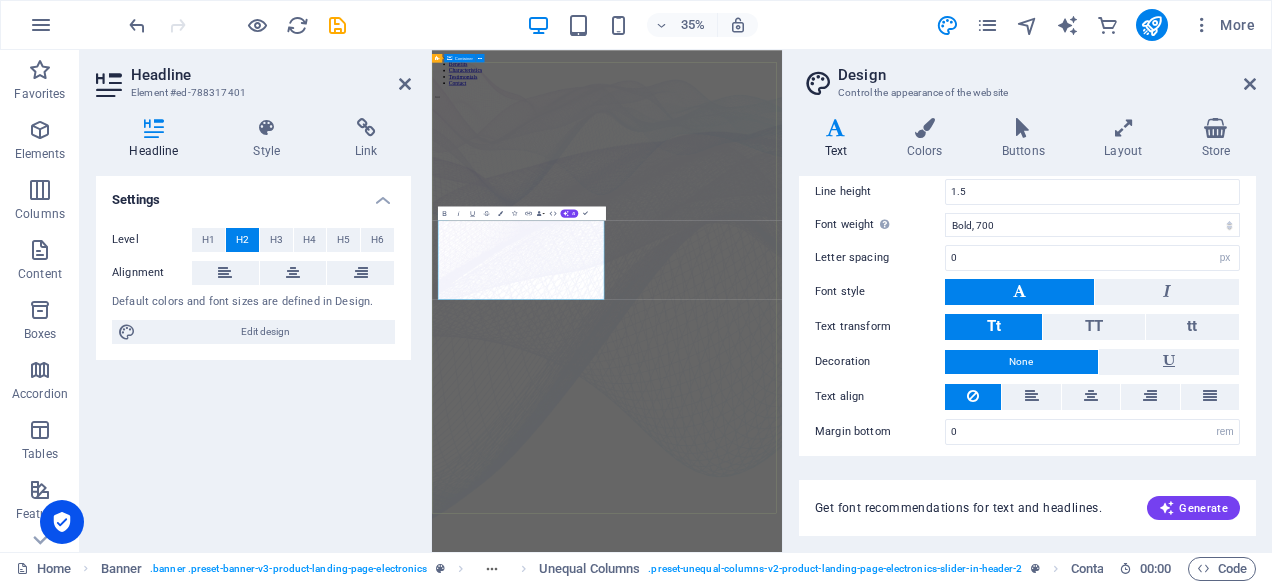 drag, startPoint x: 574, startPoint y: 738, endPoint x: 441, endPoint y: 730, distance: 133.24039 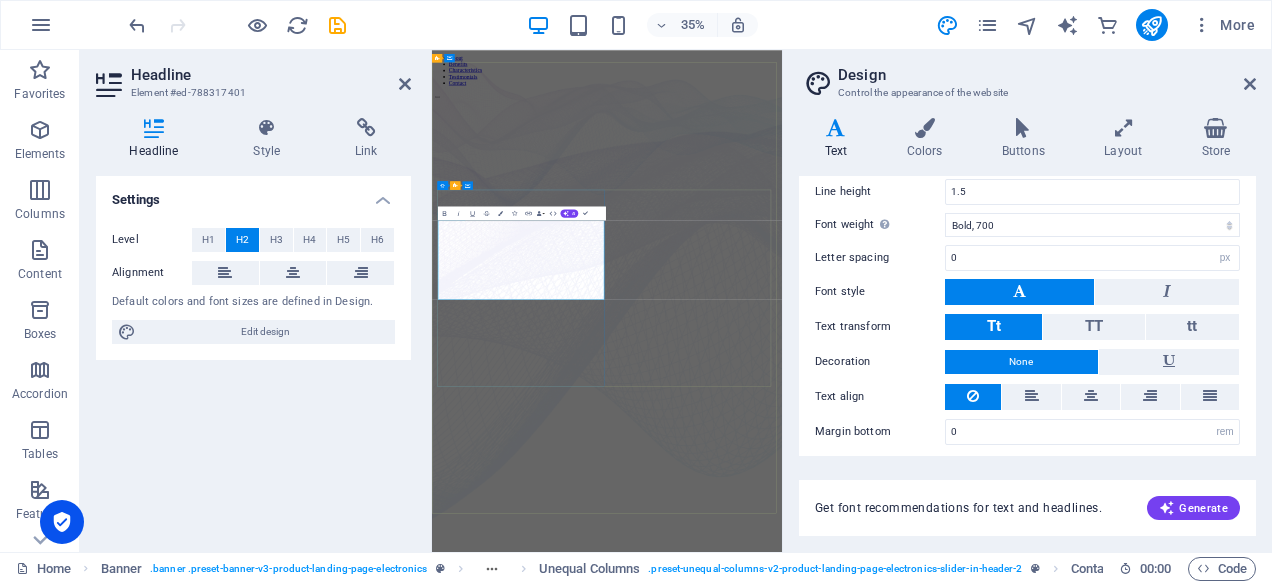 click on "everywhere" at bounding box center [-438, 1181] 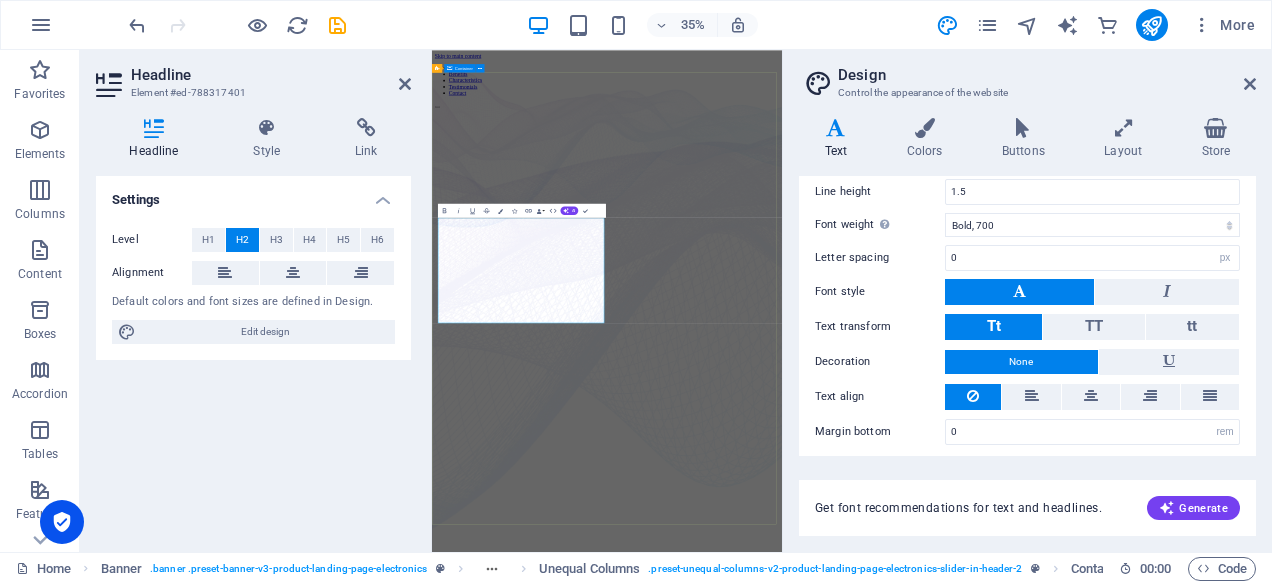 click on "Change the way you listen to music Lorem ipsum dolor sit amet, consectetur adipiscing elit. Adipiscing ultricies risus, ornare mus id vulputate. Learn more Data That Drives Decisions,    Insights That Power Growth Lorem ipsum dolor sit amet, consectetur adipiscing elit. Adipiscing ultricies risus, ornare mus id vulputate. Learn more Get lost in the studio sound Lorem ipsum dolor sit amet, consectetur adipiscing elit. Adipiscing ultricies risus, ornare mus id vulputate. Learn more" at bounding box center [932, 1902] 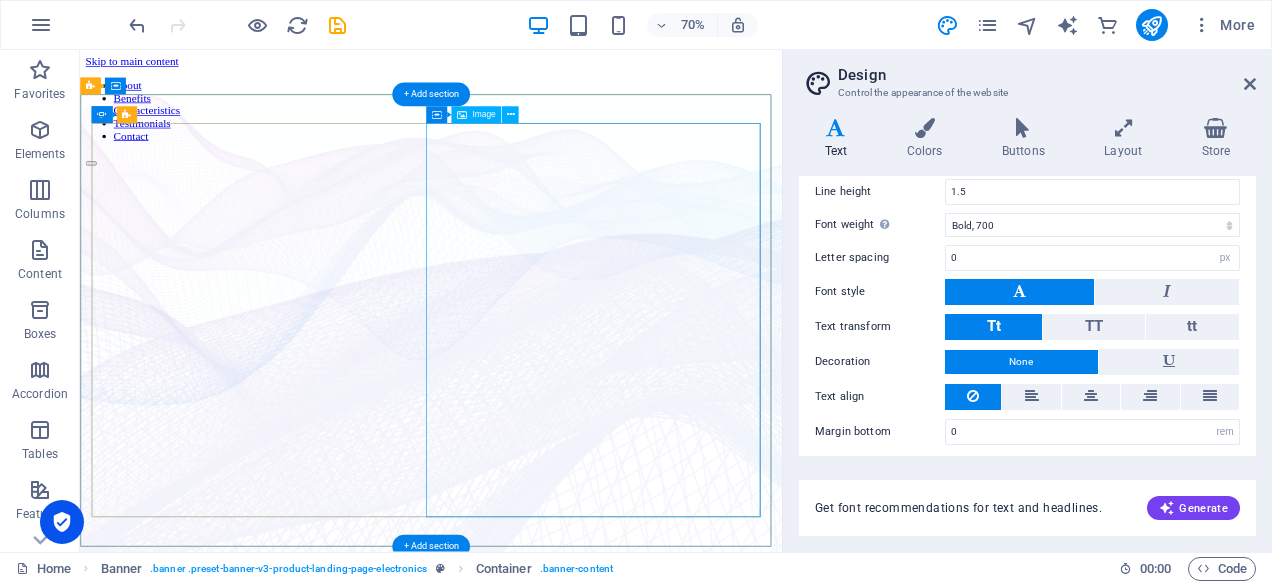 click at bounding box center [-374, 1948] 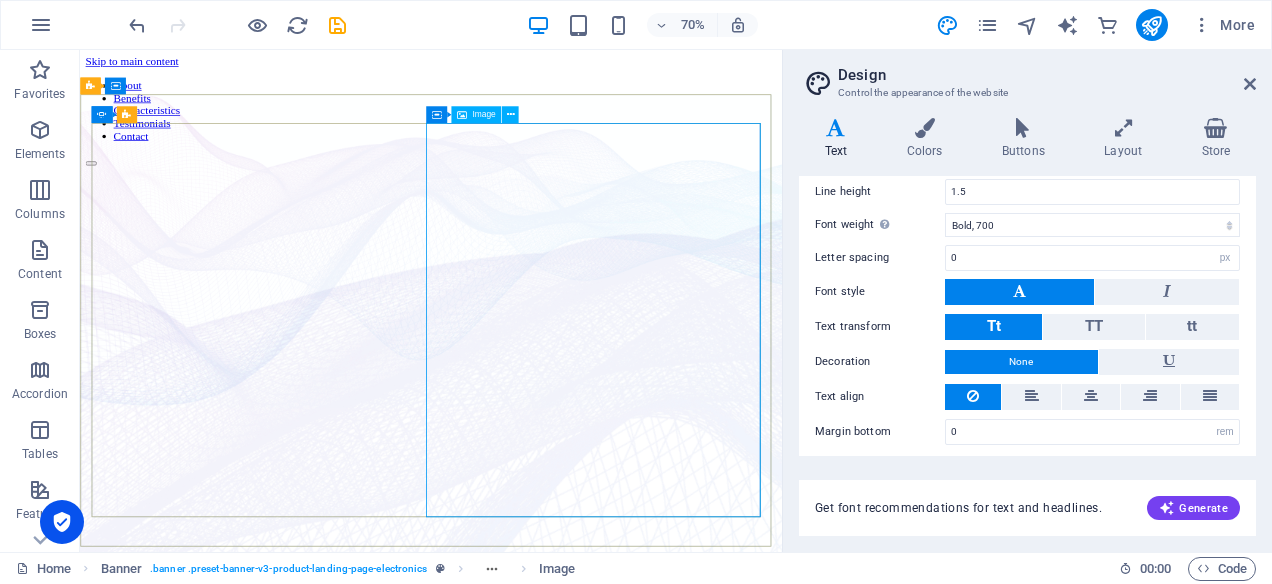 click on "Image" at bounding box center (483, 115) 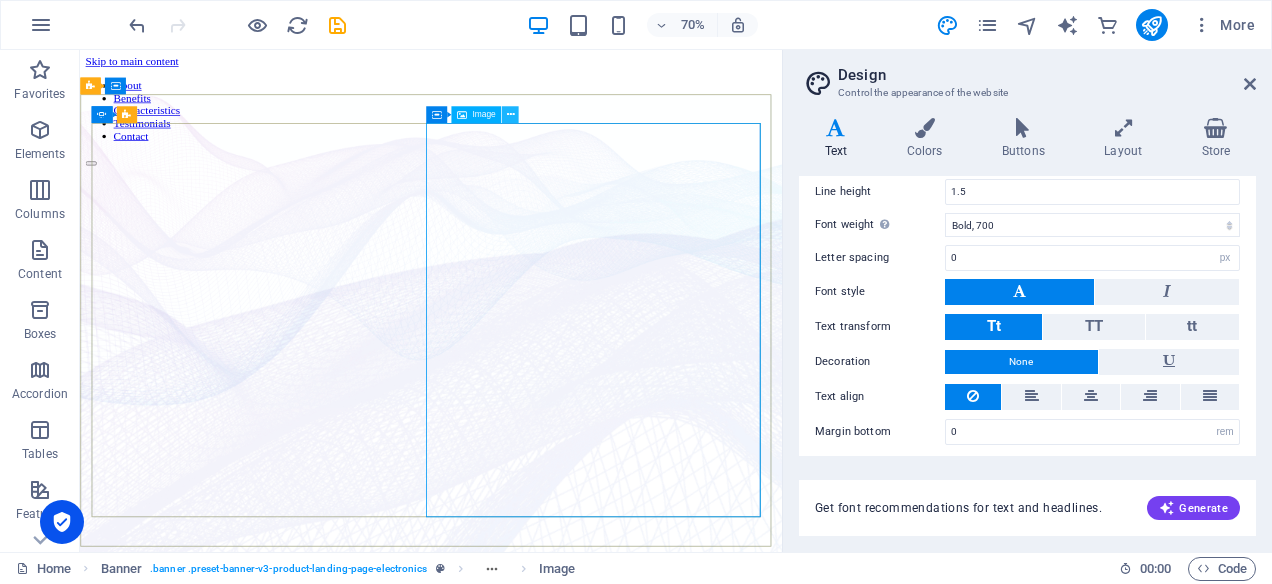 click at bounding box center (510, 115) 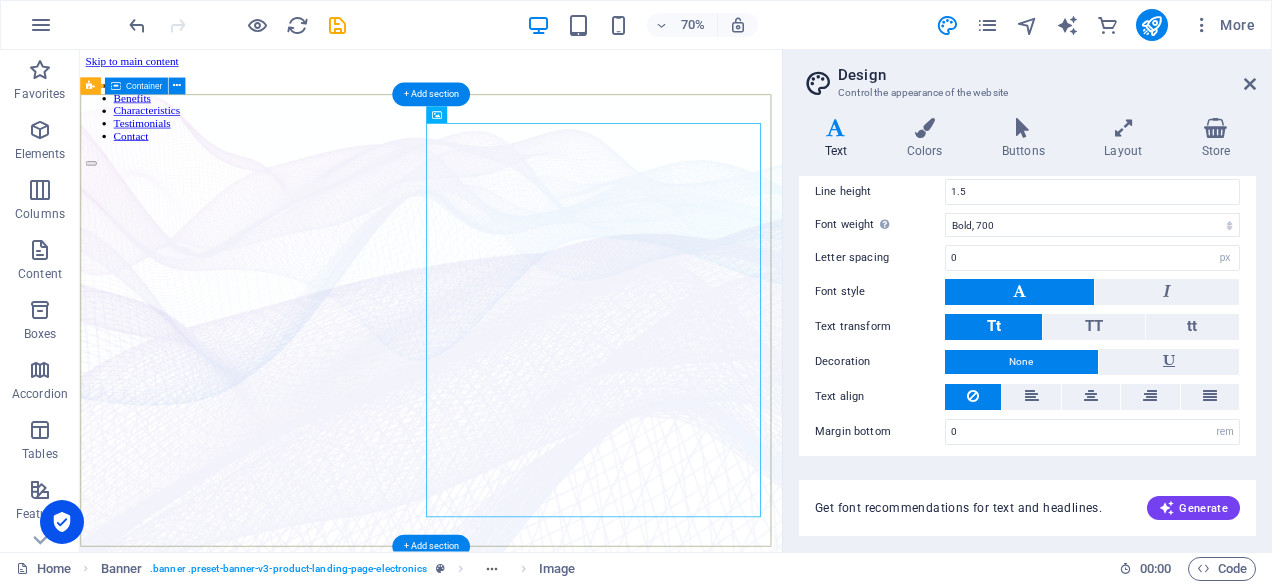 click on "Change the way you listen to music Lorem ipsum dolor sit amet, consectetur adipiscing elit. Adipiscing ultricies risus, ornare mus id vulputate. Learn more Data That Drives Decisions,    Insights That Power Growth Lorem ipsum dolor sit amet, consectetur adipiscing elit. Adipiscing ultricies risus, ornare mus id vulputate. Learn more Get lost in the studio sound Lorem ipsum dolor sit amet, consectetur adipiscing elit. Adipiscing ultricies risus, ornare mus id vulputate. Learn more" at bounding box center [581, 1905] 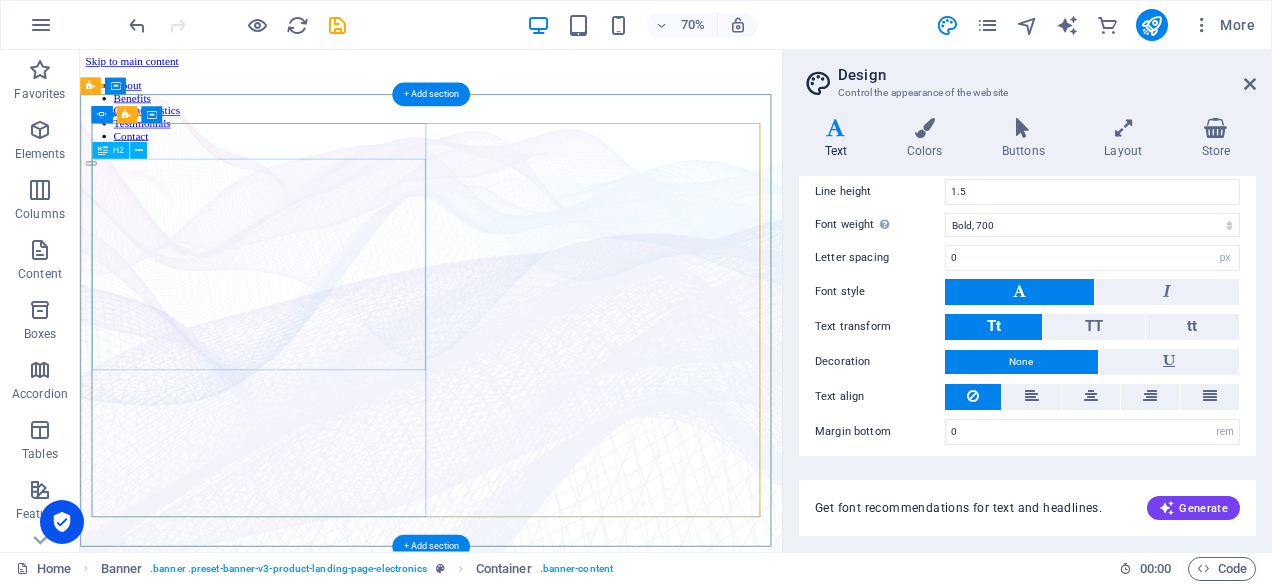 click on "Data That Drives Decisions,    Insights That Power Growth" at bounding box center [-374, 1197] 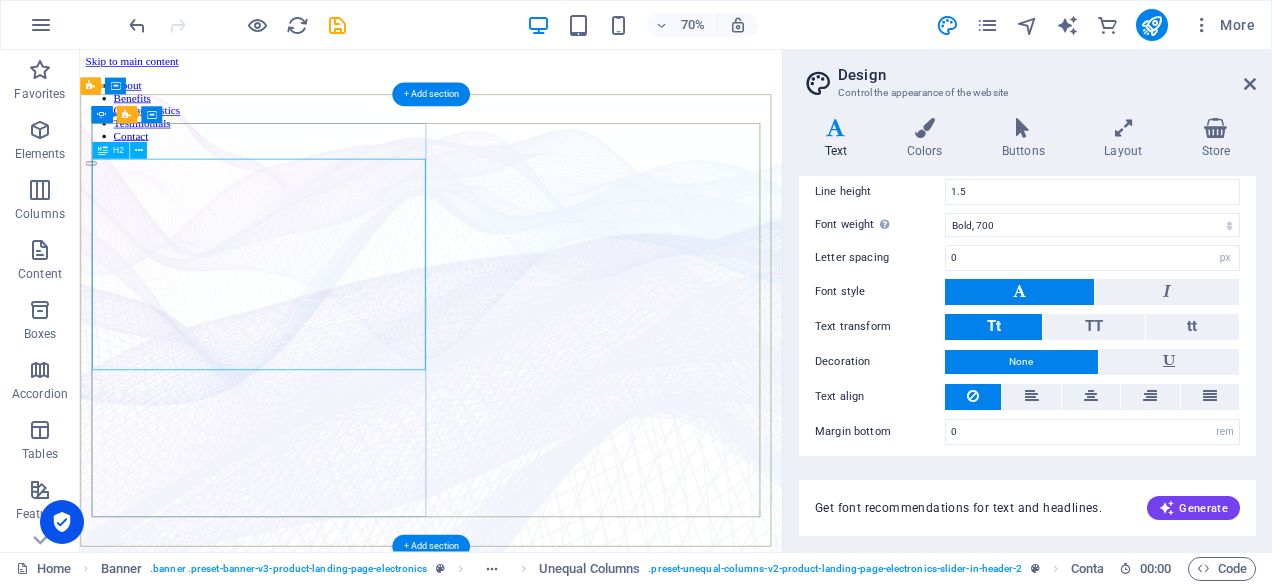 click on "Data That Drives Decisions,    Insights That Power Growth" at bounding box center [-374, 1197] 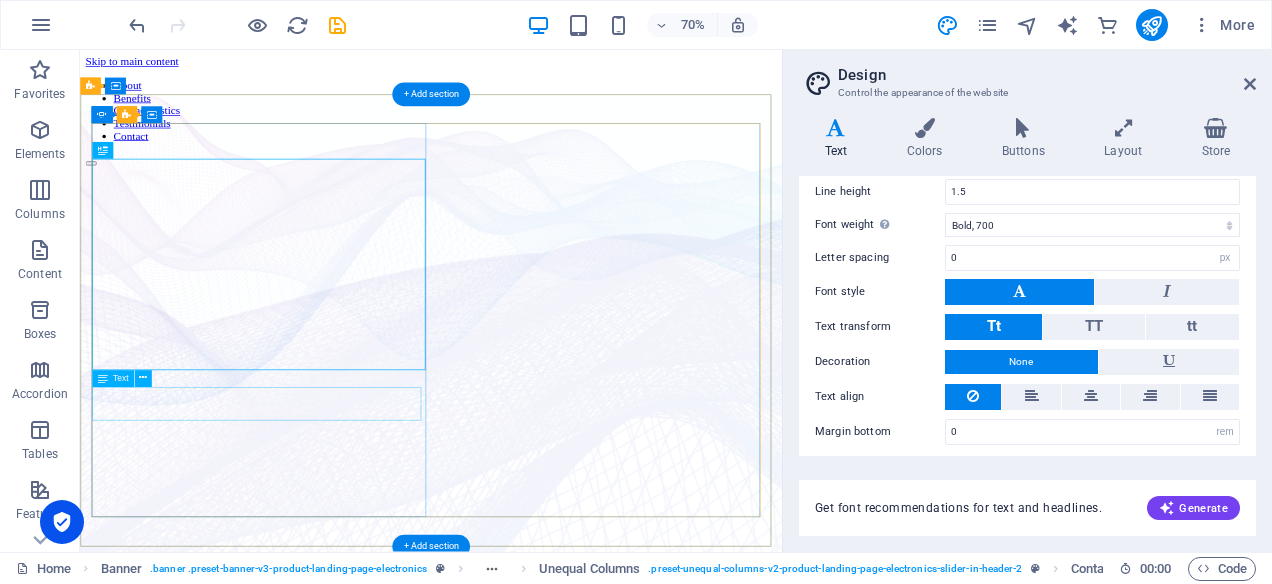 click on "Lorem ipsum dolor sit amet, consectetur adipiscing elit. Adipiscing ultricies risus, ornare mus id vulputate." at bounding box center [-374, 1292] 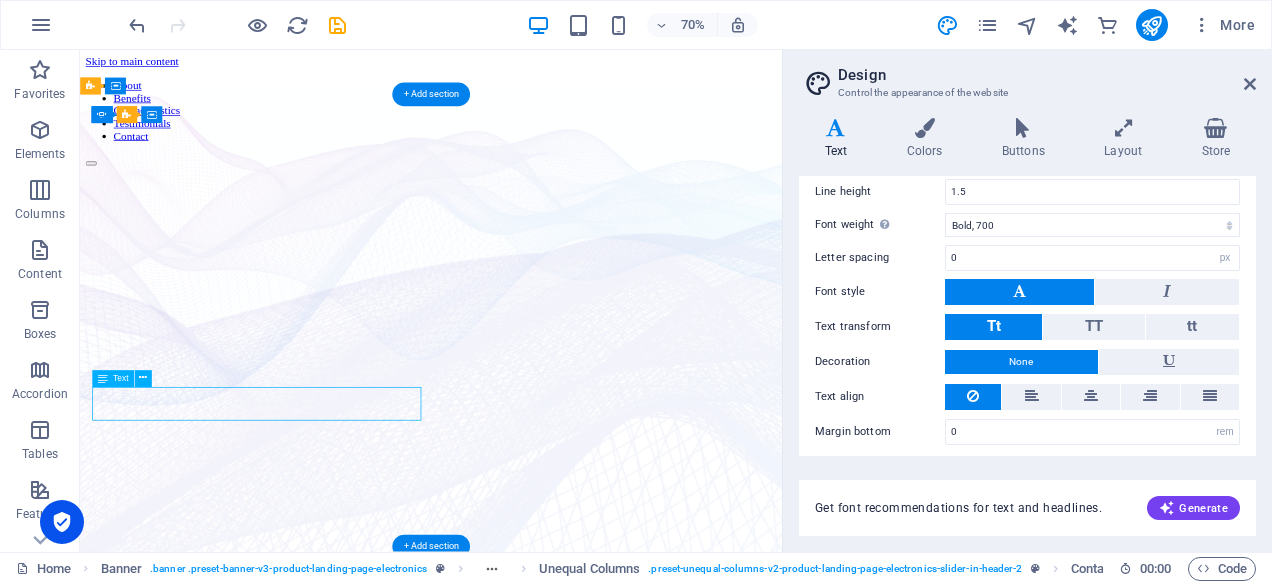click on "Lorem ipsum dolor sit amet, consectetur adipiscing elit. Adipiscing ultricies risus, ornare mus id vulputate." at bounding box center [-374, 1292] 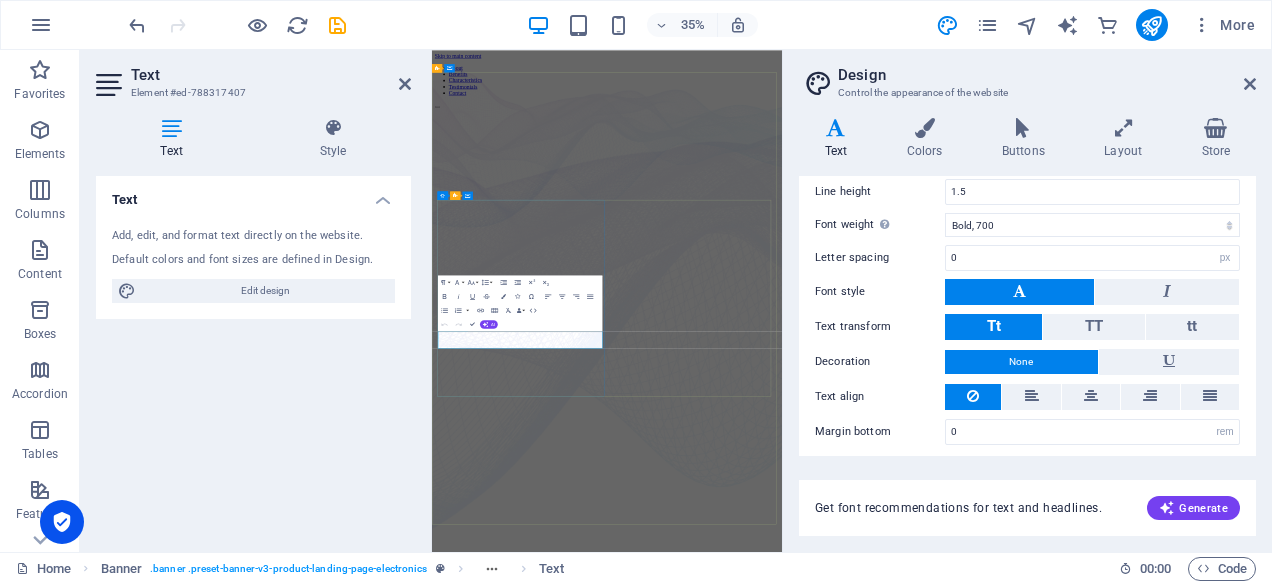 click on "Lorem ipsum dolor sit amet, consectetur adipiscing elit. Adipiscing ultricies risus, ornare mus id vulputate." at bounding box center (-21, 1292) 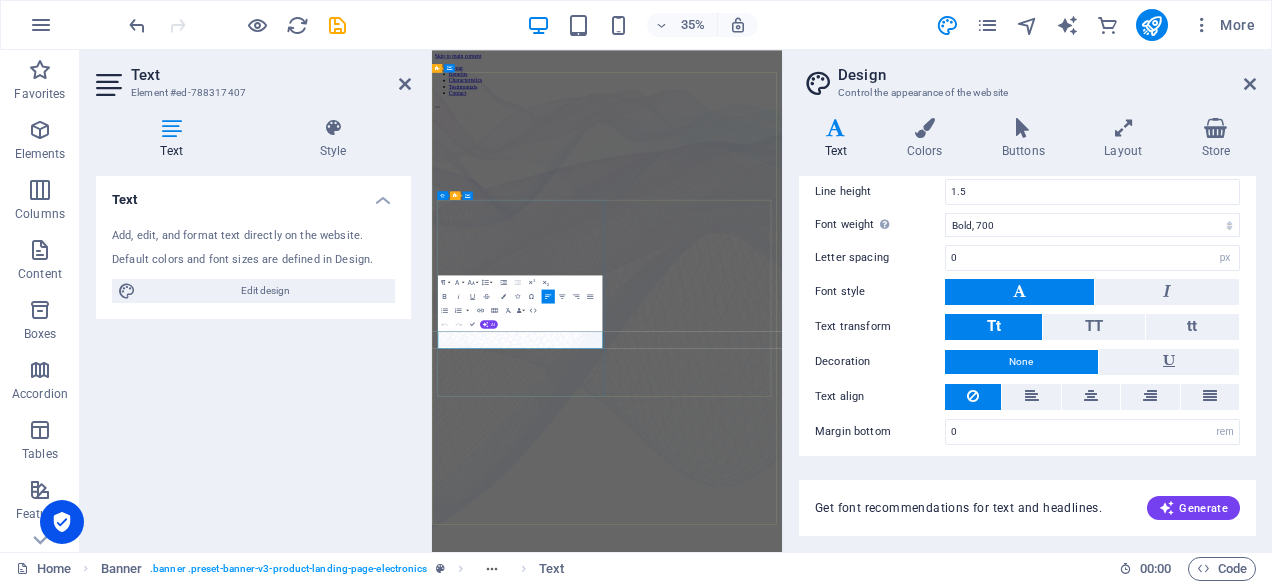 click on "Lorem ipsum dolor sit amet, consectetur adipiscing elit. Adipiscing ultricies risus, ornare mus id vulputate." at bounding box center [-21, 1292] 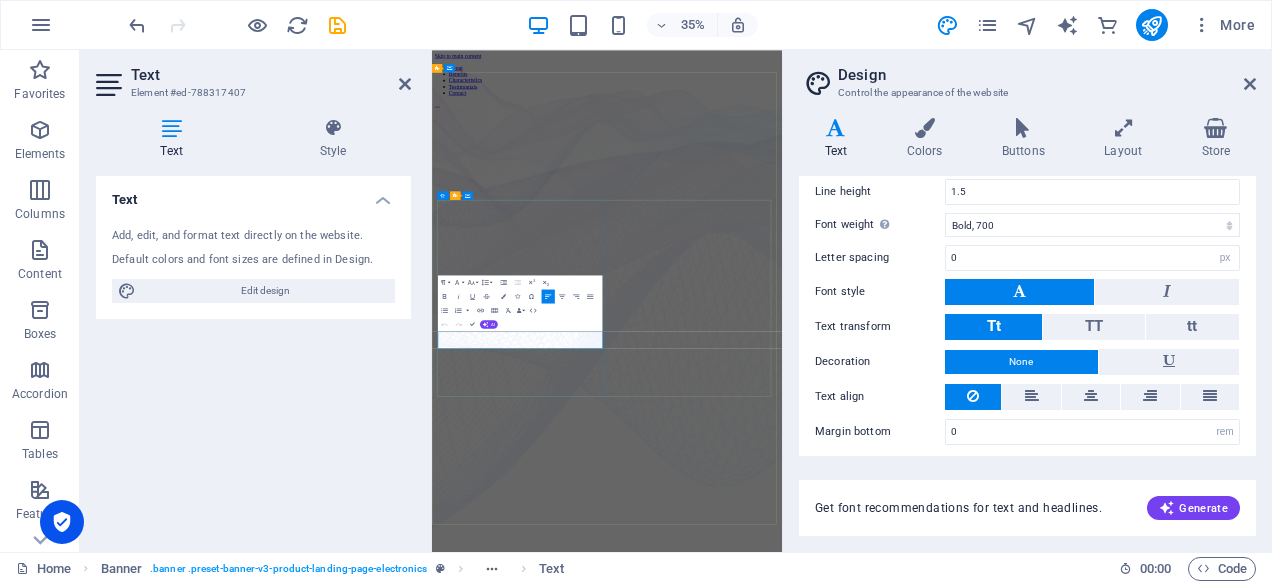 click on "Lorem ipsum dolor sit amet, consectetur adipiscing elit. Adipiscing ultricies risus, ornare mus id vulputate." at bounding box center (-21, 1292) 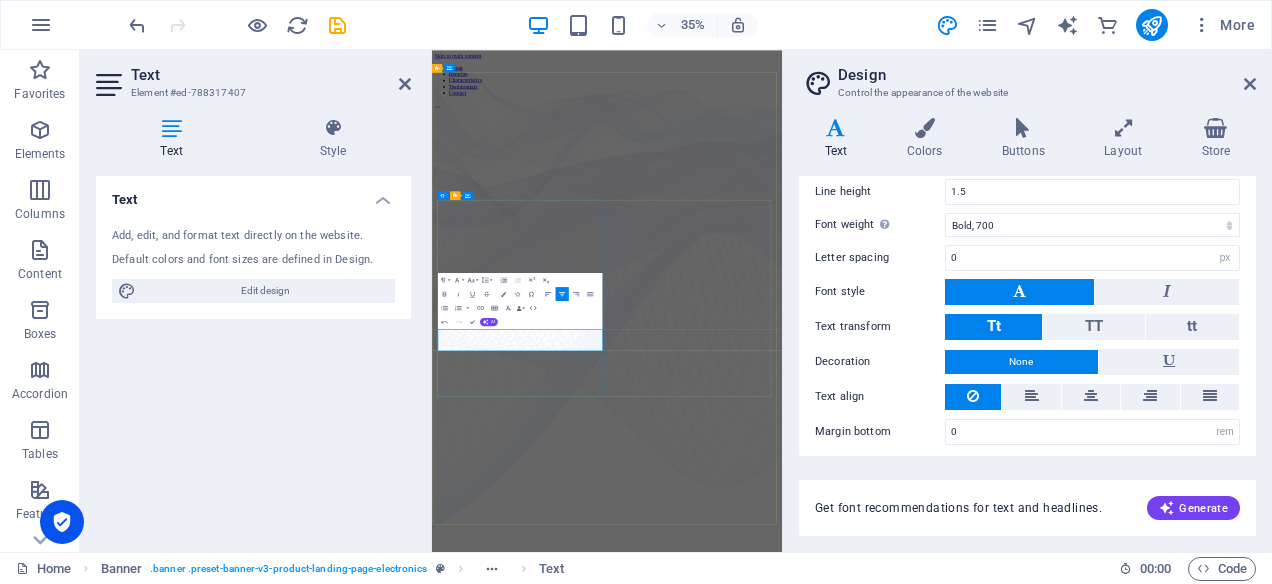 drag, startPoint x: 858, startPoint y: 890, endPoint x: 449, endPoint y: 854, distance: 410.5813 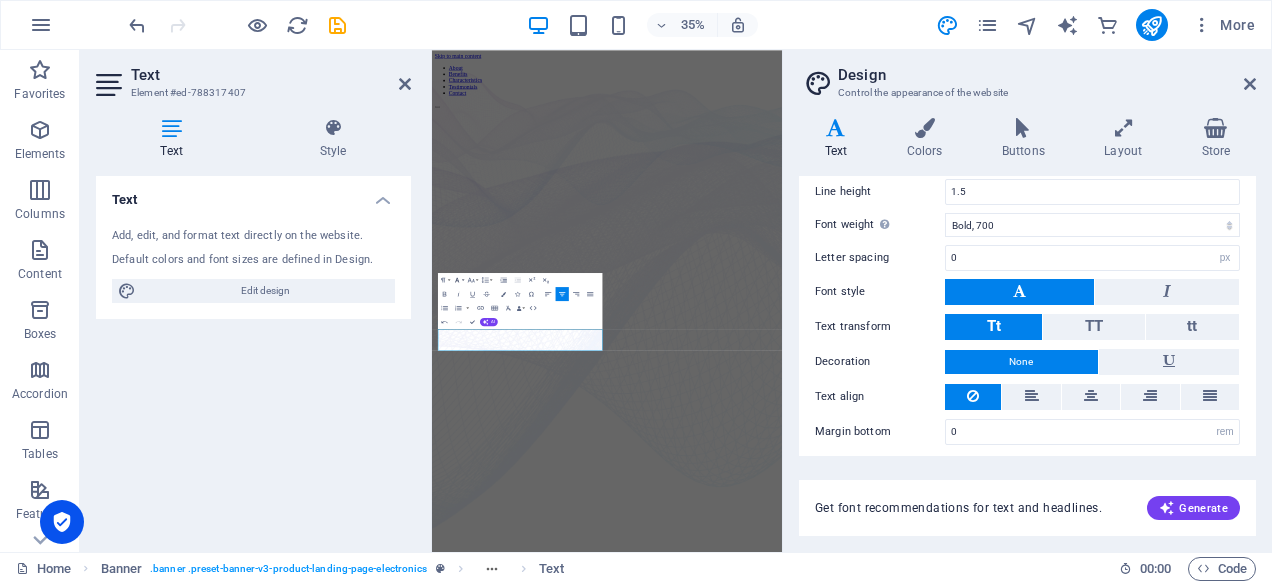 click on "Font Family" at bounding box center (458, 280) 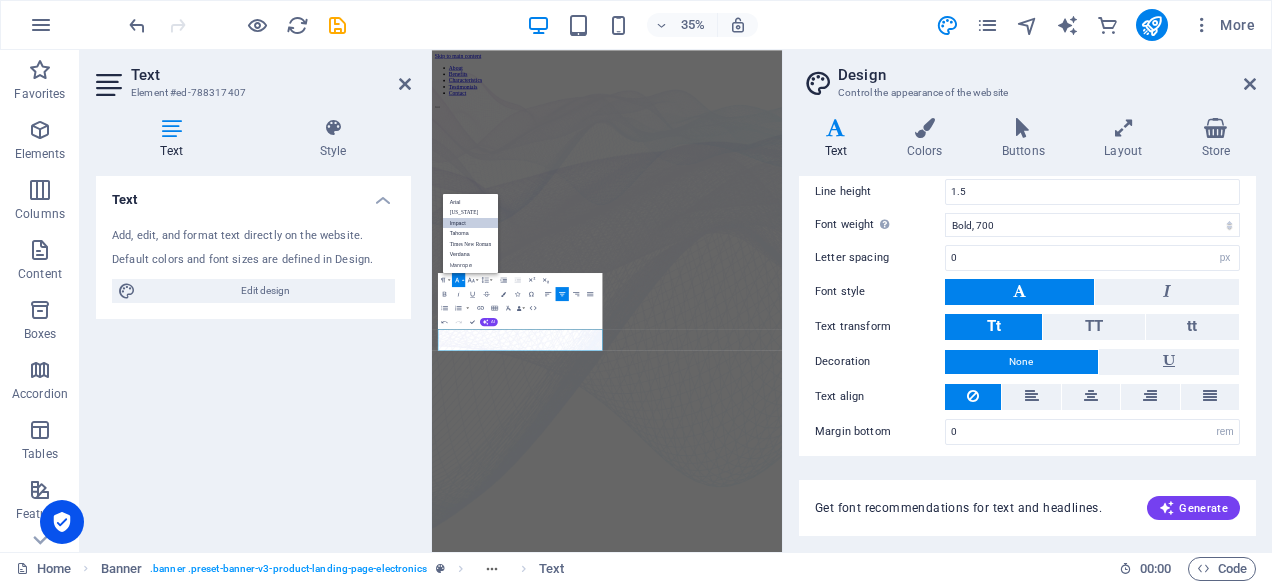 click on "Impact" at bounding box center [470, 223] 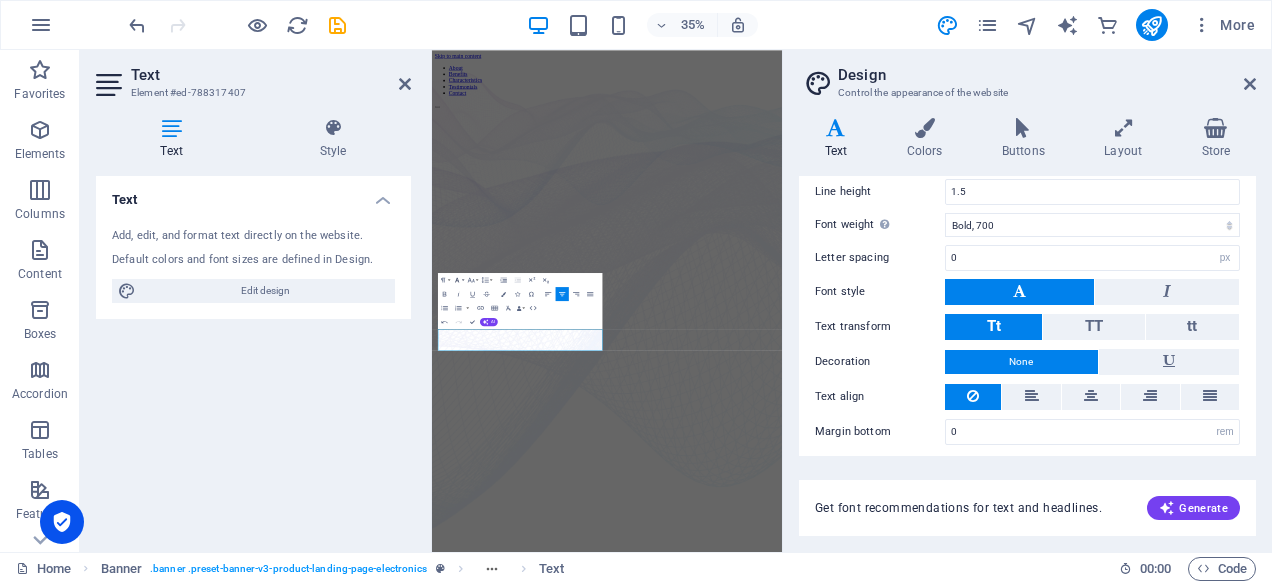 click on "Font Family" at bounding box center [458, 280] 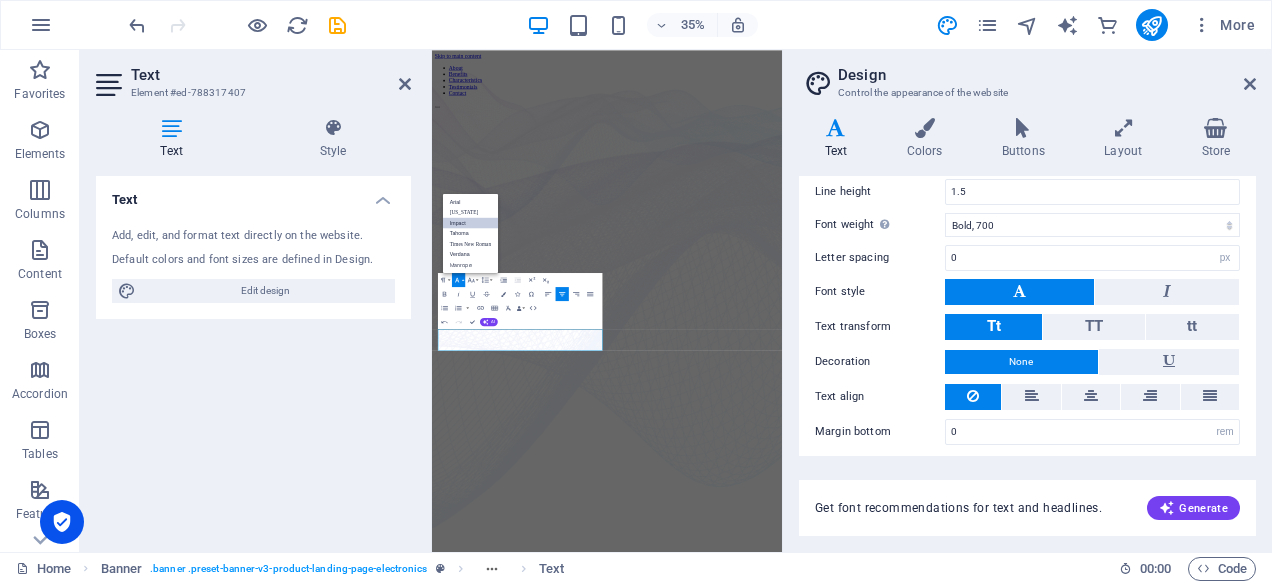 scroll, scrollTop: 0, scrollLeft: 0, axis: both 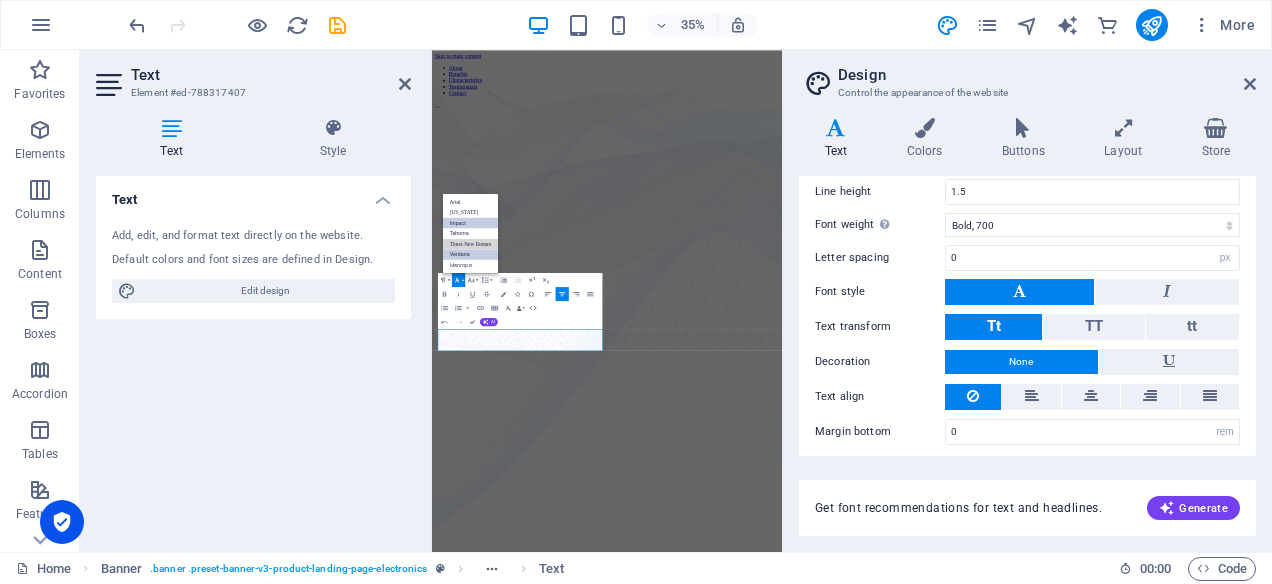 click on "Arial [US_STATE] Impact Tahoma Times New Roman [PERSON_NAME]" at bounding box center [470, 233] 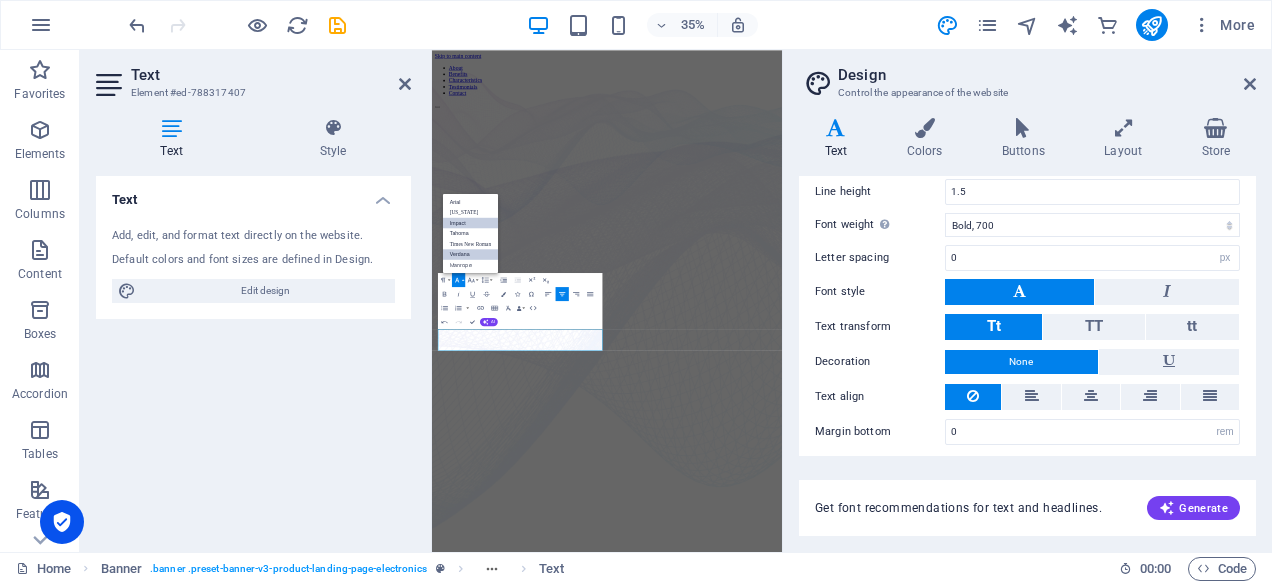 click on "Verdana" at bounding box center [470, 254] 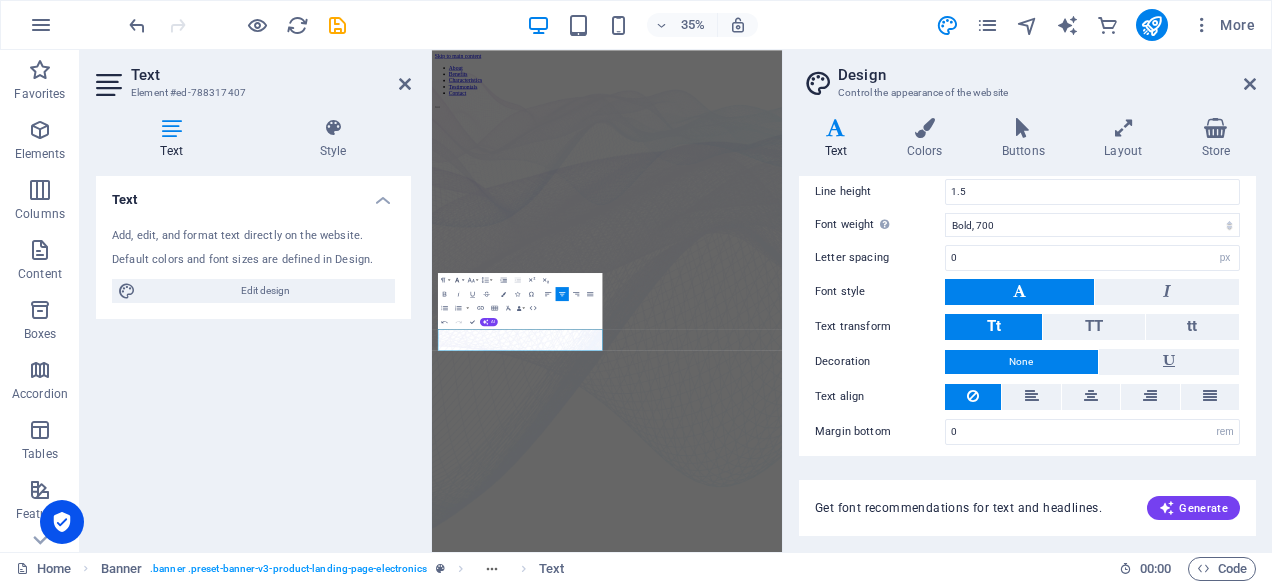 click on "Font Family" at bounding box center [458, 280] 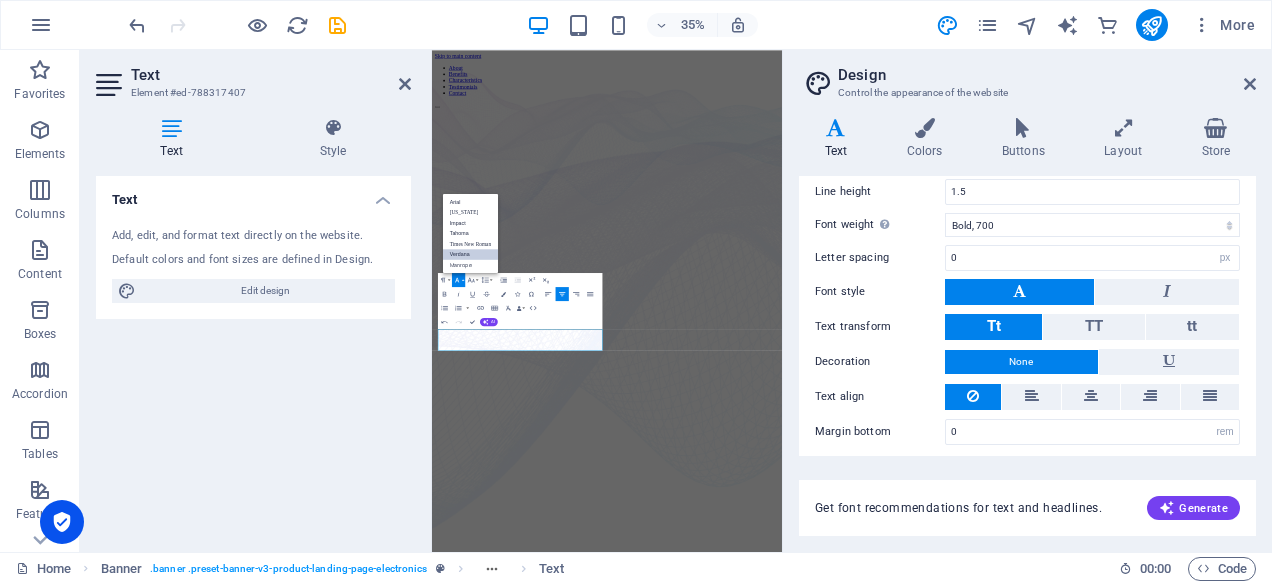 scroll, scrollTop: 0, scrollLeft: 0, axis: both 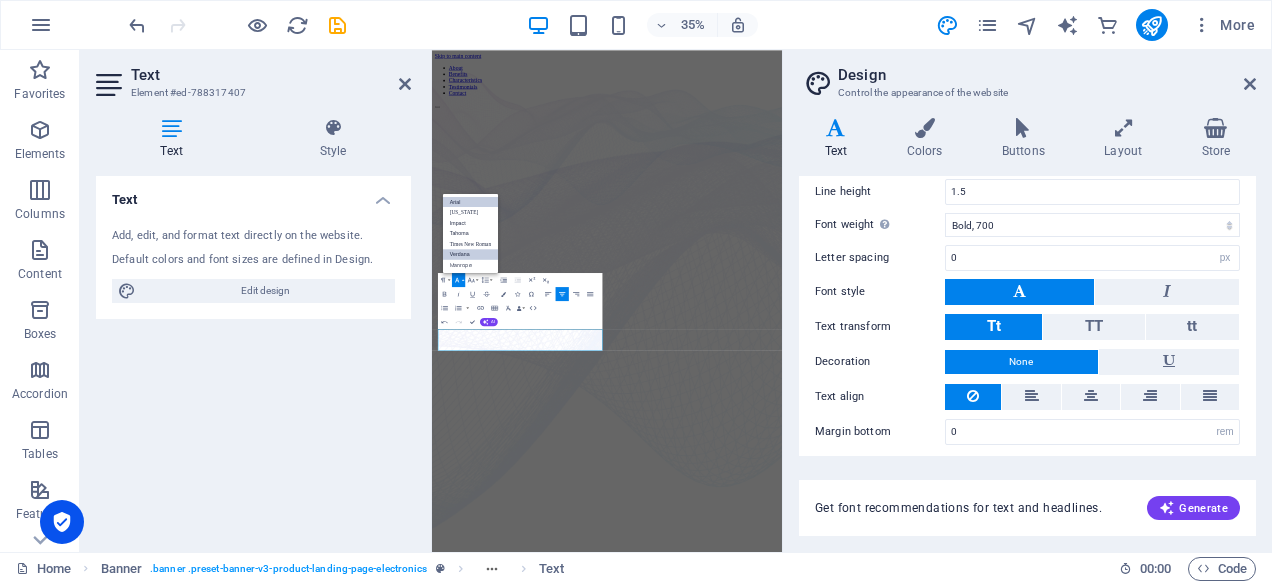 click on "Arial" at bounding box center (470, 202) 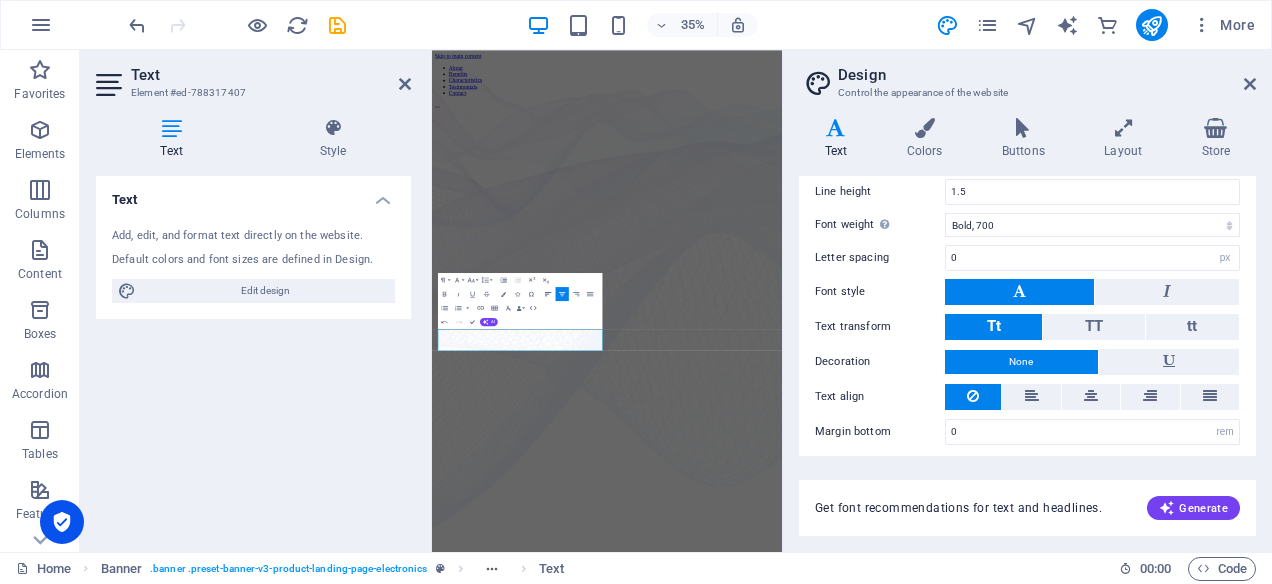 click 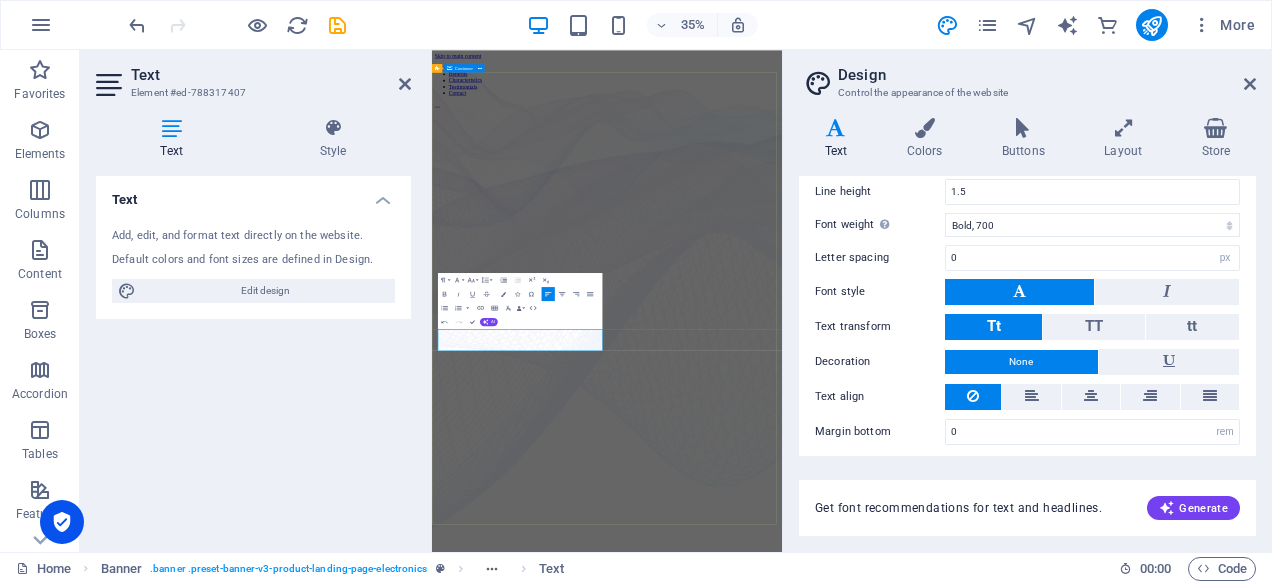 click on "Change the way you listen to music Lorem ipsum dolor sit amet, consectetur adipiscing elit. Adipiscing ultricies risus, ornare mus id vulputate. Learn more Data That Drives Decisions,    Insights That Power Growth Transform data into actionable insights for smarter decisions and business growth.  Learn more Get lost in the studio sound Lorem ipsum dolor sit amet, consectetur adipiscing elit. Adipiscing ultricies risus, ornare mus id vulputate. Learn more" at bounding box center (932, 1893) 